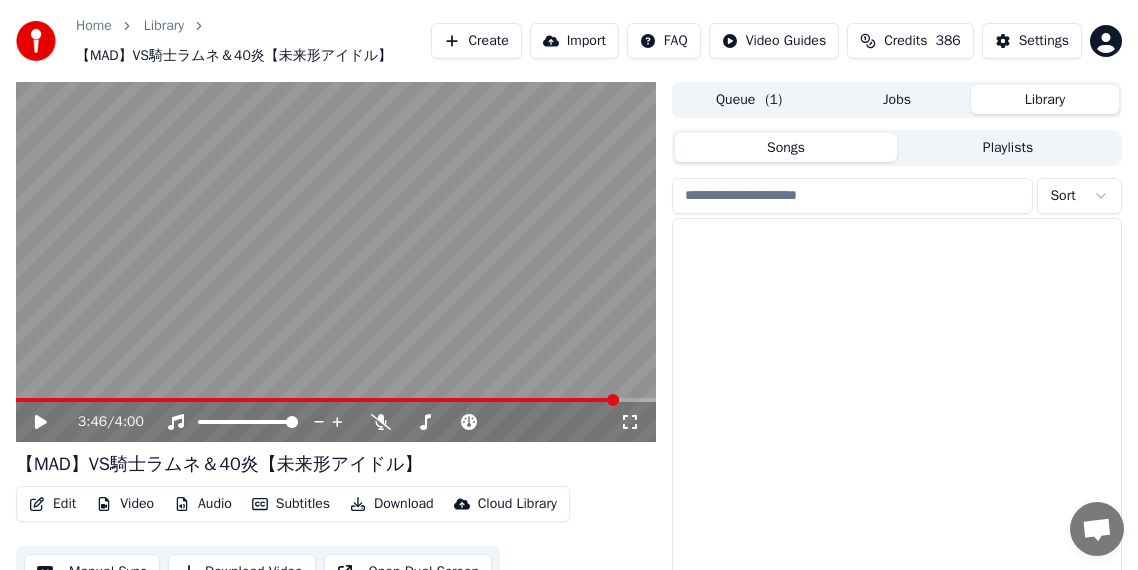 scroll, scrollTop: 0, scrollLeft: 0, axis: both 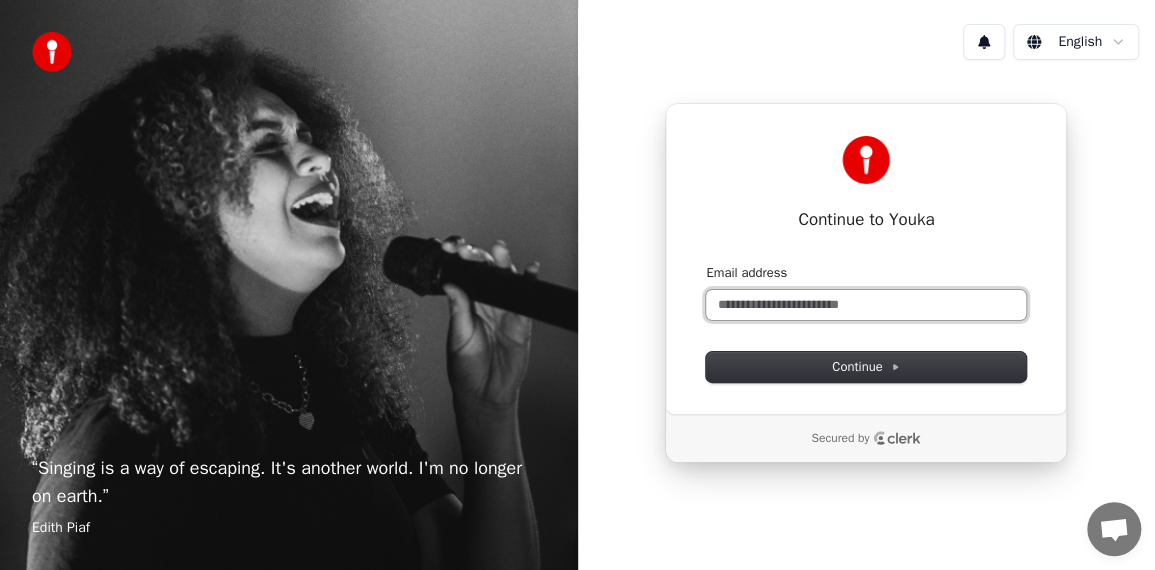 click on "Email address" at bounding box center [866, 305] 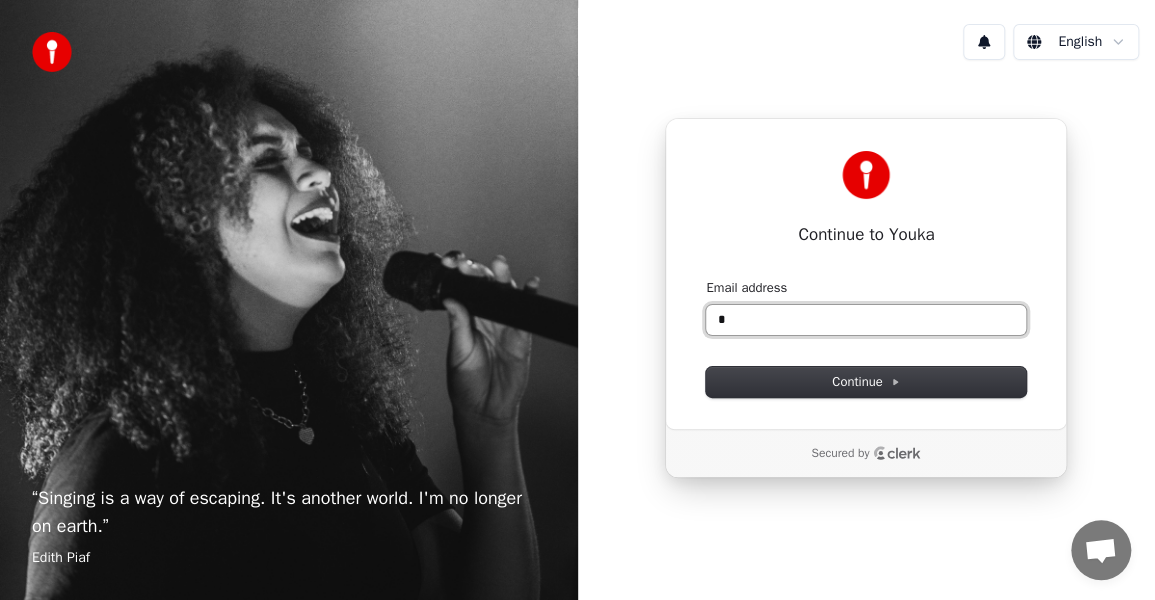 type on "*" 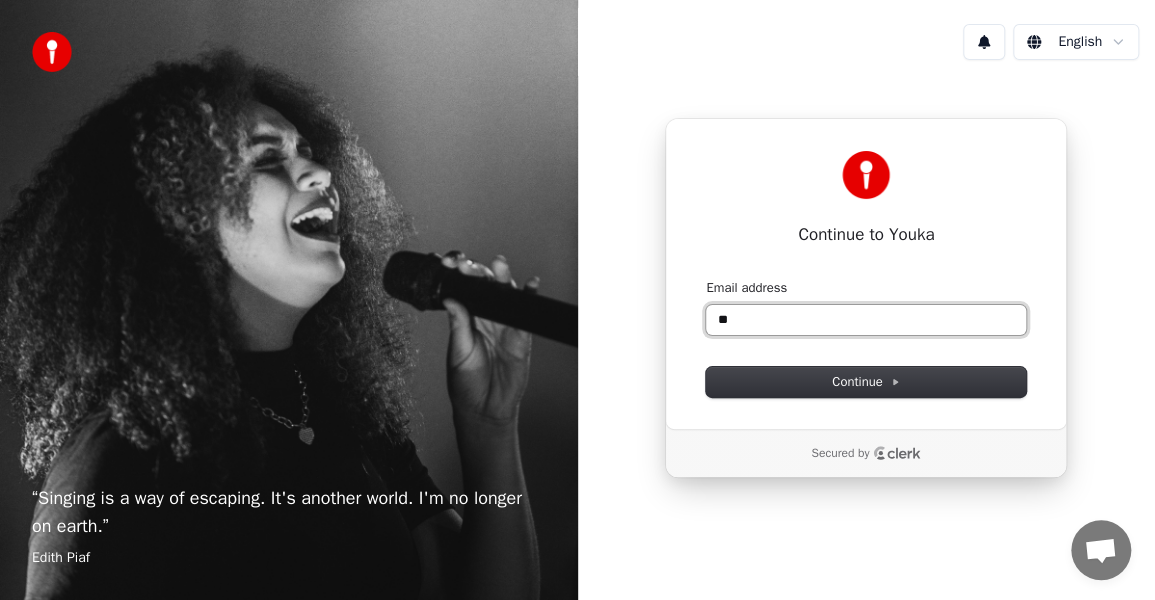 type on "*" 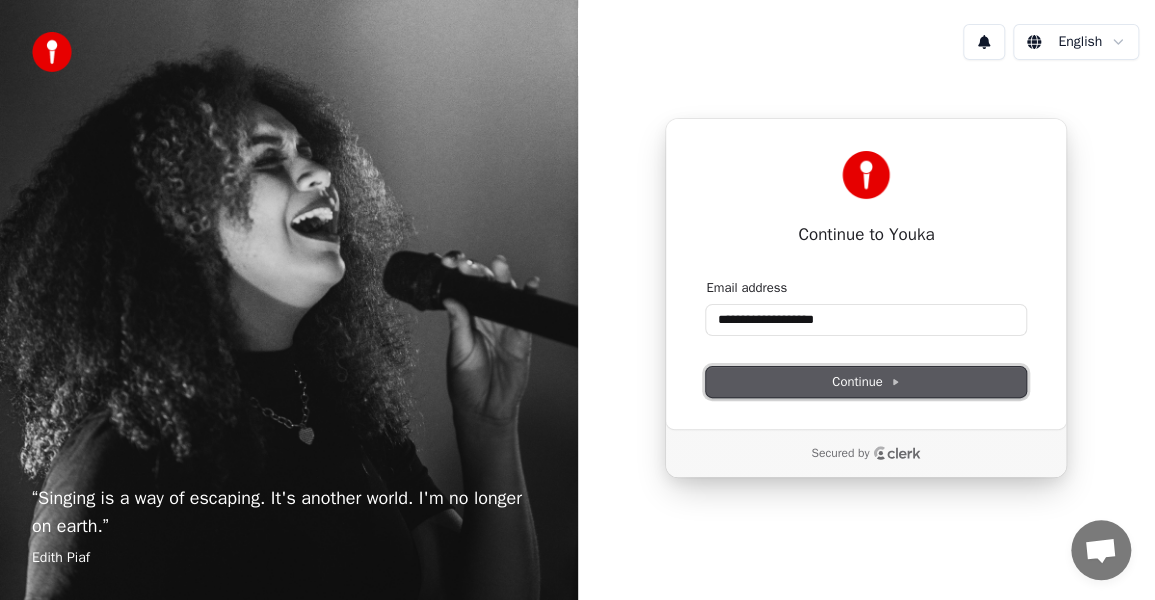 click on "Continue" at bounding box center [866, 382] 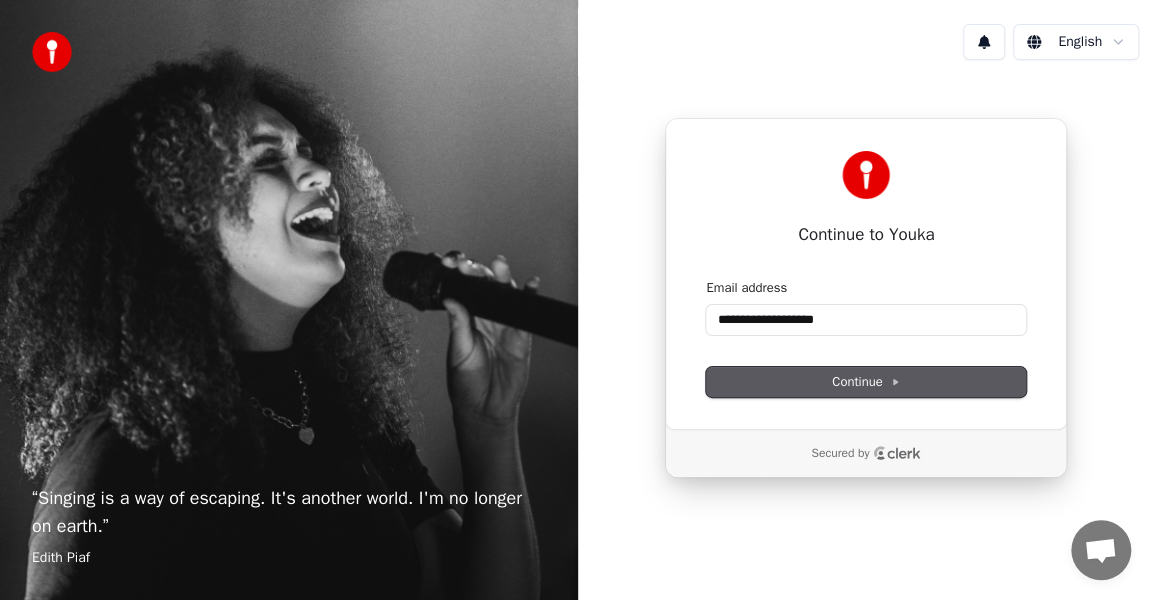 type on "**********" 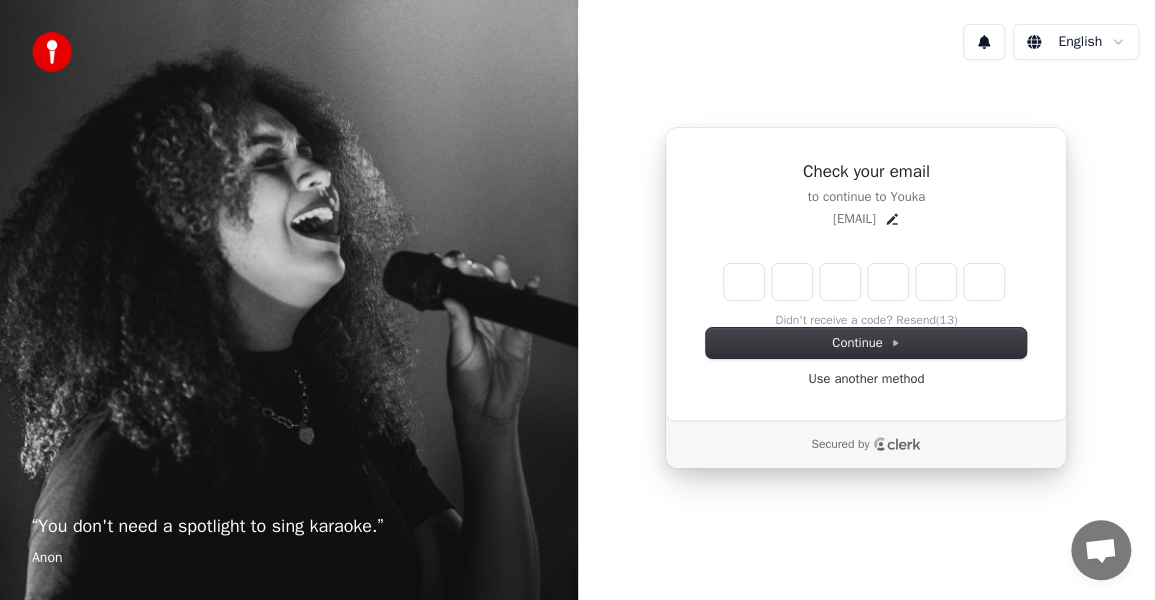 type on "*" 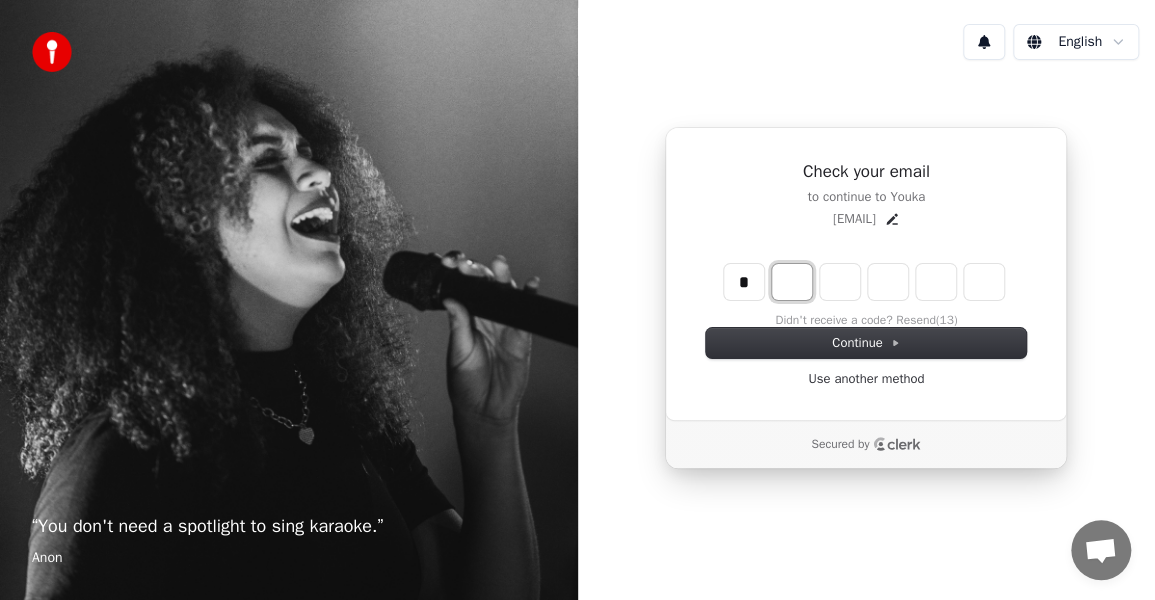 type on "*" 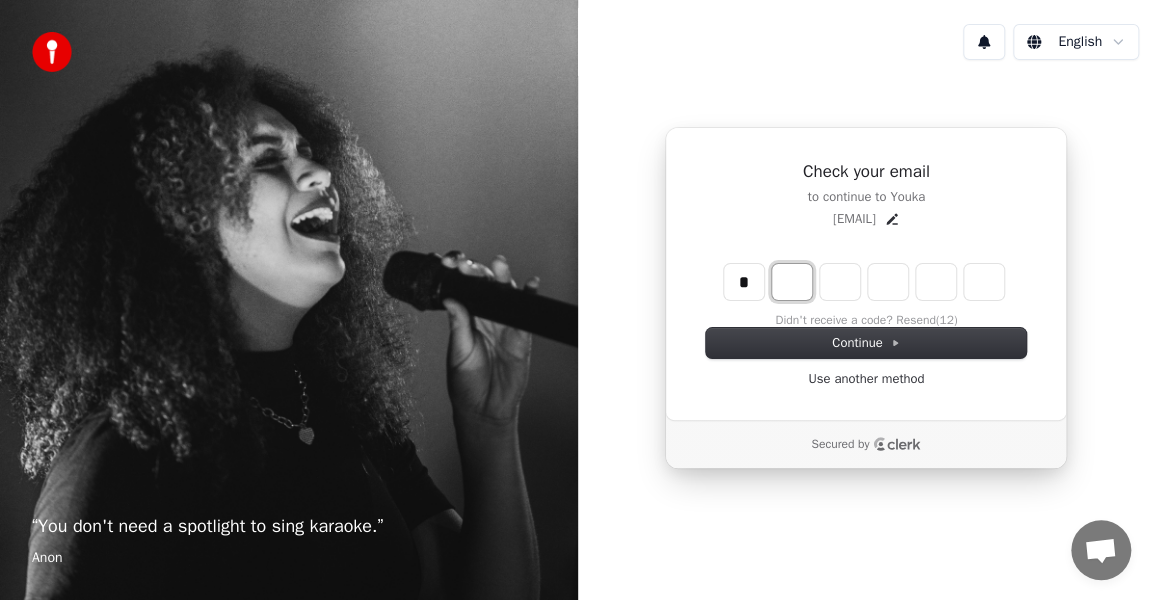 type on "*" 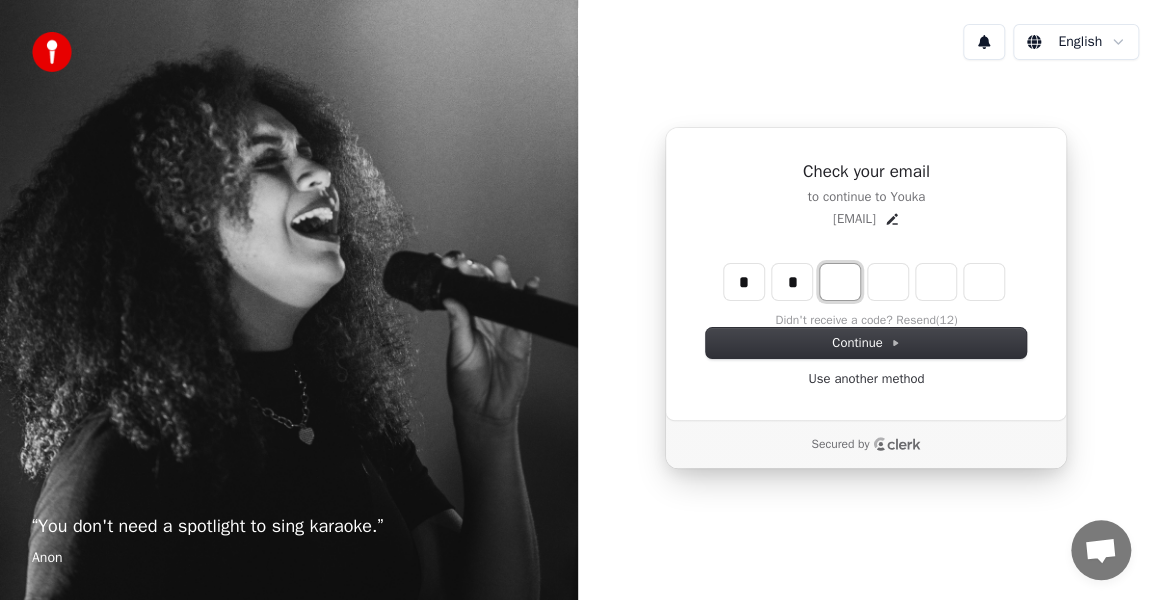 type on "**" 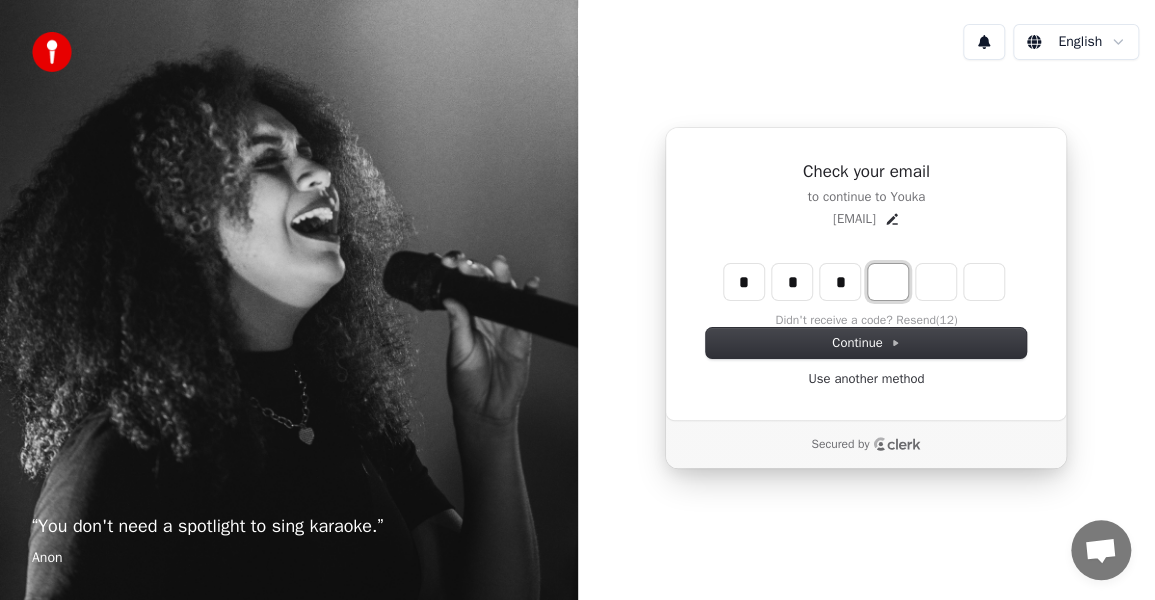 type on "***" 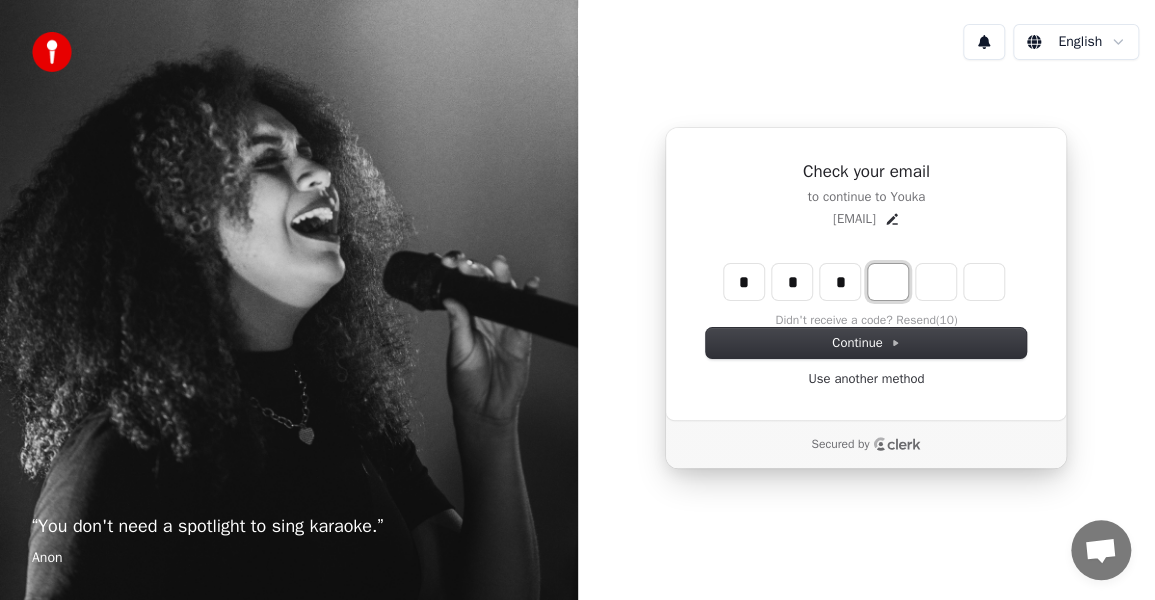 type on "*" 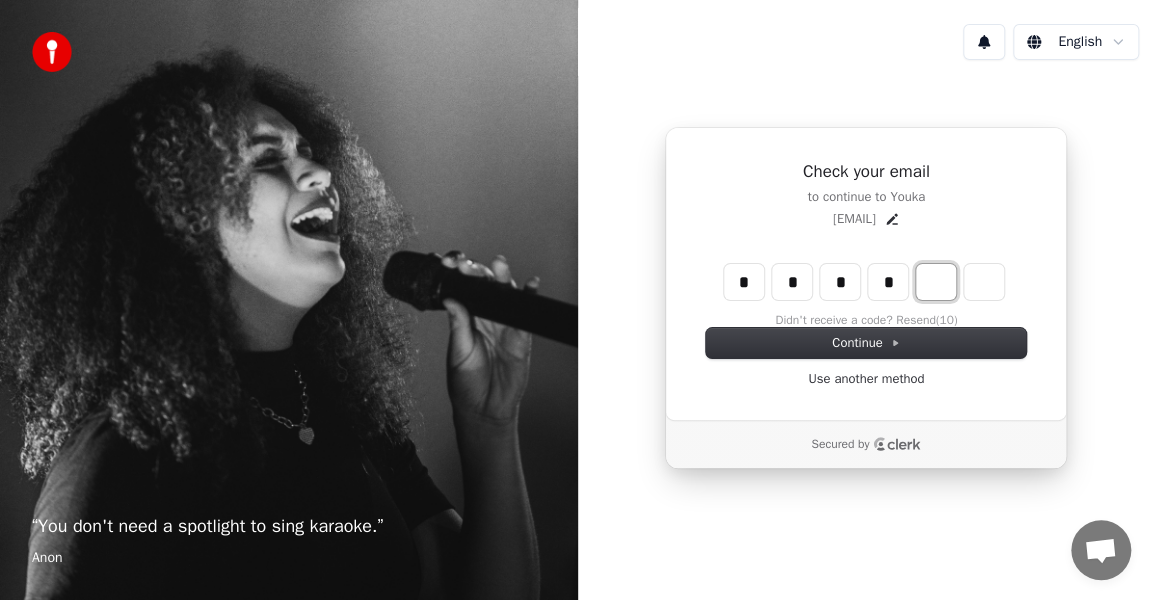 type on "****" 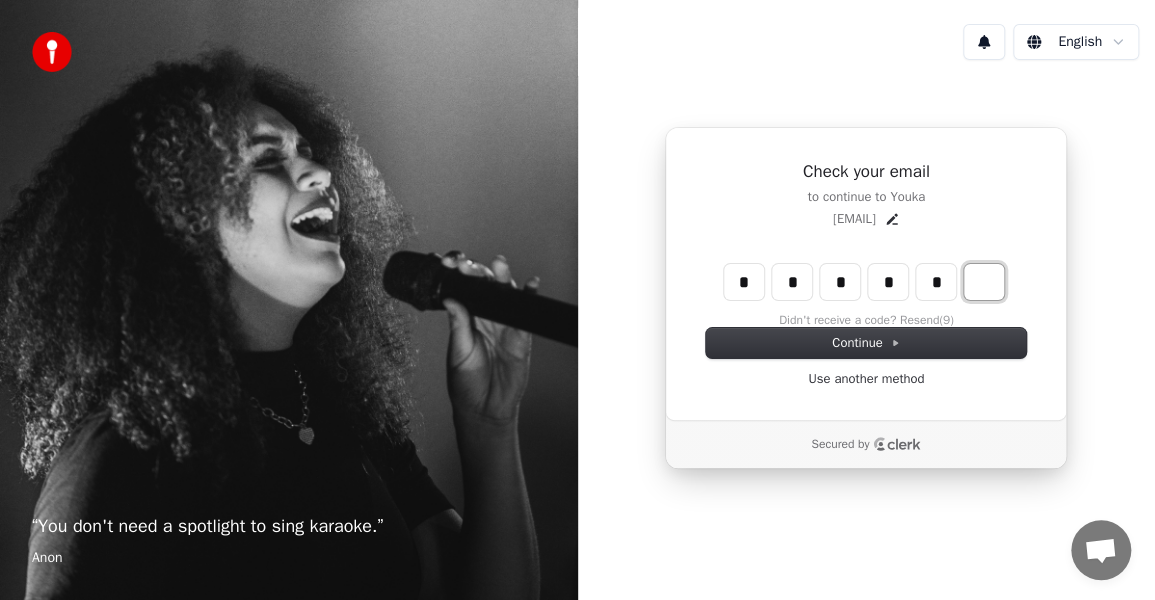 type on "******" 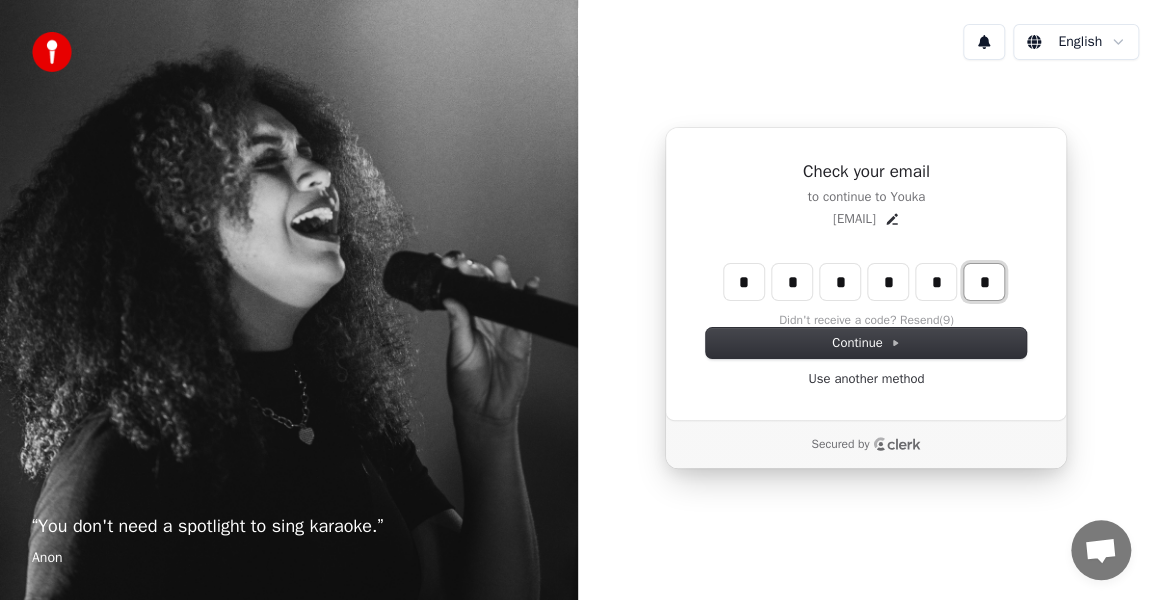type on "*" 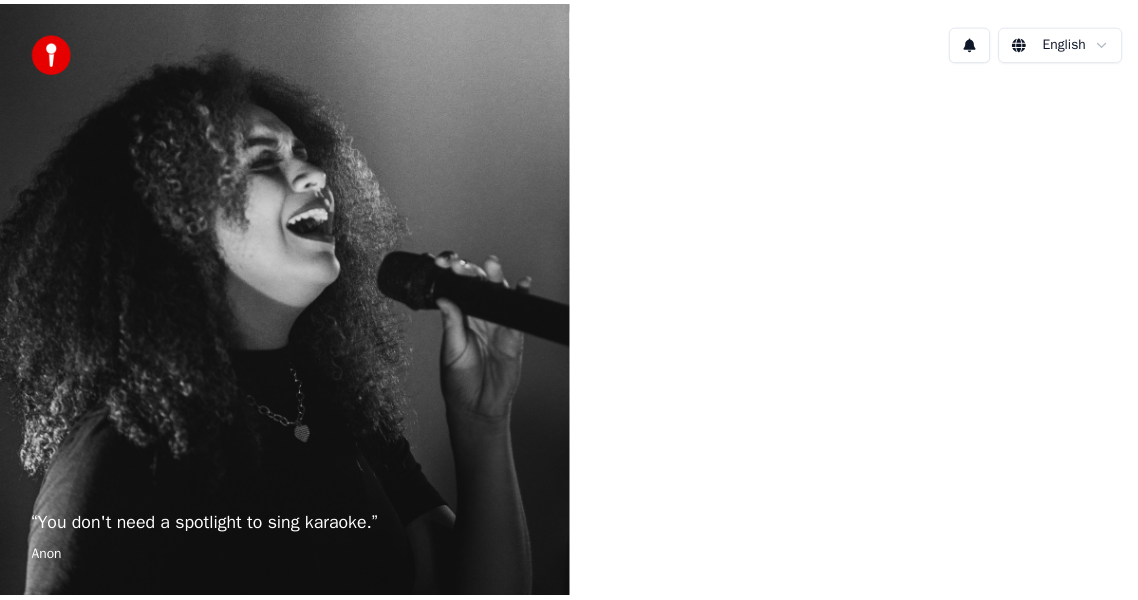 scroll, scrollTop: 0, scrollLeft: 0, axis: both 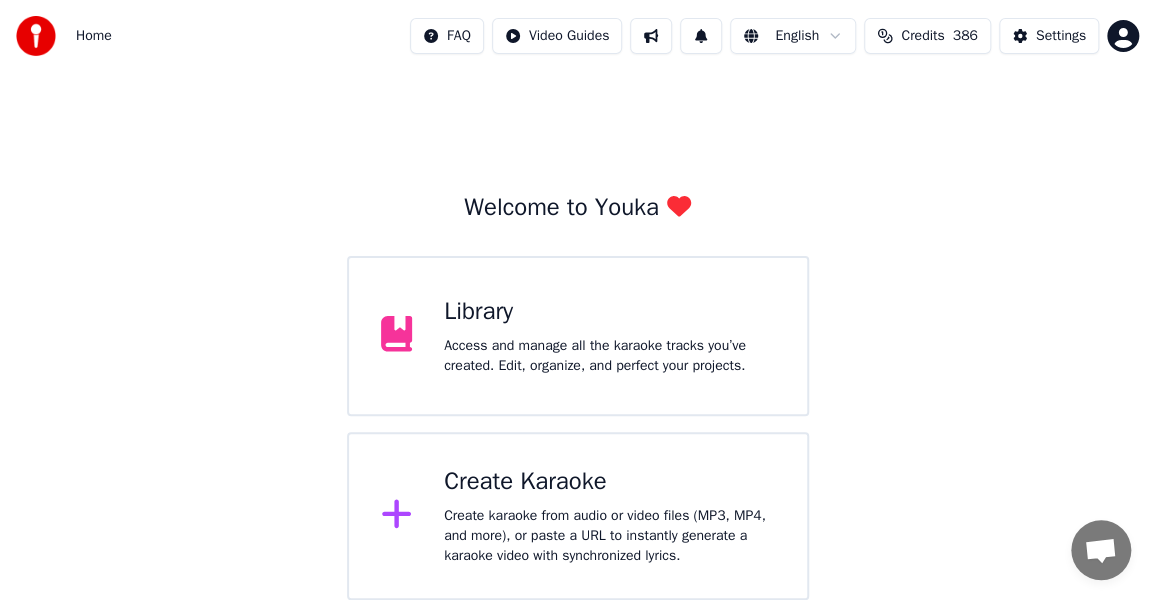 click on "Library" at bounding box center (609, 312) 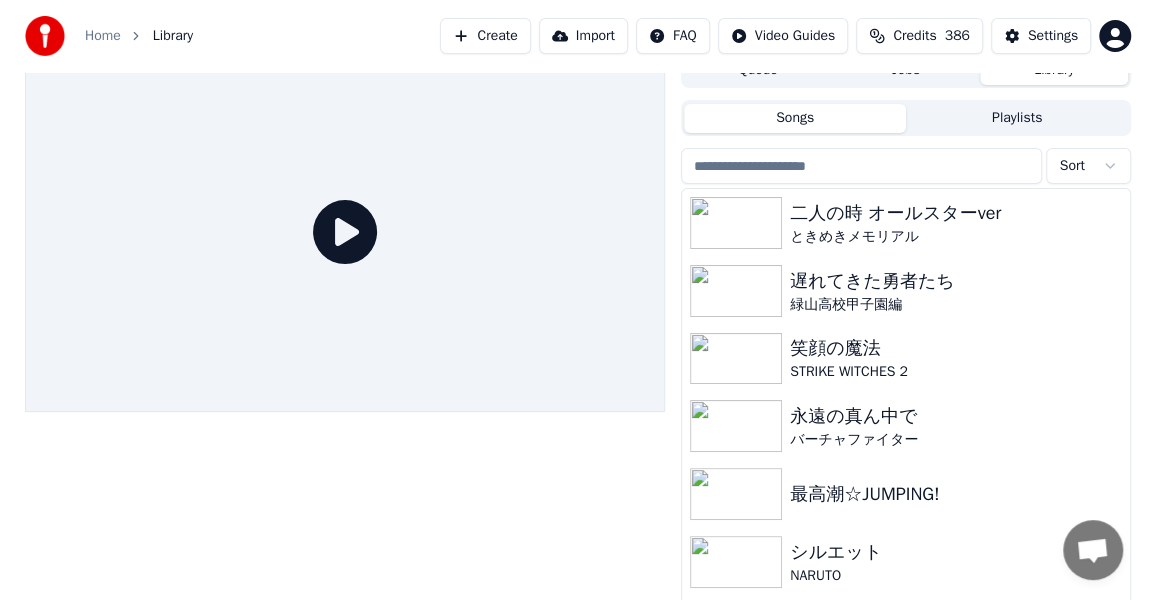 scroll, scrollTop: 0, scrollLeft: 0, axis: both 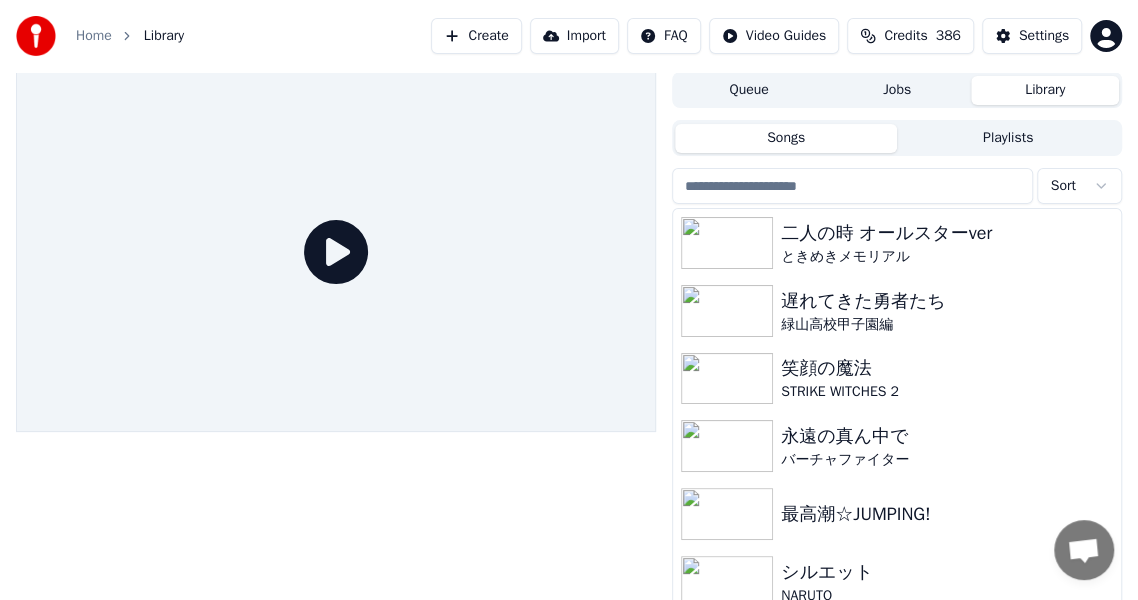 click on "Create" at bounding box center (476, 36) 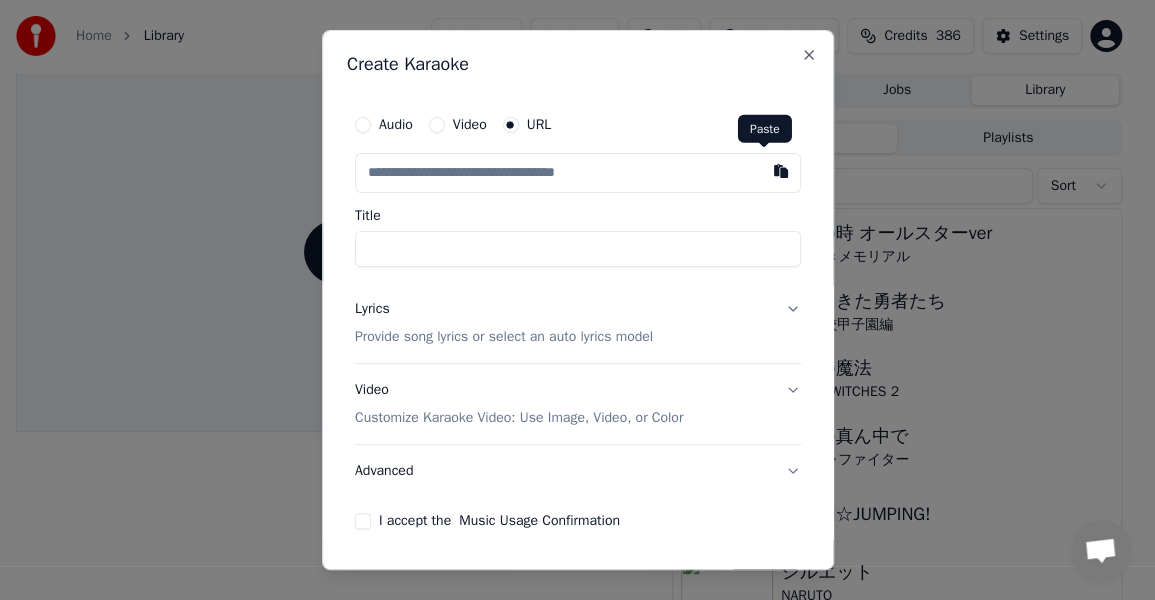 click at bounding box center [781, 171] 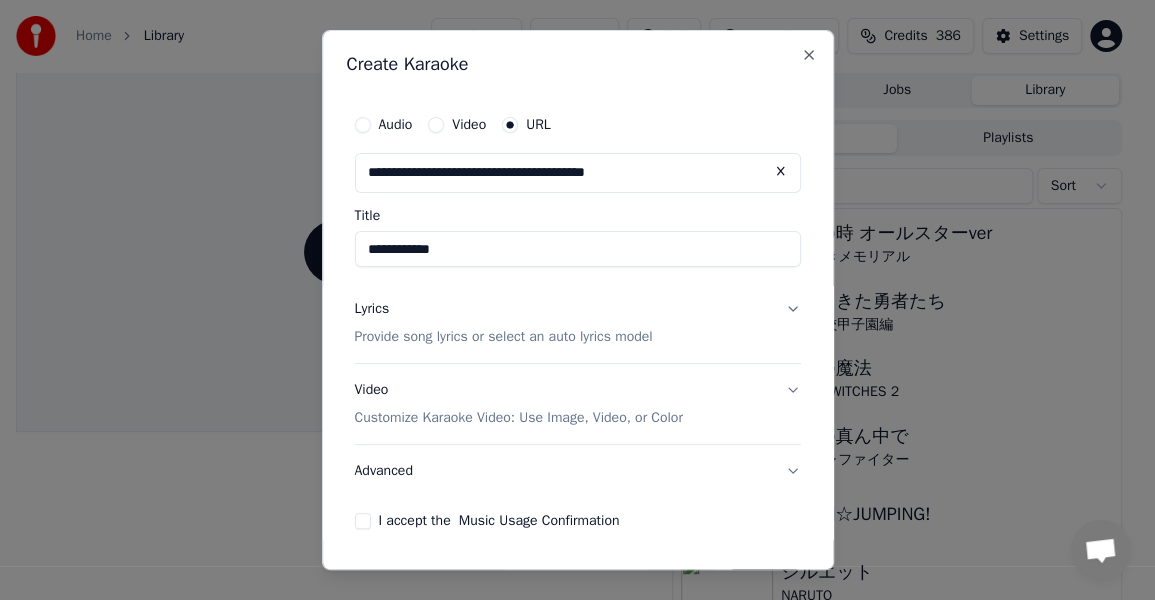 click on "**********" at bounding box center (578, 249) 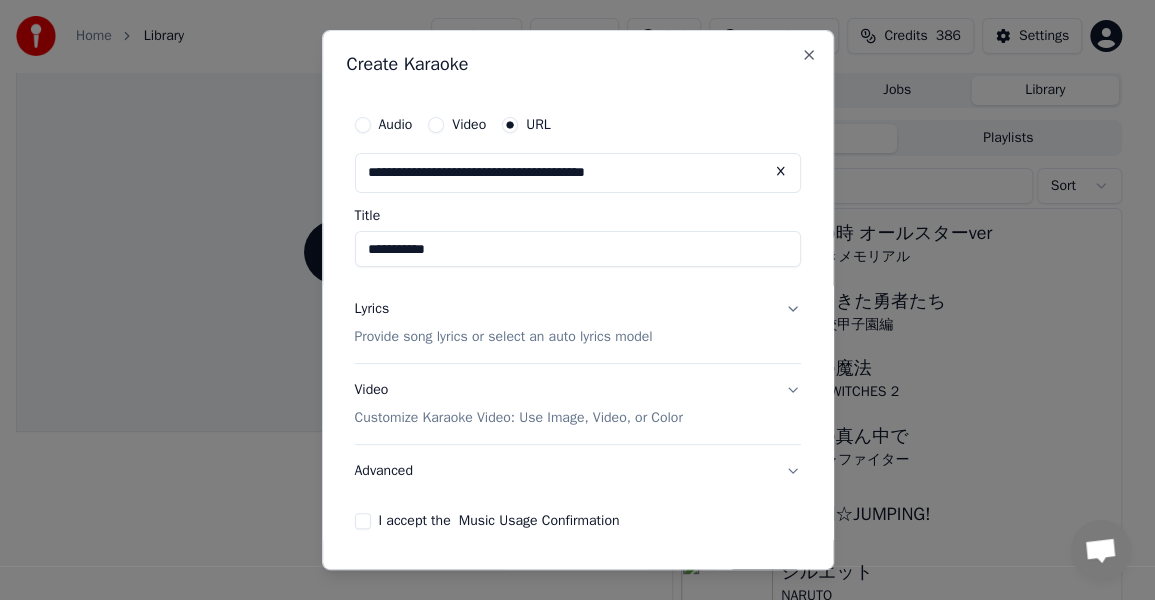 click on "**********" at bounding box center (578, 249) 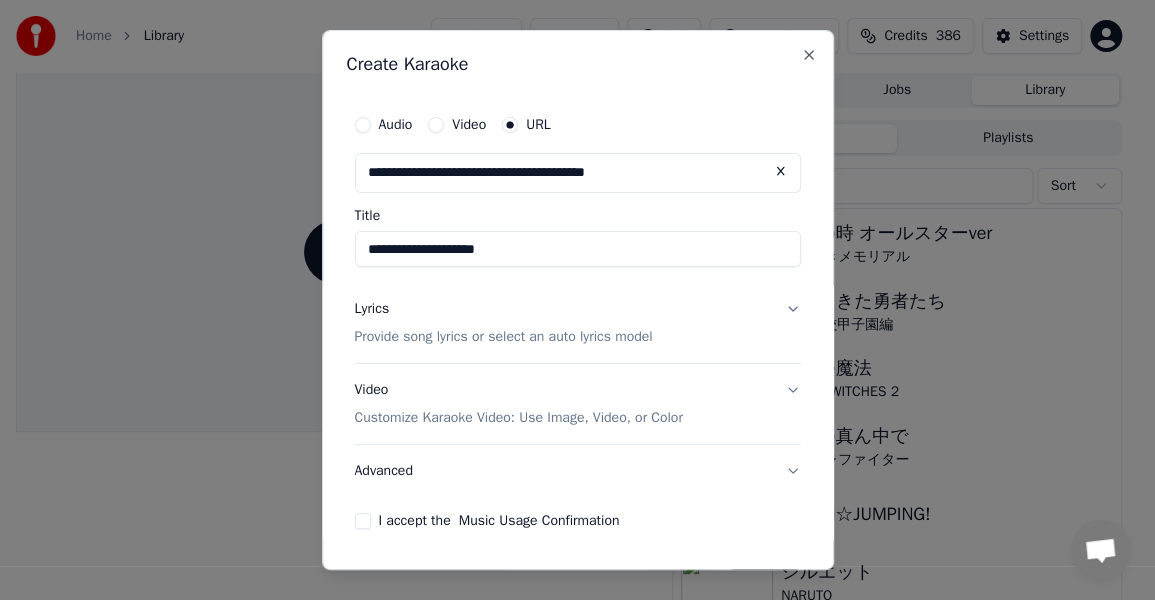 type on "**********" 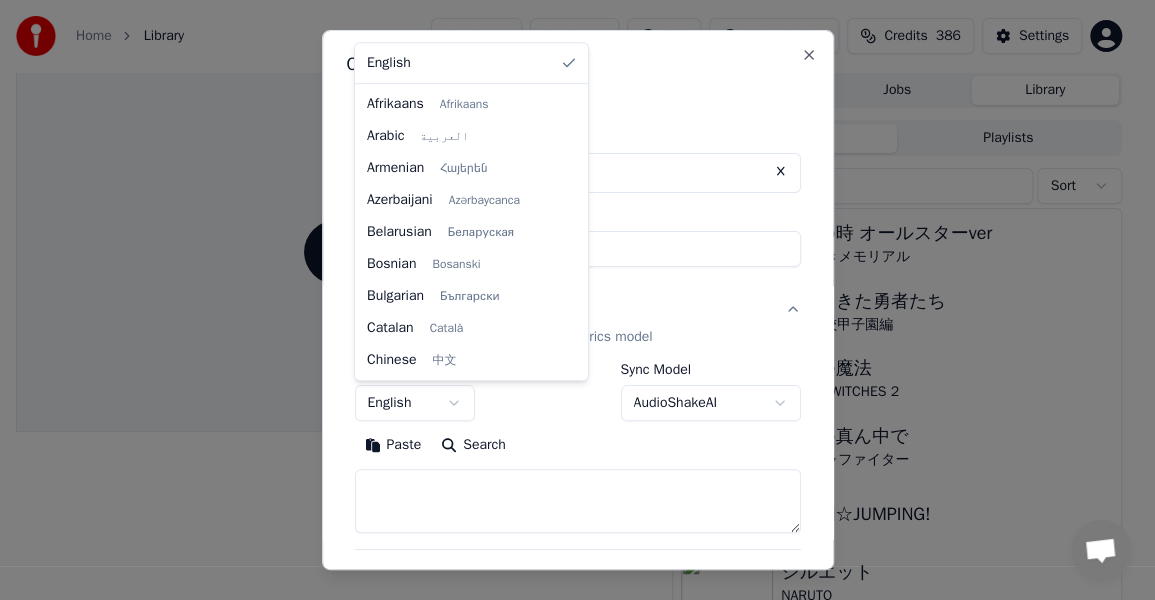 click on "**********" at bounding box center (569, 300) 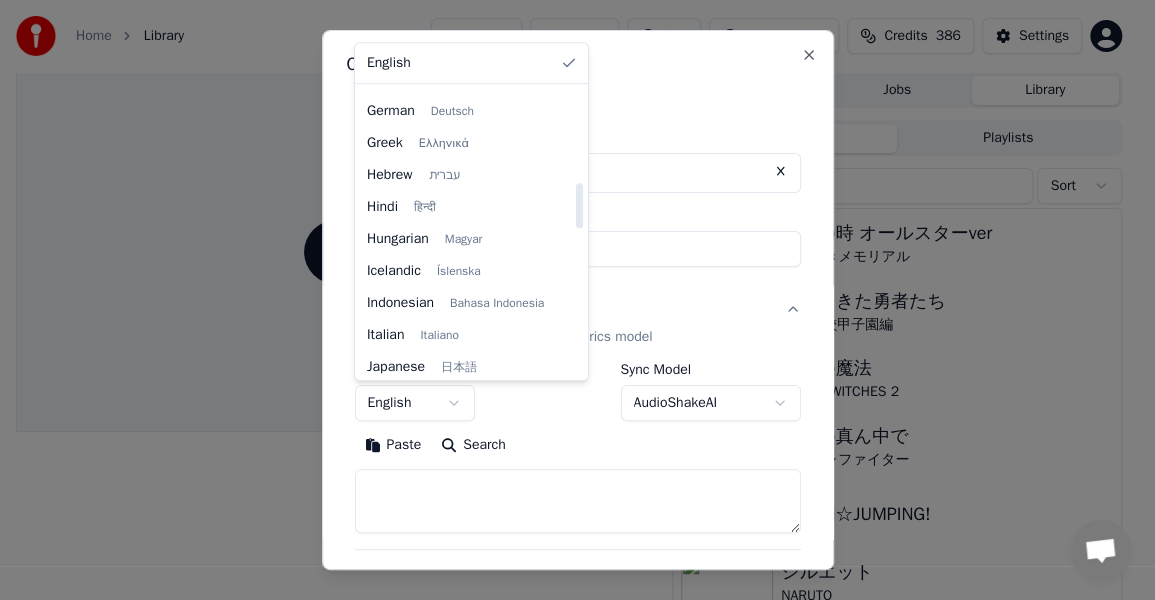 scroll, scrollTop: 600, scrollLeft: 0, axis: vertical 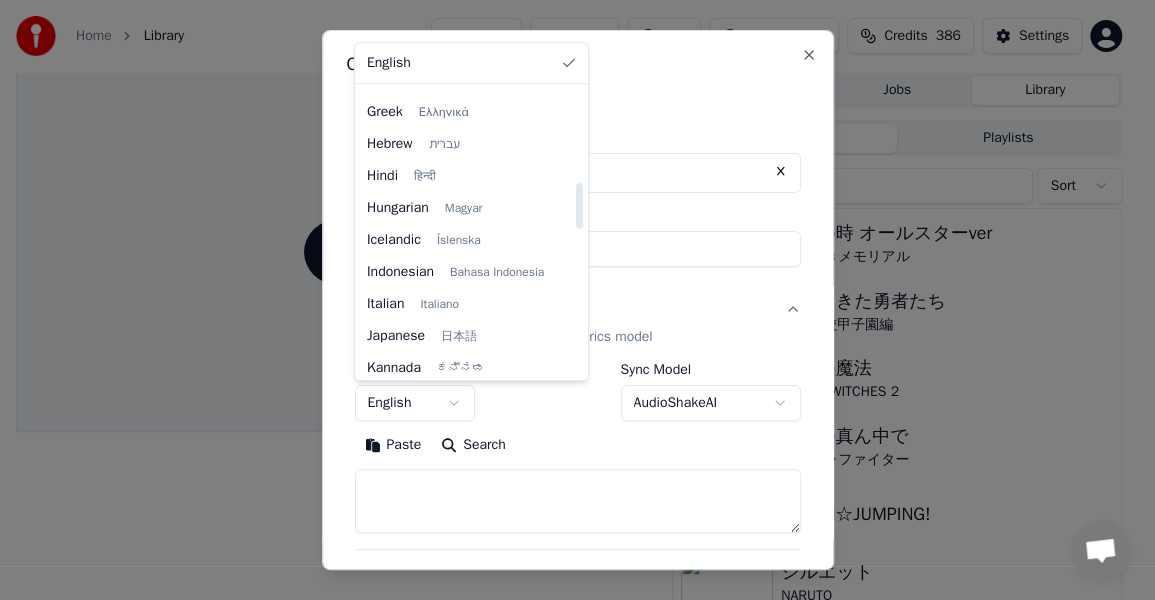 select on "**" 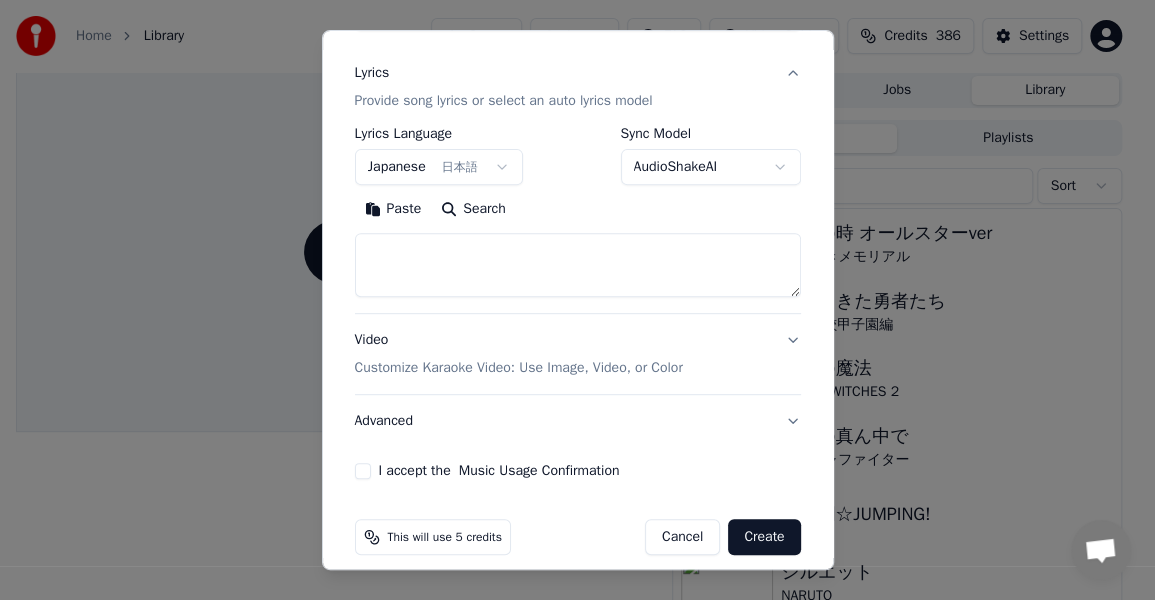 scroll, scrollTop: 253, scrollLeft: 0, axis: vertical 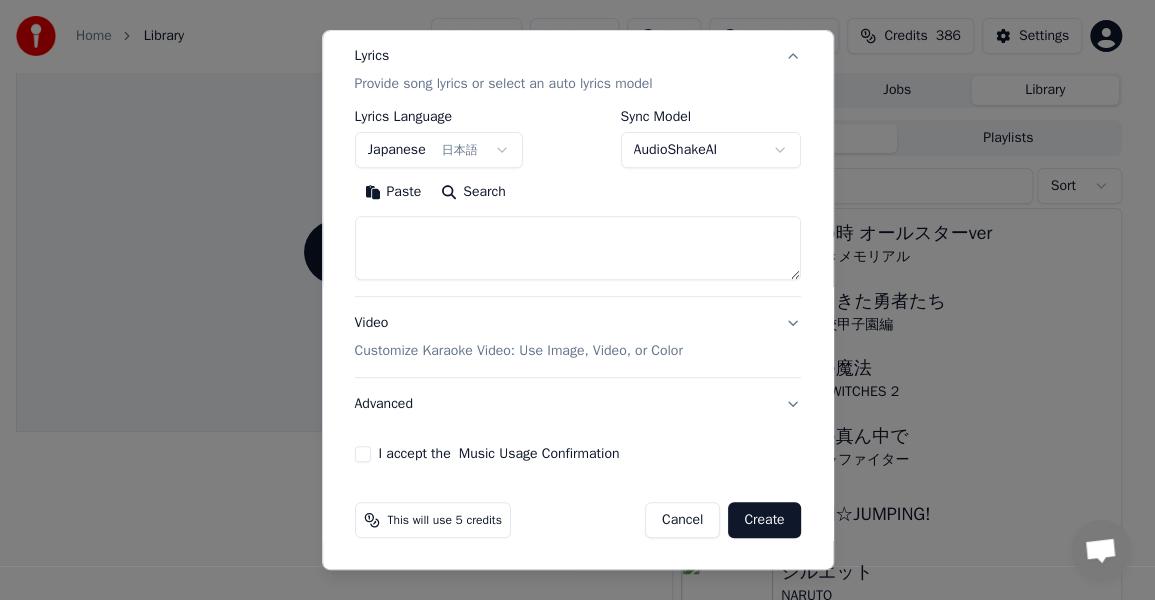click on "I accept the   Music Usage Confirmation" at bounding box center (363, 454) 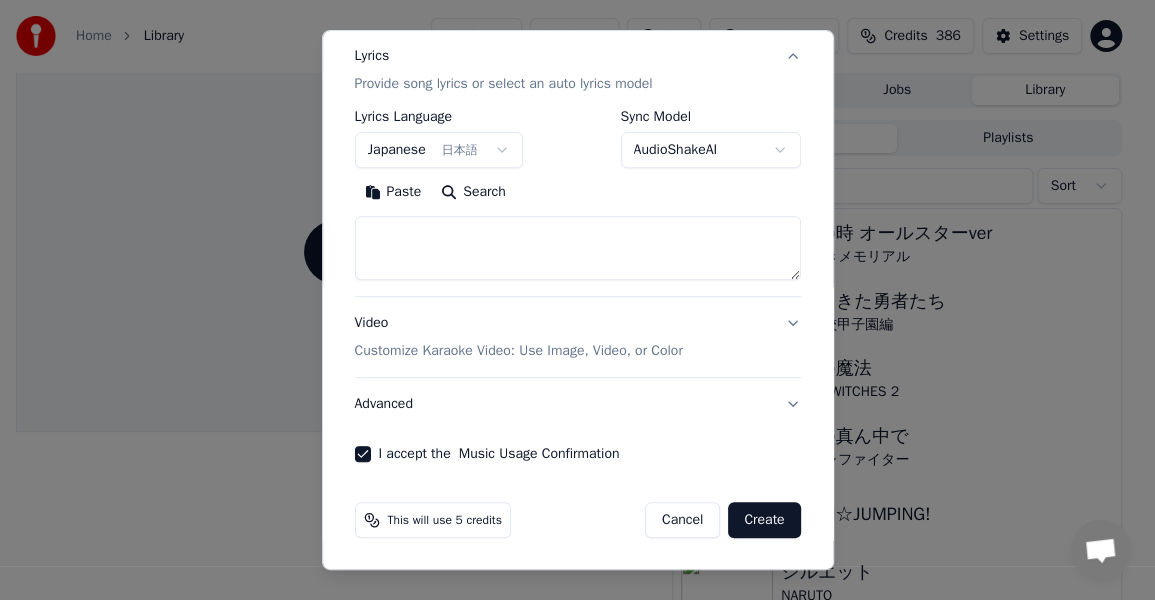 click on "I accept the   Music Usage Confirmation" at bounding box center [363, 454] 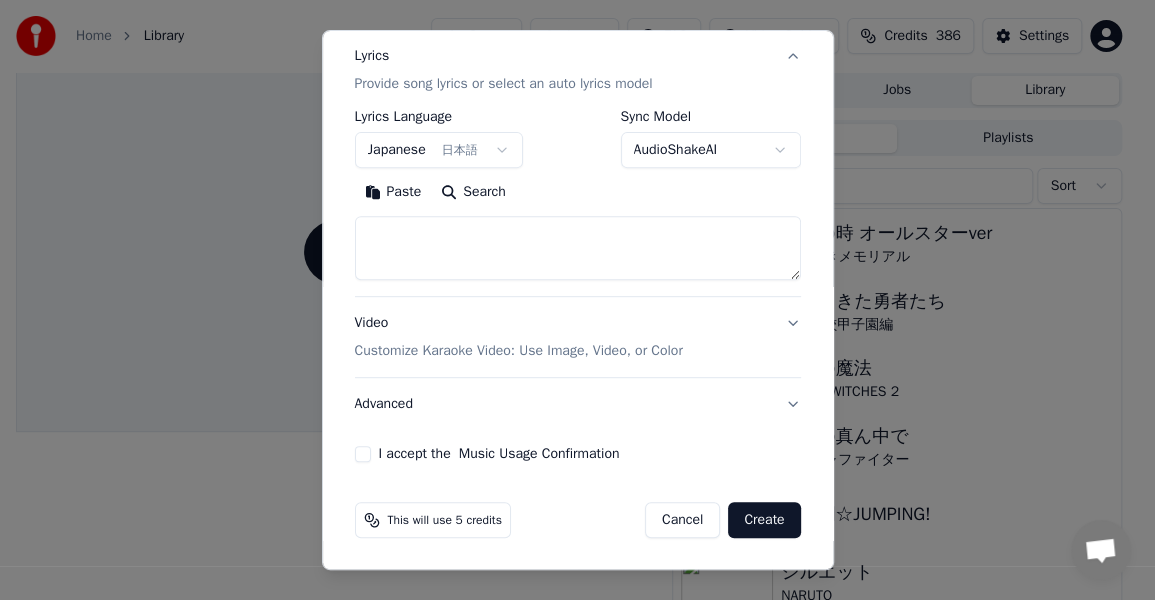 click on "Advanced" at bounding box center [578, 404] 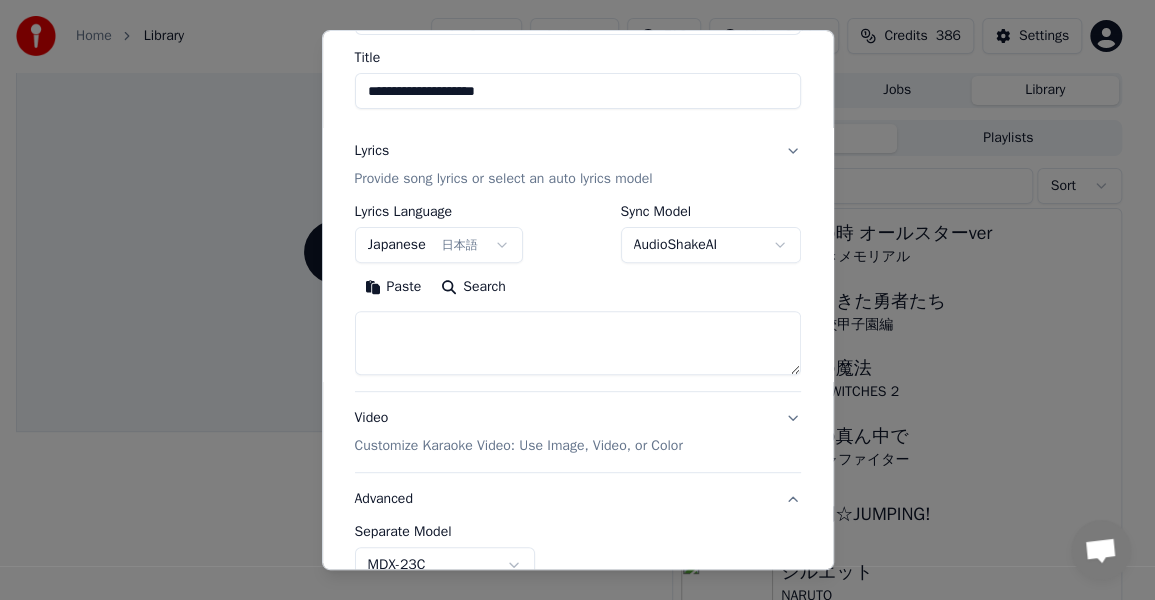 scroll, scrollTop: 140, scrollLeft: 0, axis: vertical 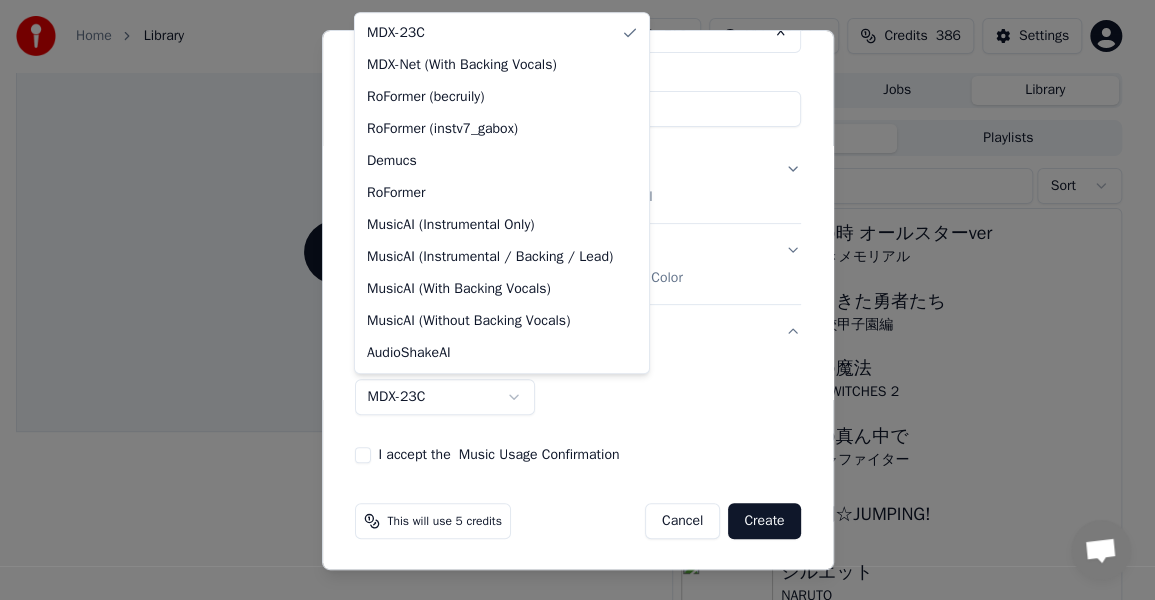 click on "**********" at bounding box center [569, 300] 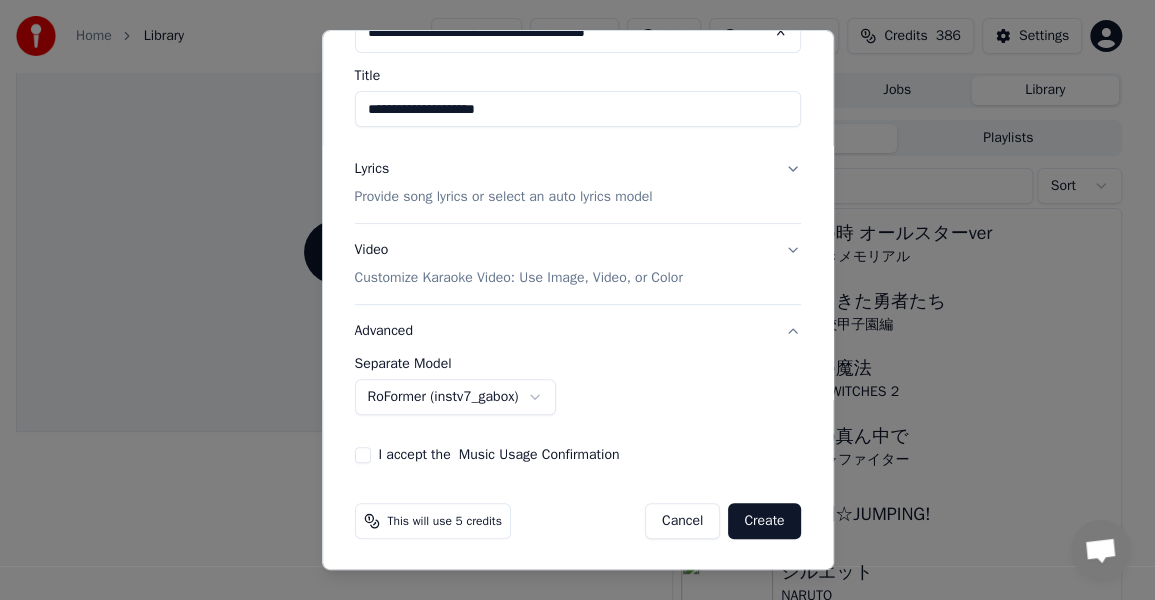 click on "Create" at bounding box center (764, 521) 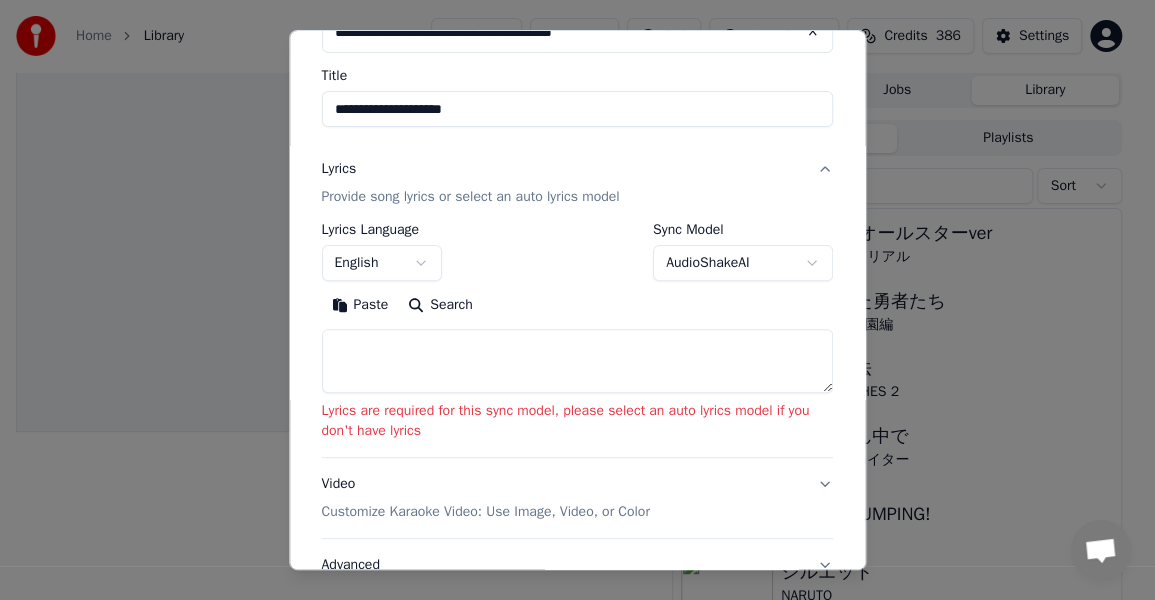 click on "English" at bounding box center (382, 263) 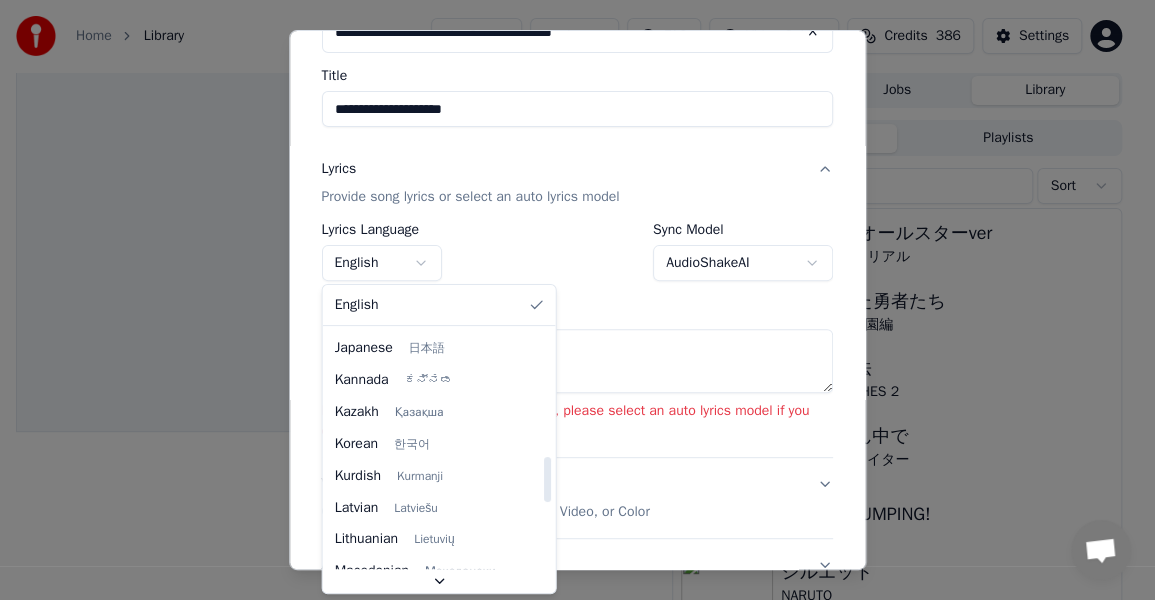 scroll, scrollTop: 800, scrollLeft: 0, axis: vertical 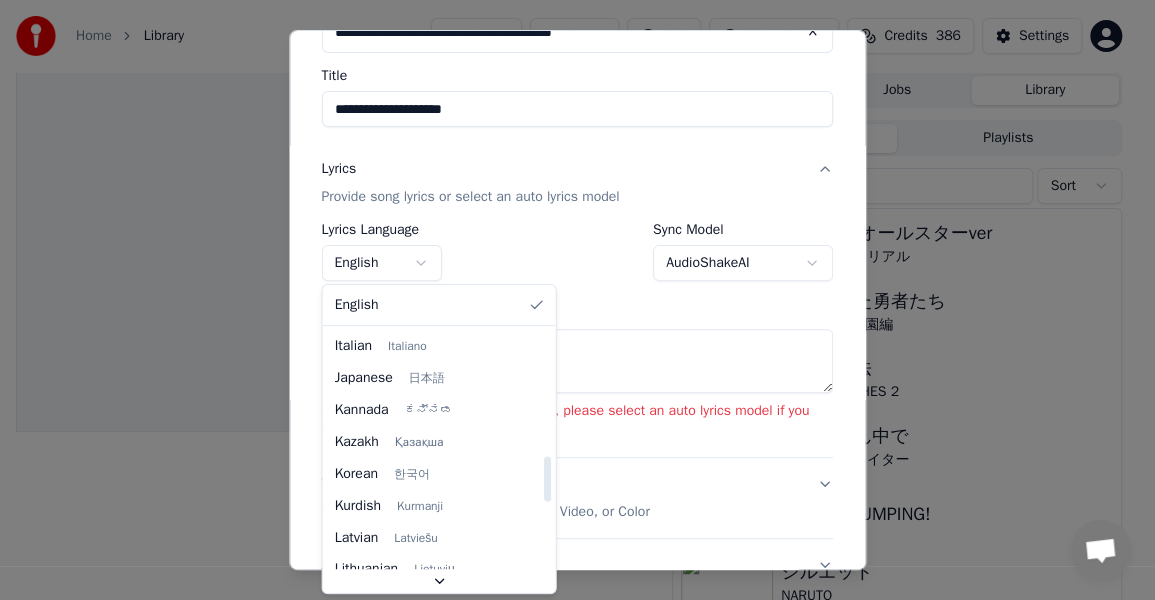 select on "**" 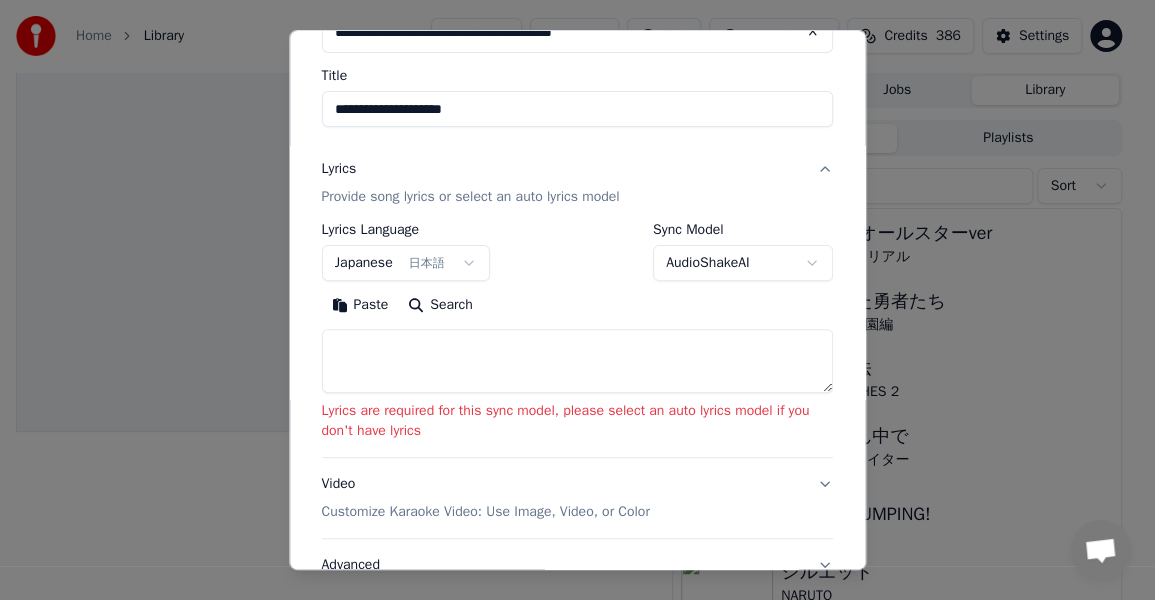 click on "Paste" at bounding box center [360, 305] 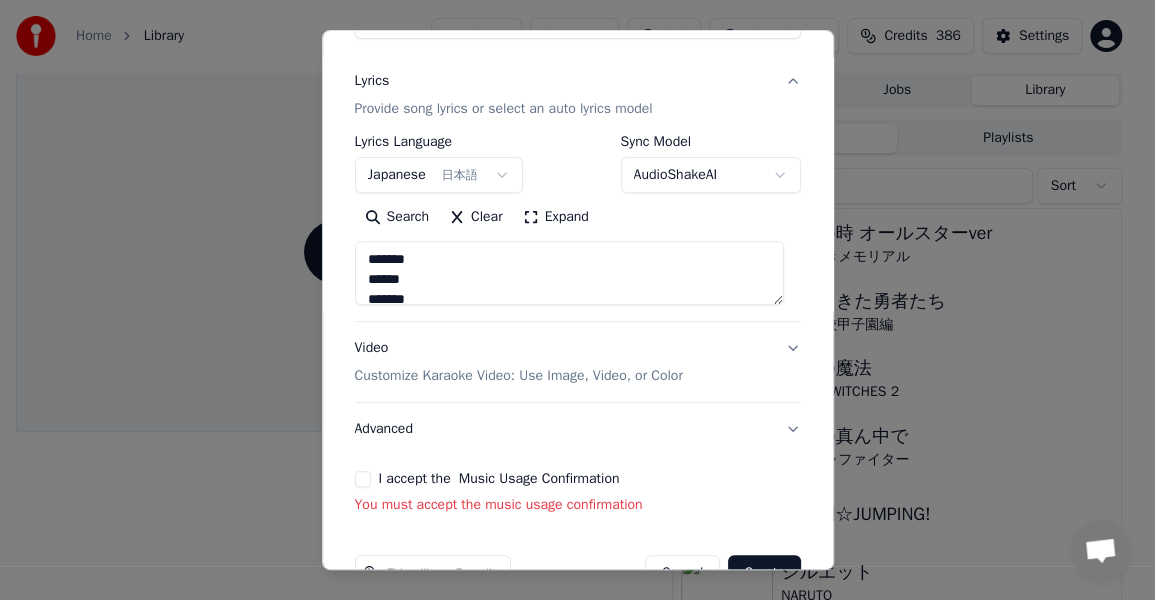scroll, scrollTop: 280, scrollLeft: 0, axis: vertical 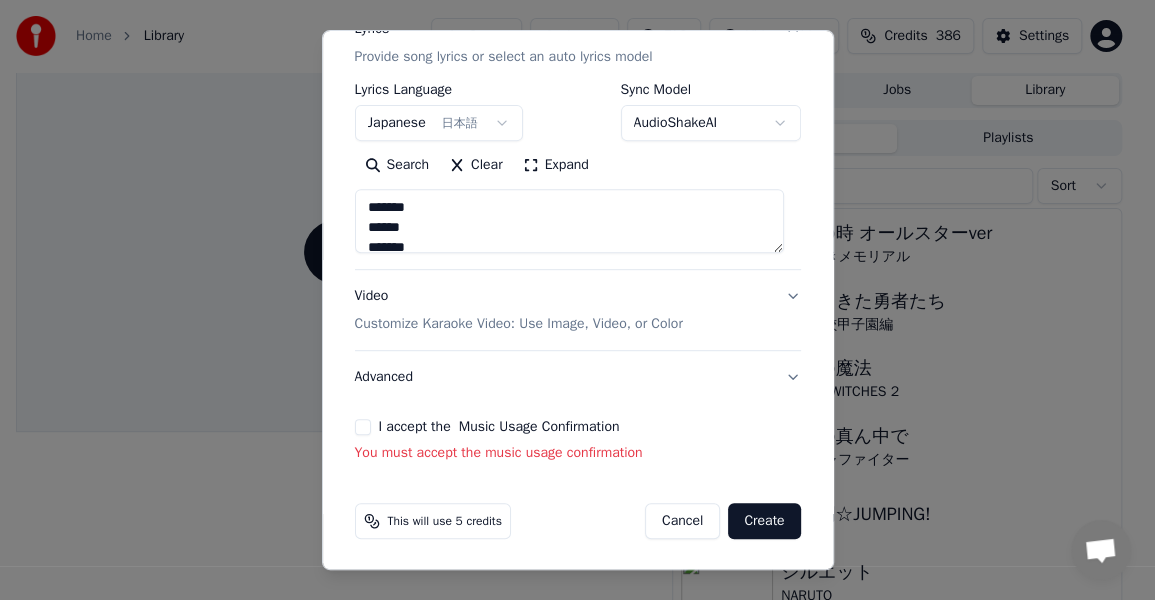 click on "Advanced" at bounding box center [578, 377] 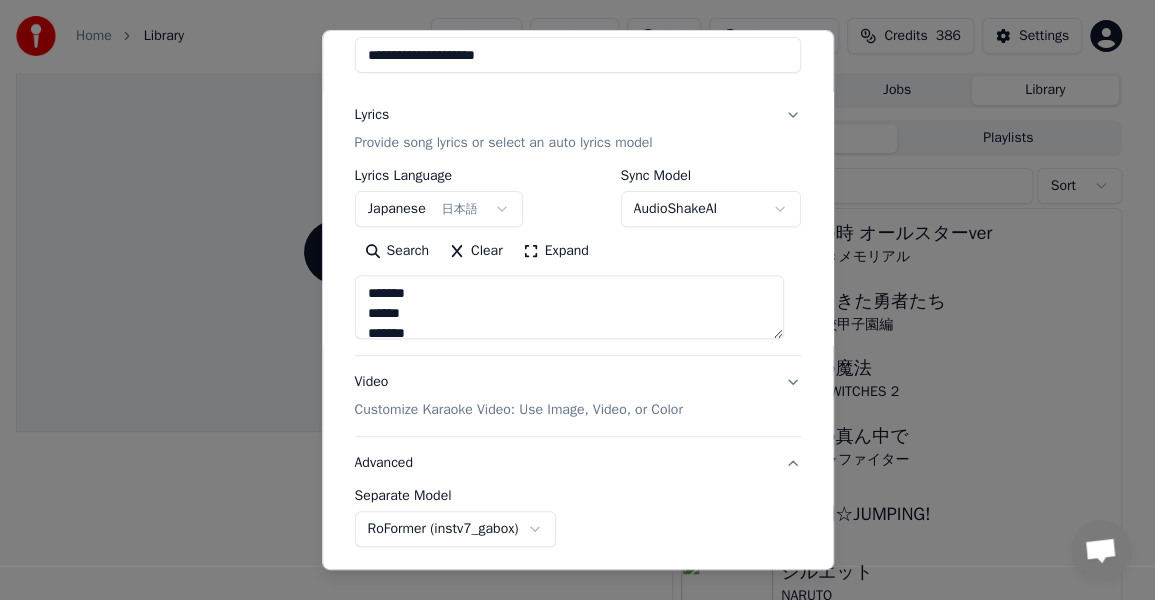 scroll, scrollTop: 169, scrollLeft: 0, axis: vertical 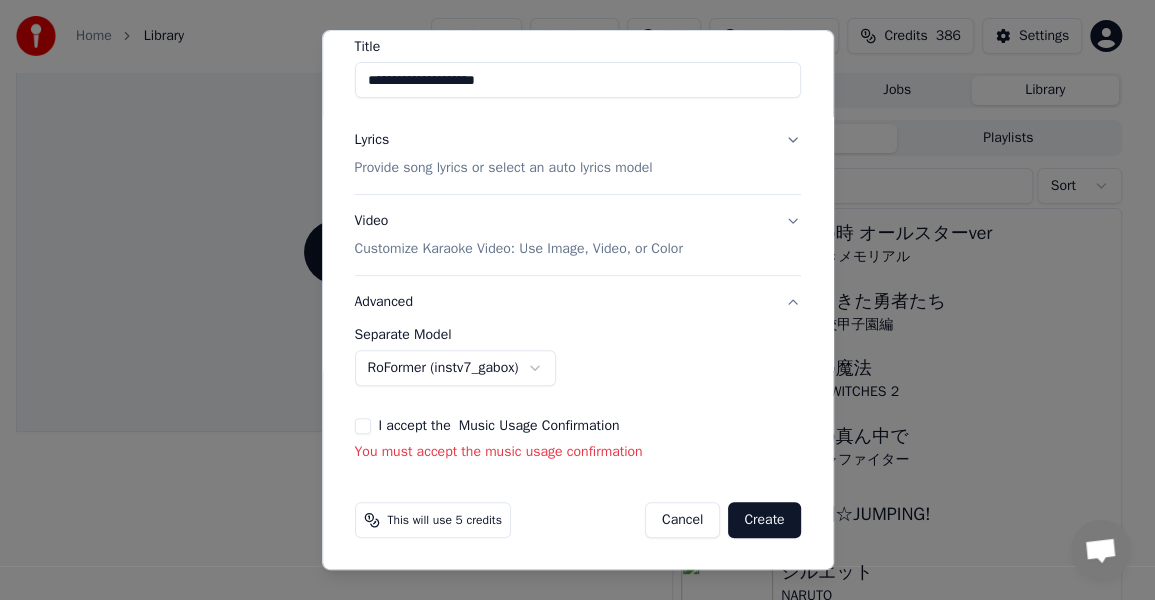 click on "Lyrics Provide song lyrics or select an auto lyrics model" at bounding box center (578, 154) 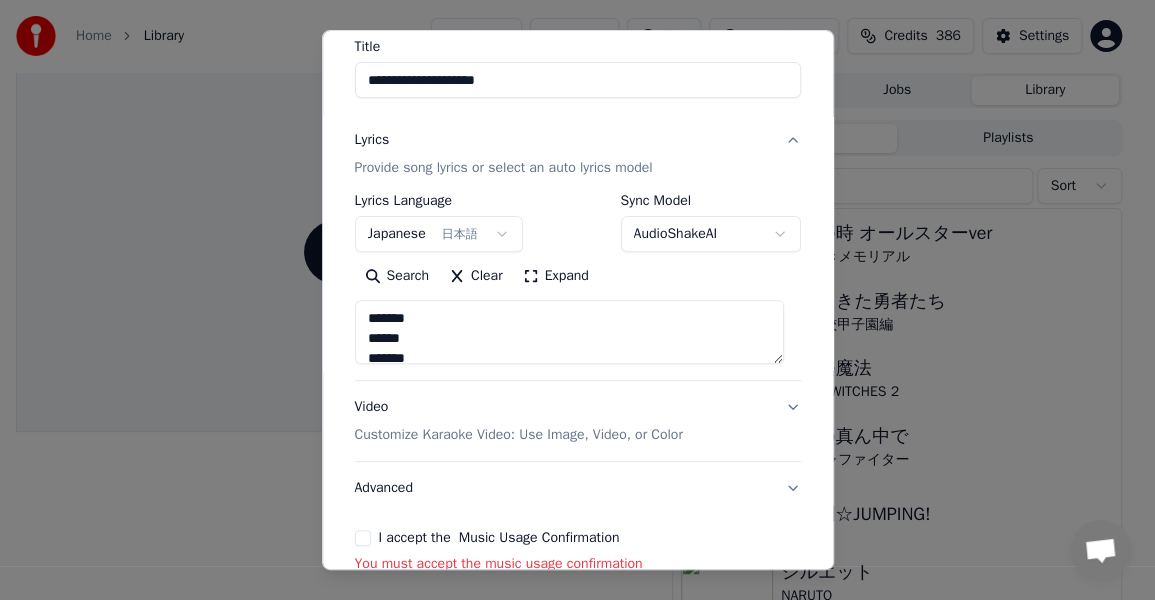 click on "**********" at bounding box center [570, 332] 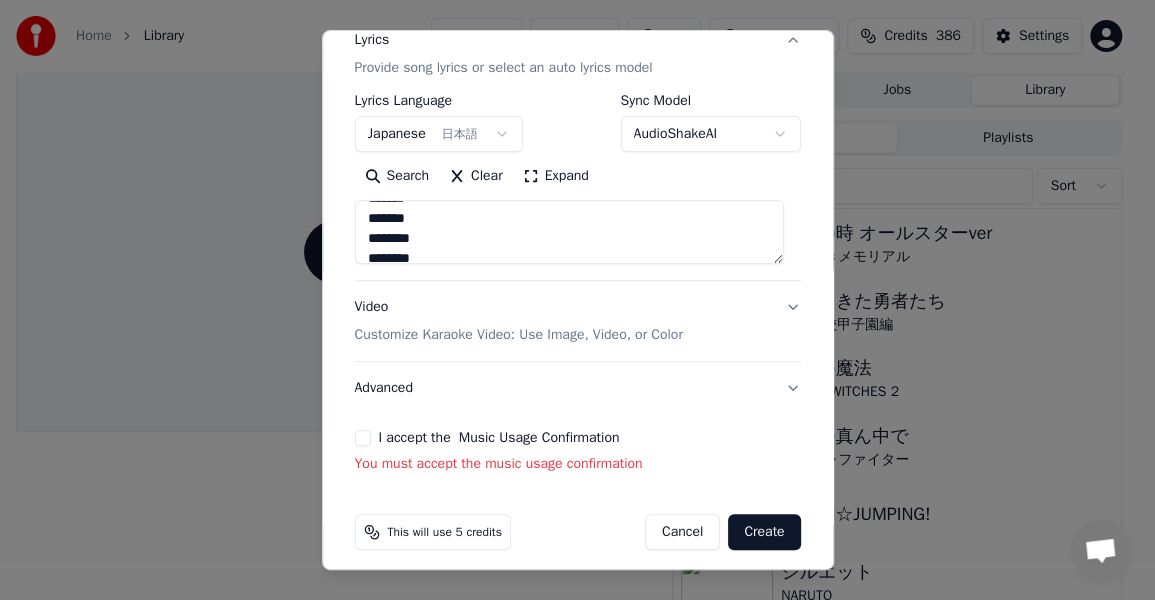 scroll, scrollTop: 280, scrollLeft: 0, axis: vertical 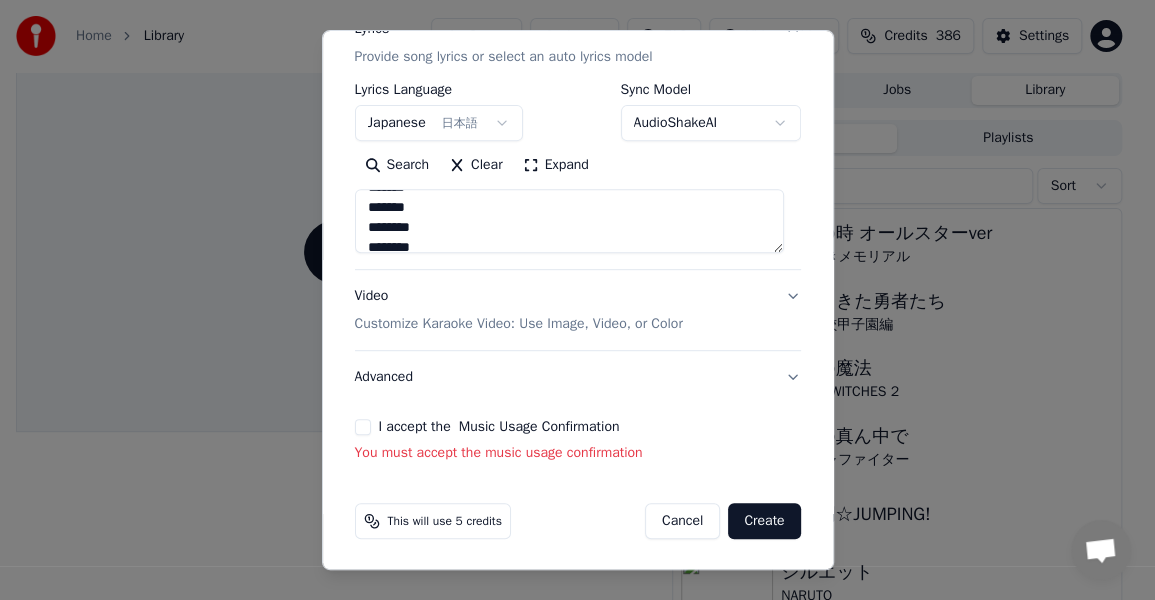 click on "I accept the   Music Usage Confirmation" at bounding box center (363, 427) 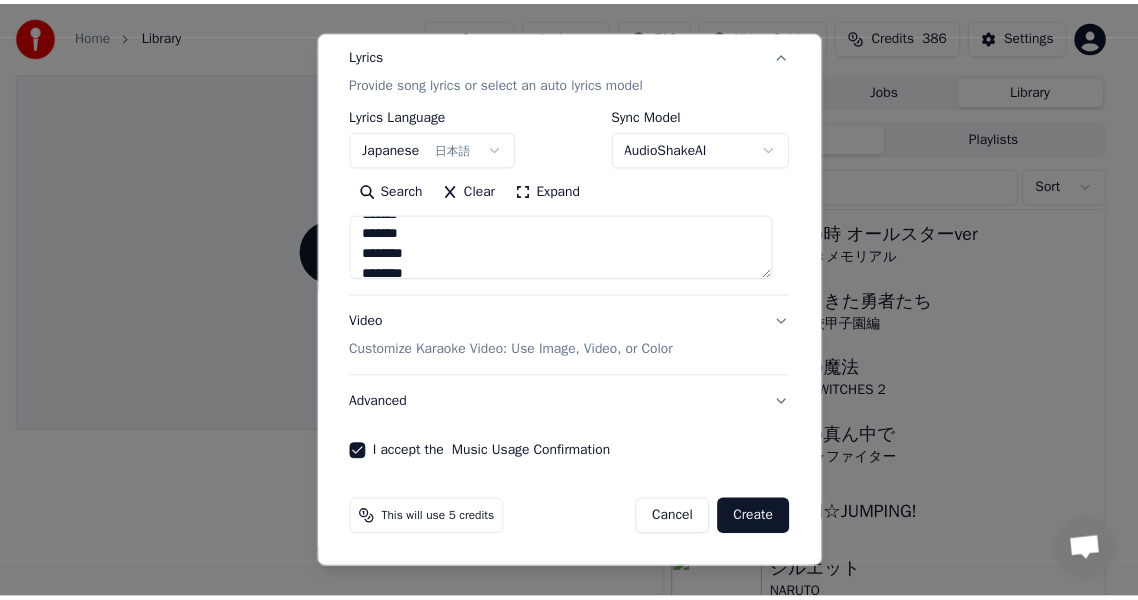 scroll, scrollTop: 253, scrollLeft: 0, axis: vertical 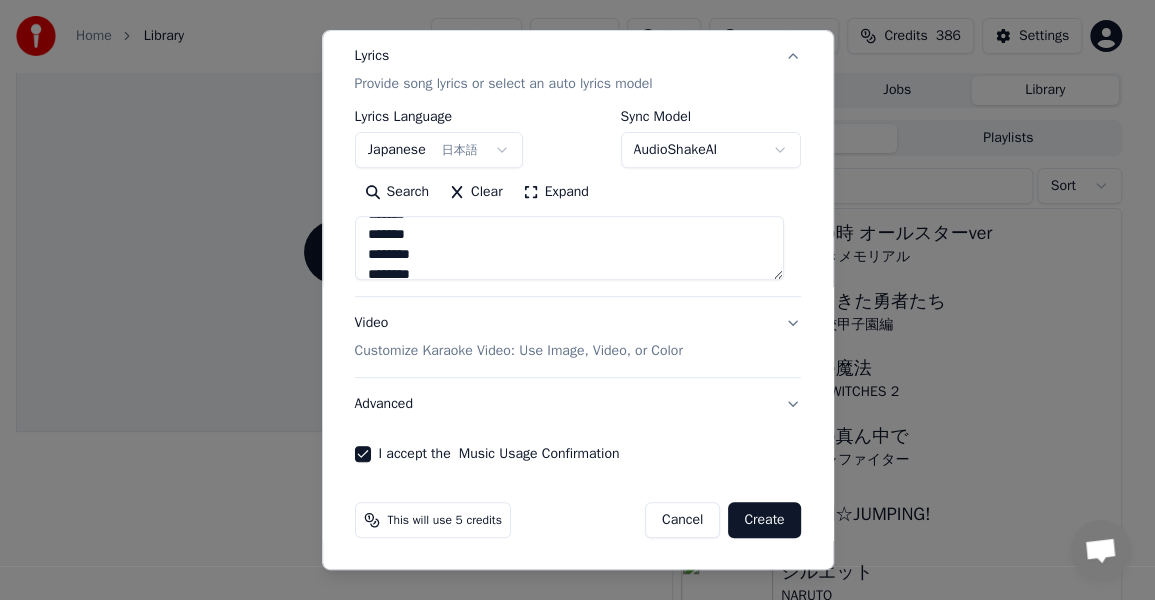 click on "Create" at bounding box center [764, 520] 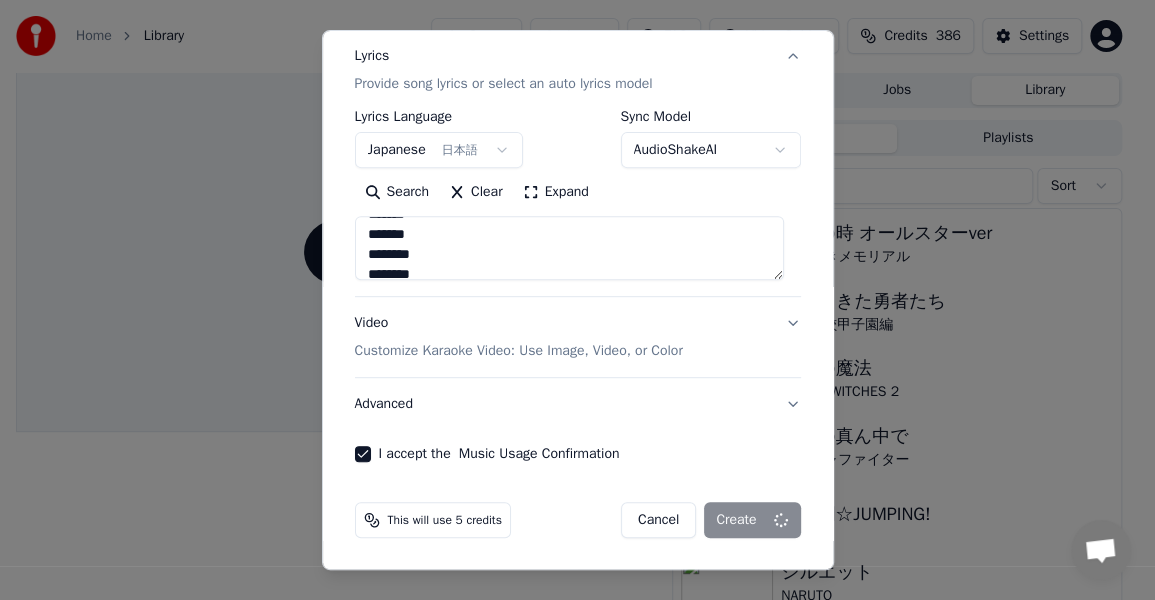 type on "**********" 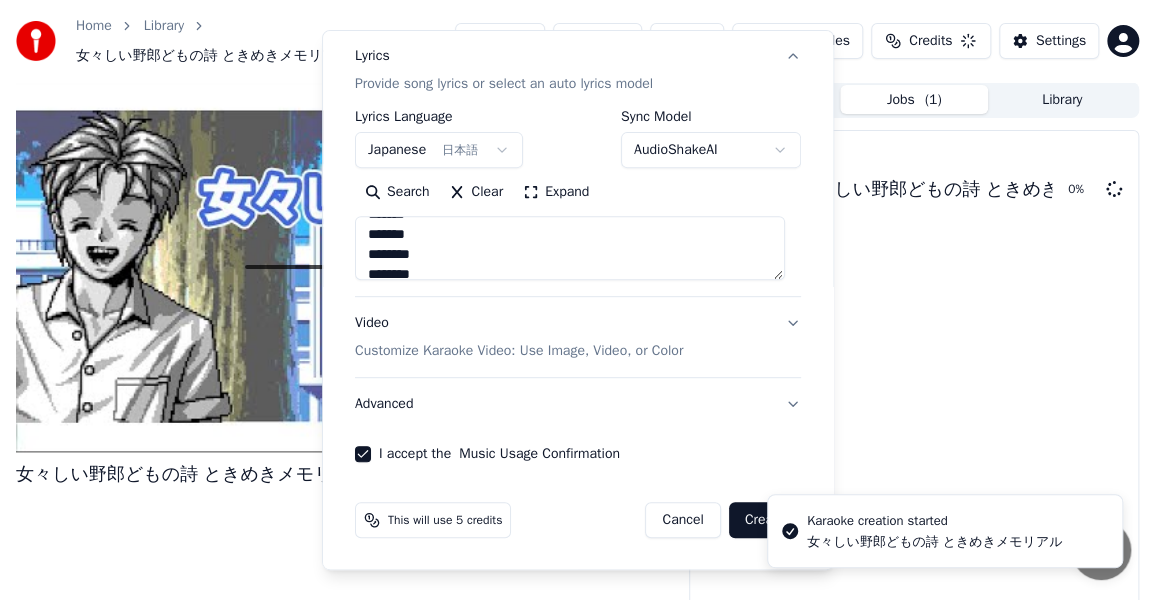 type 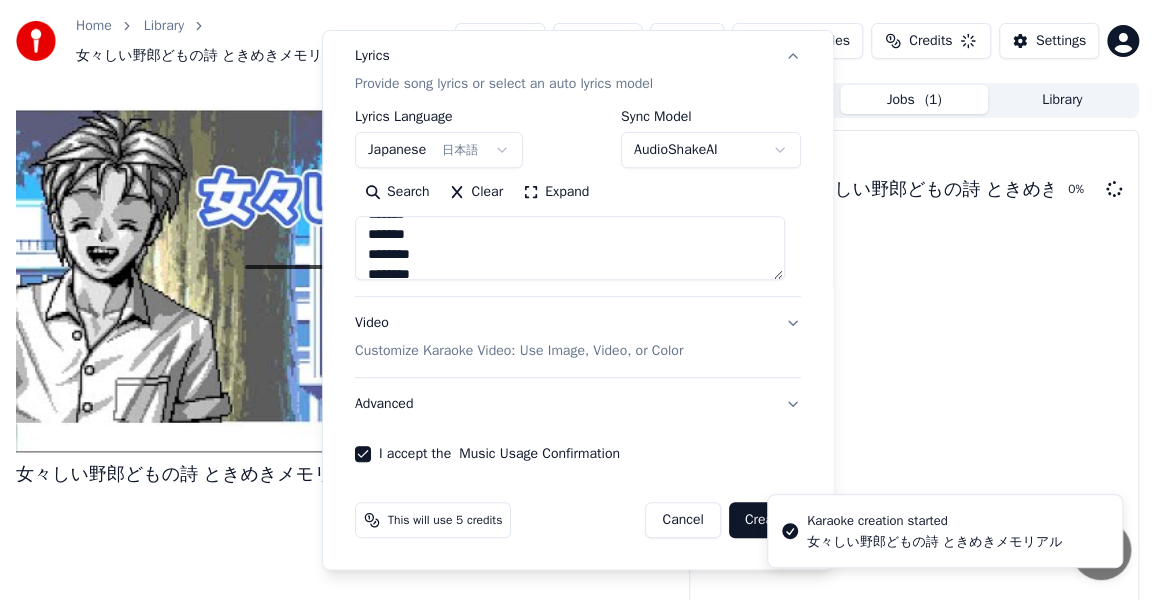 type 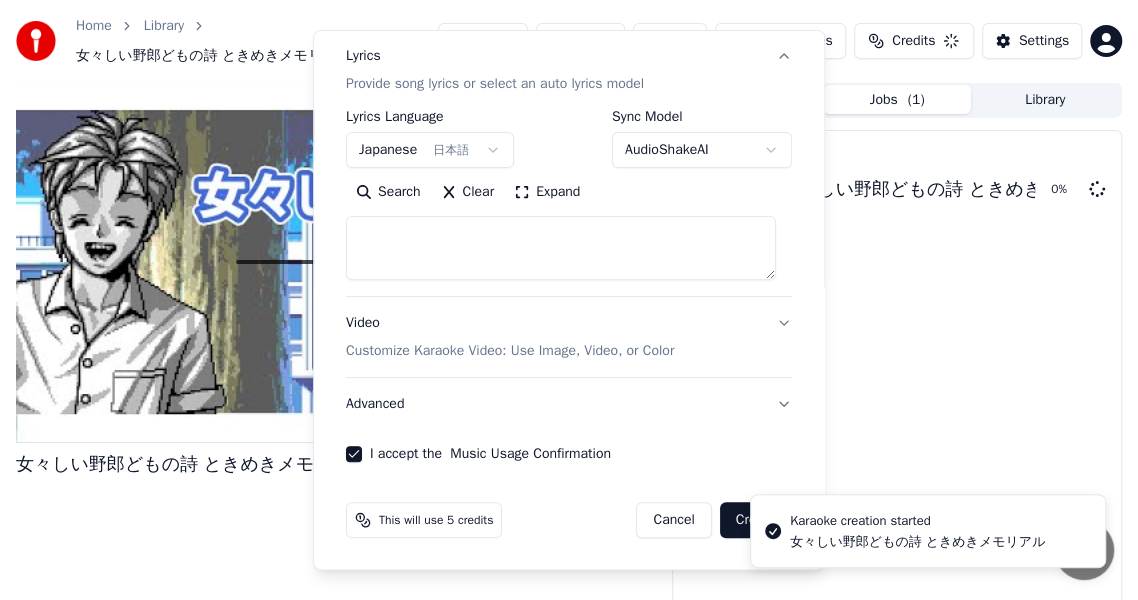 scroll, scrollTop: 0, scrollLeft: 0, axis: both 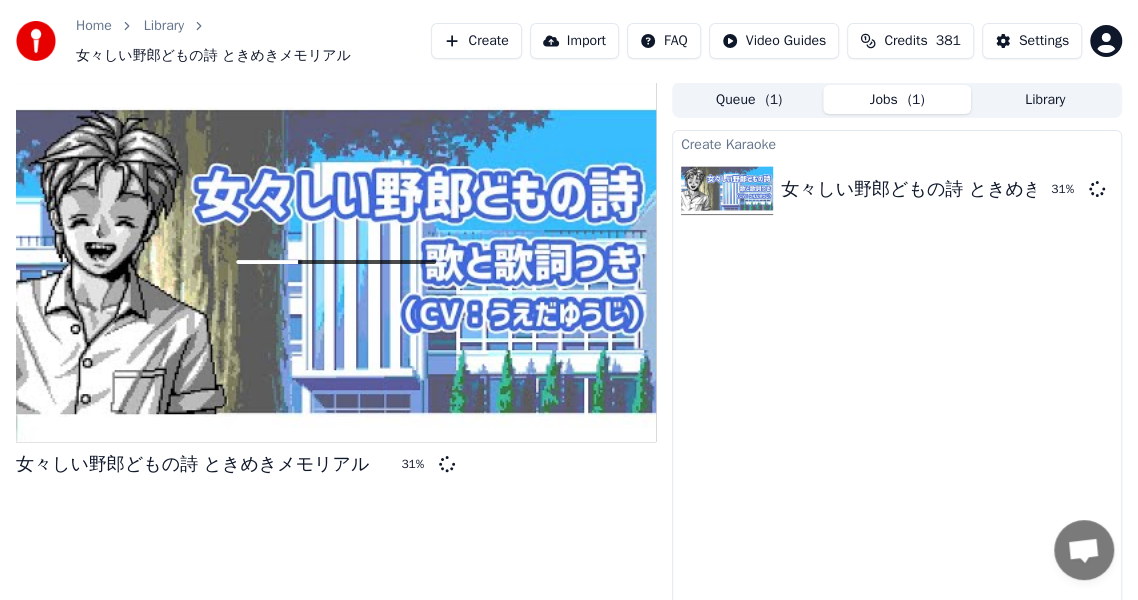 click on "Jobs ( 1 )" at bounding box center (897, 99) 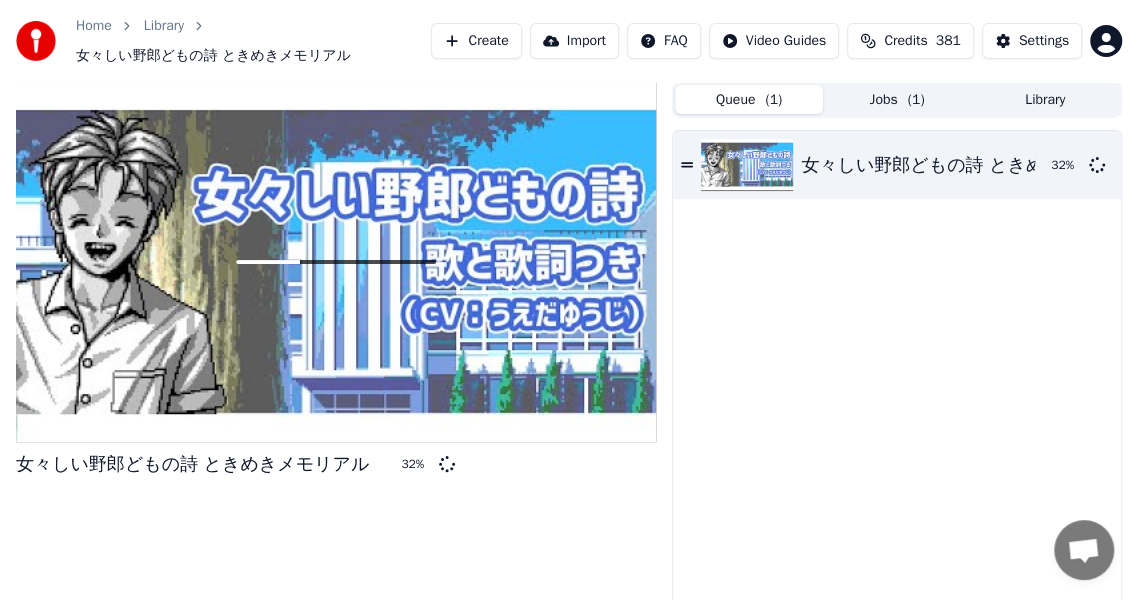click on "( 1 )" at bounding box center [773, 100] 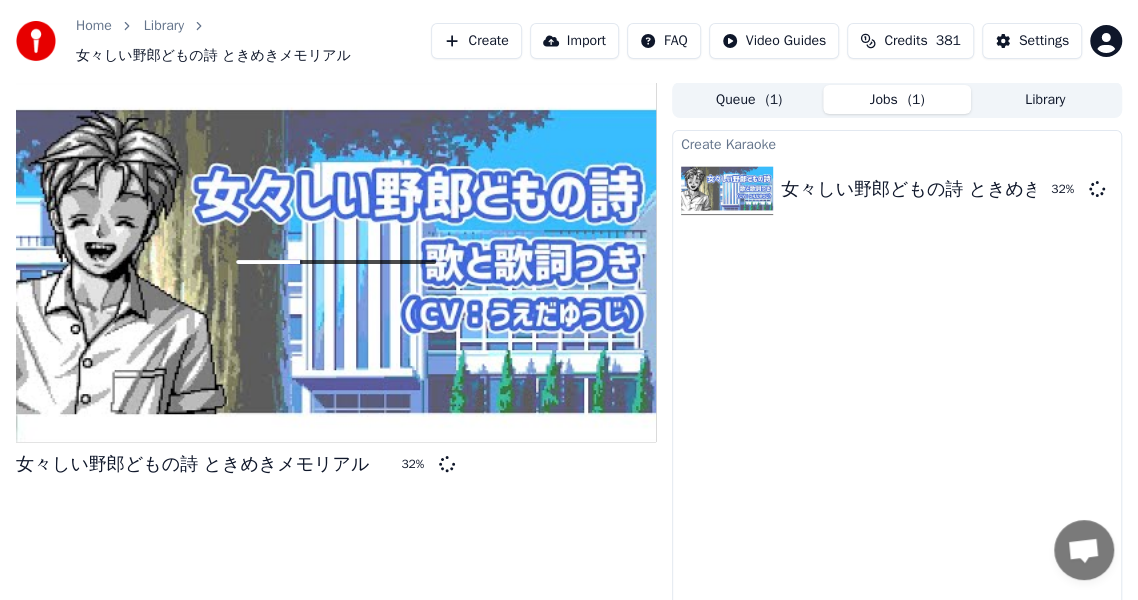 click on "Jobs ( 1 )" at bounding box center [897, 99] 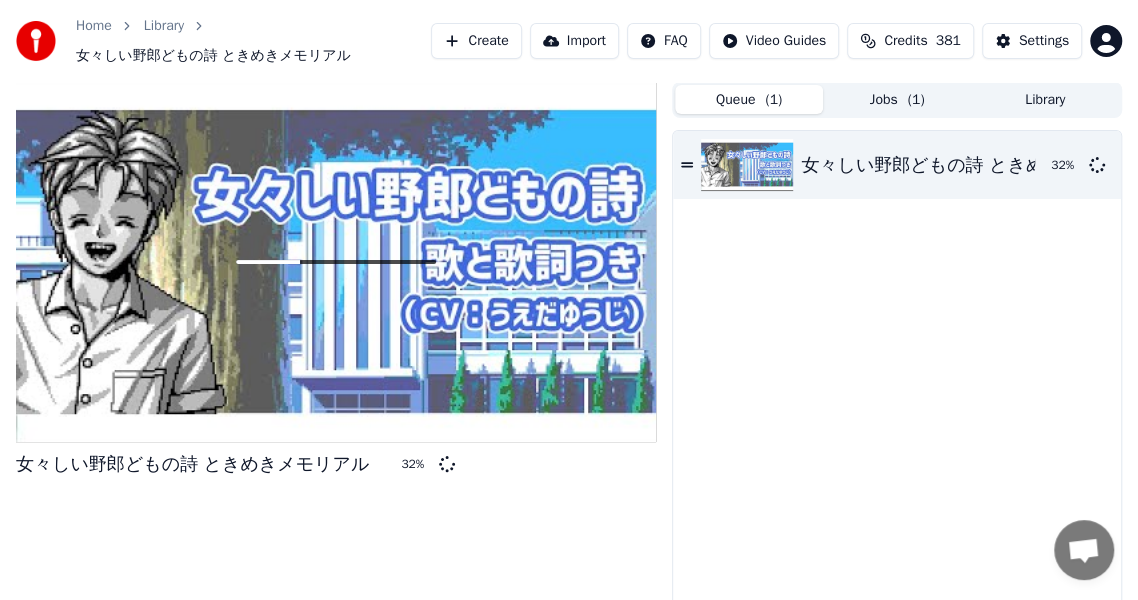 click on "Queue ( 1 )" at bounding box center [749, 99] 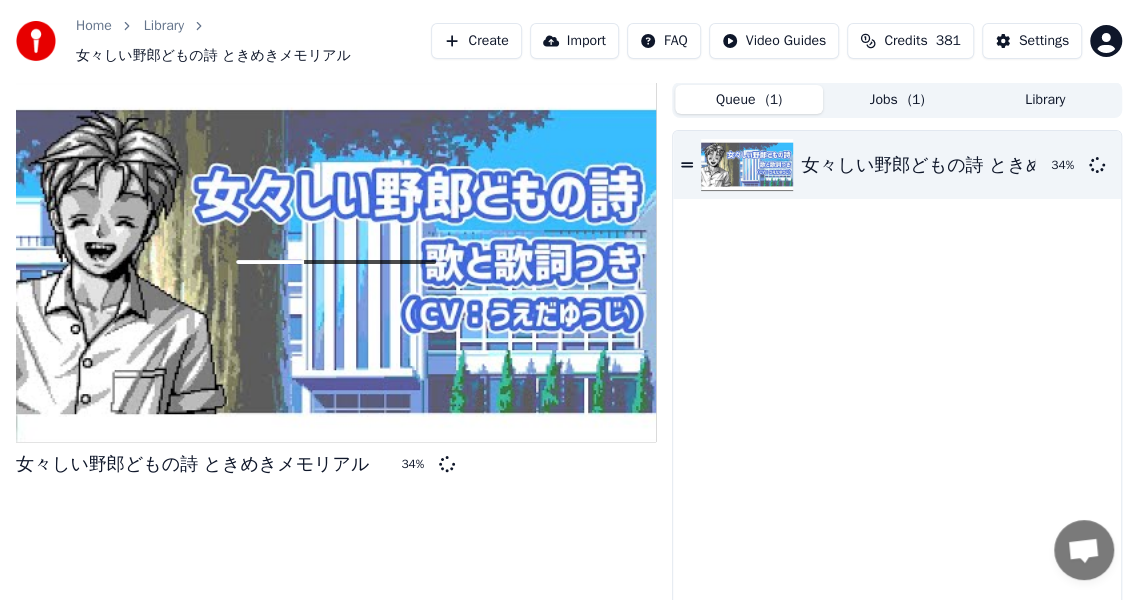 click on "Library" at bounding box center (1045, 99) 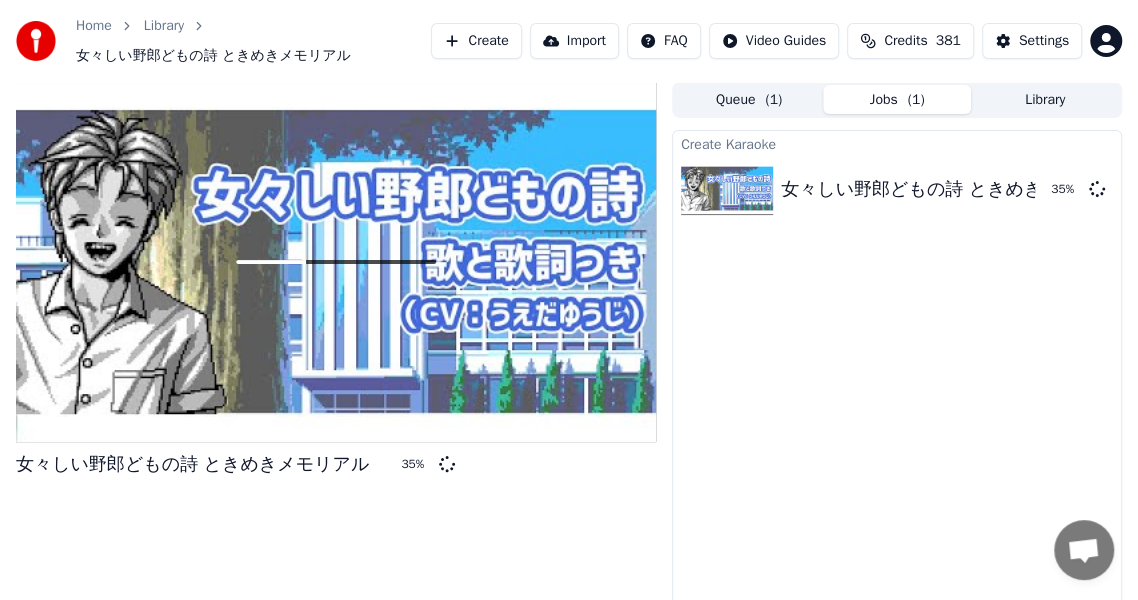 click on "Jobs ( 1 )" at bounding box center [897, 99] 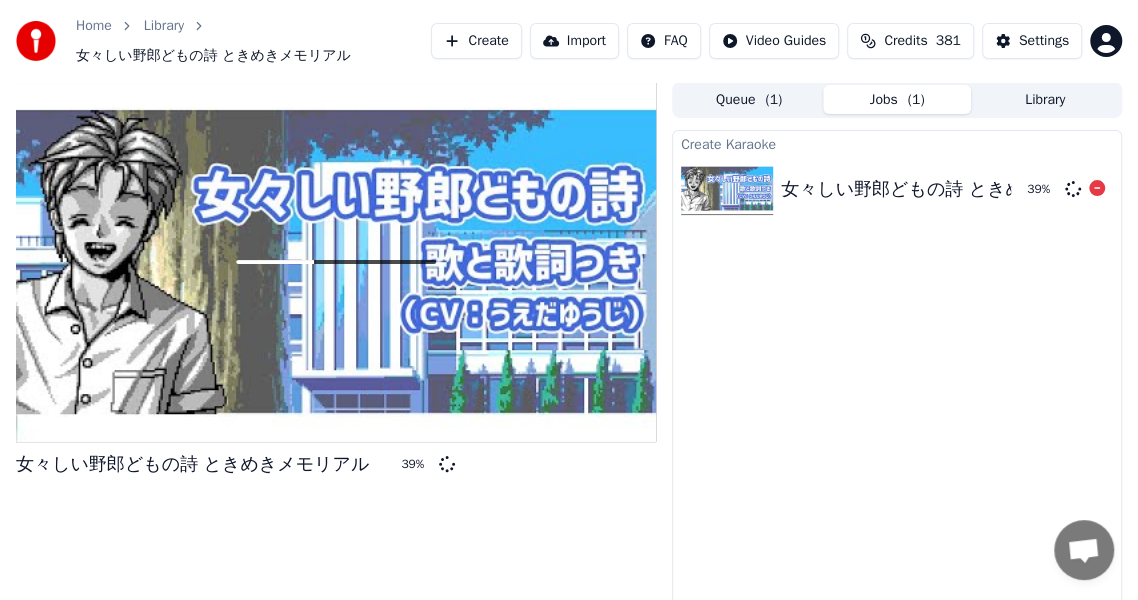 click on "女々しい野郎どもの詩  ときめきメモリアル" at bounding box center [957, 189] 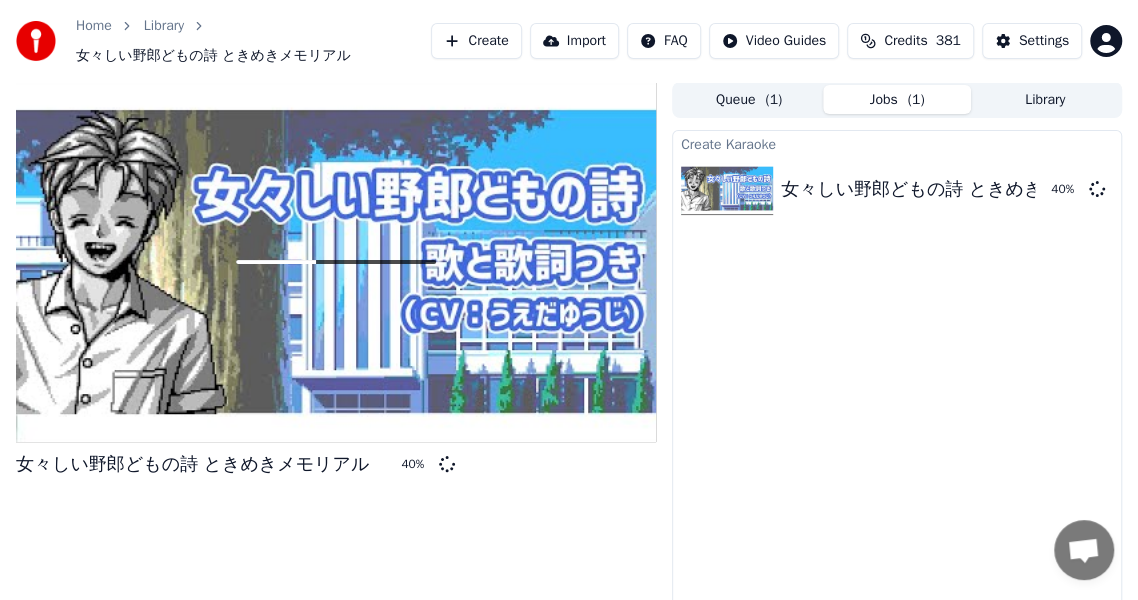 click on "Queue ( 1 )" at bounding box center (749, 99) 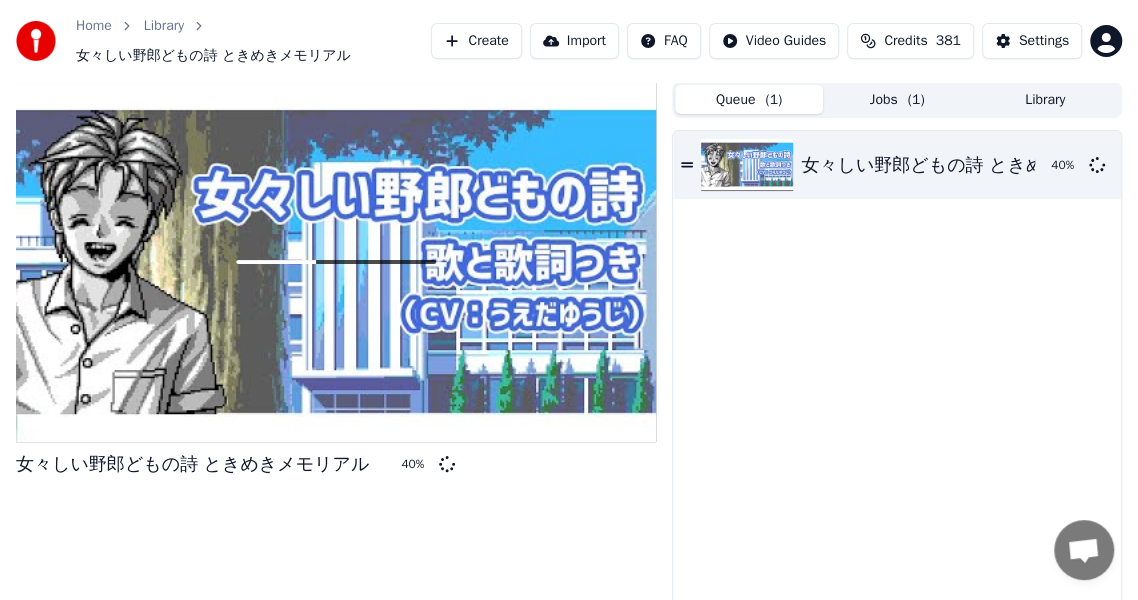 click on "Jobs ( 1 )" at bounding box center [897, 99] 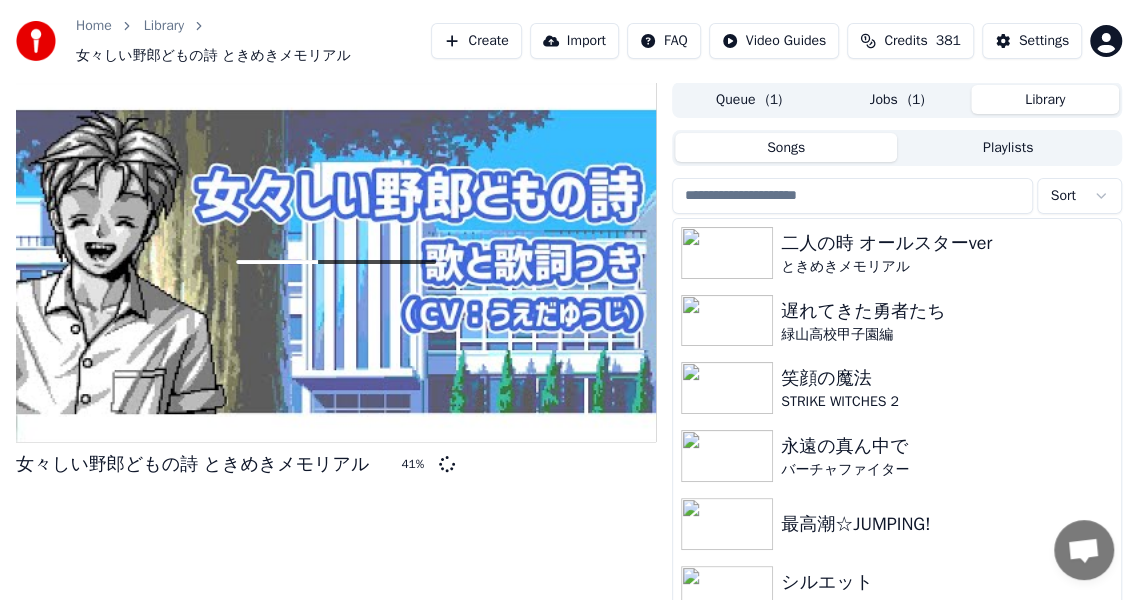 click on "Library" at bounding box center (1045, 99) 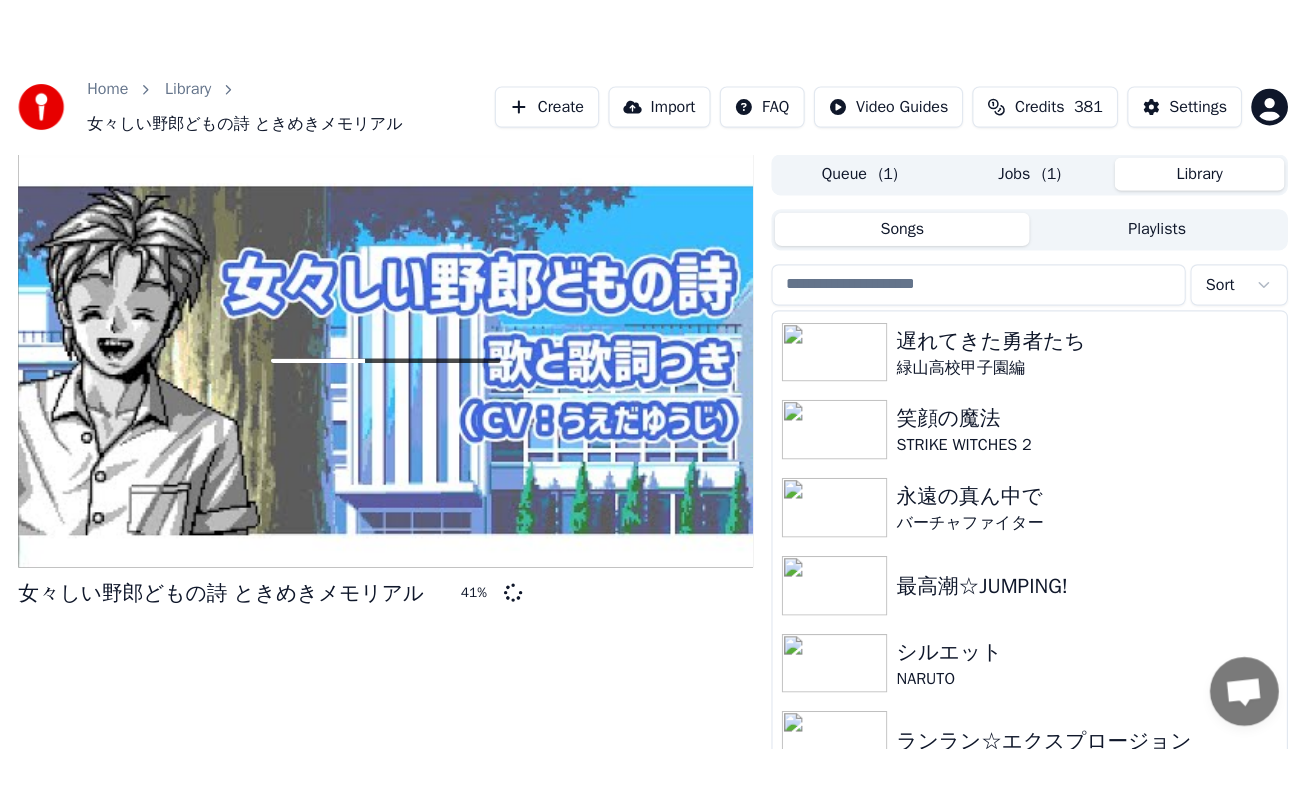 scroll, scrollTop: 100, scrollLeft: 0, axis: vertical 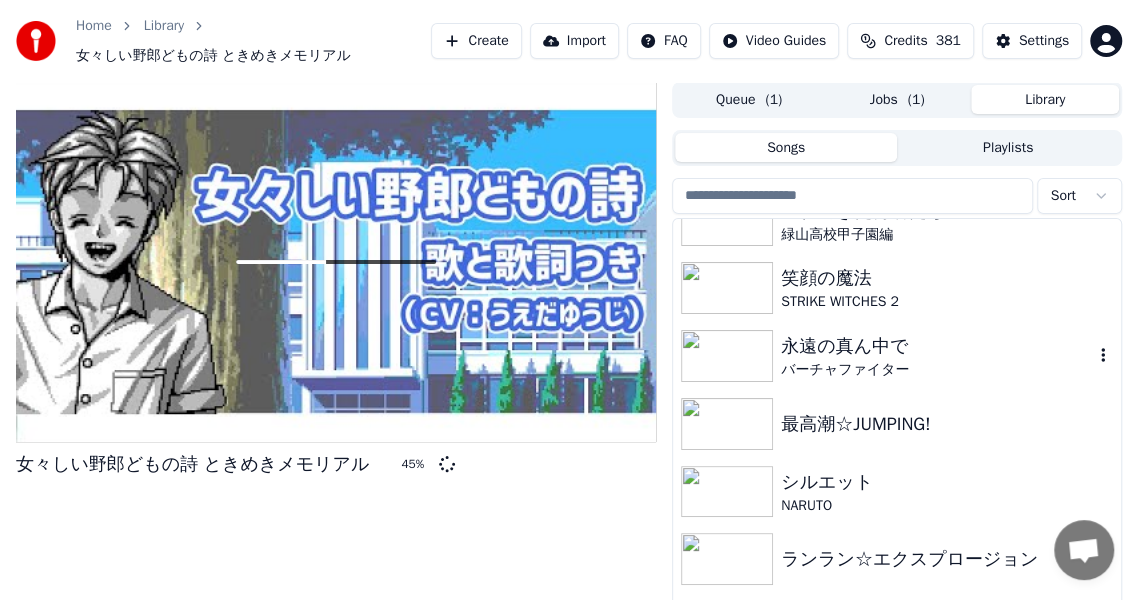 click on "バーチャファイター" at bounding box center (937, 370) 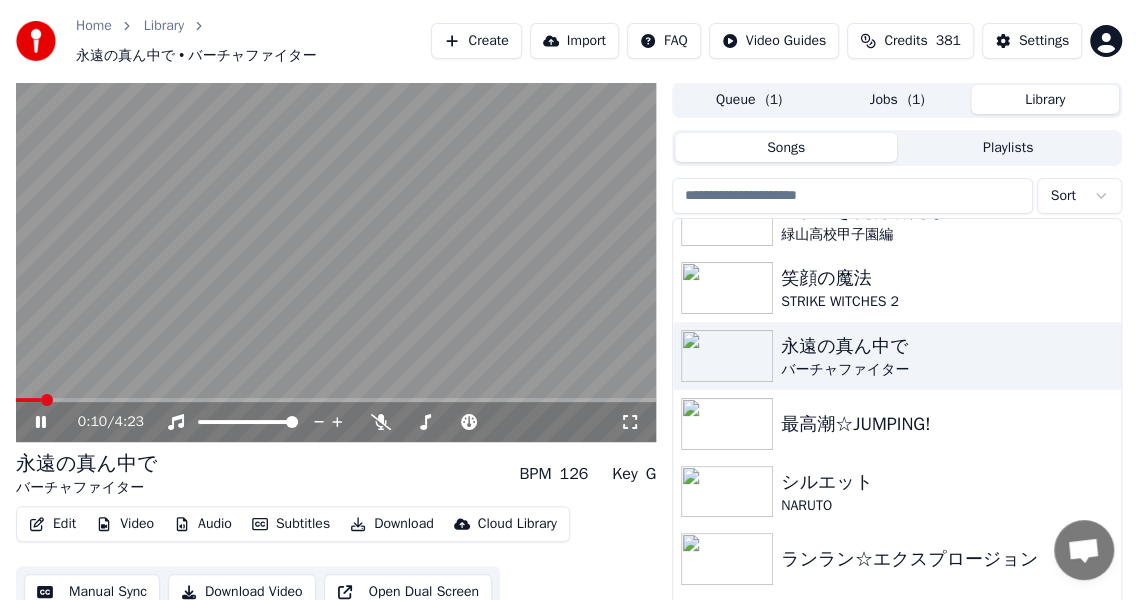 click on "0:10  /  4:23" at bounding box center [336, 422] 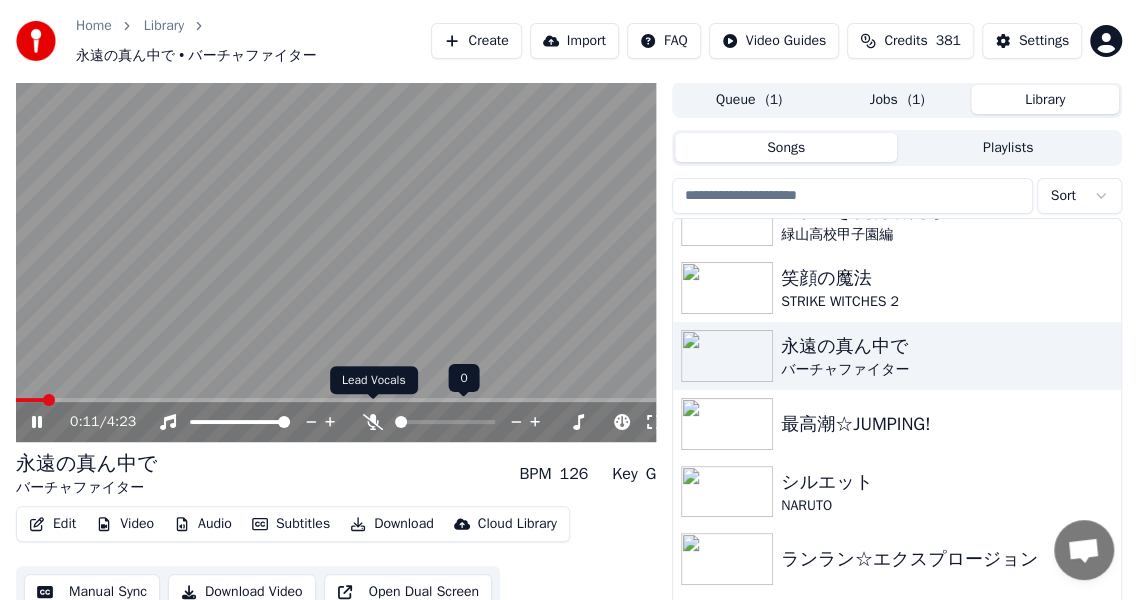 click 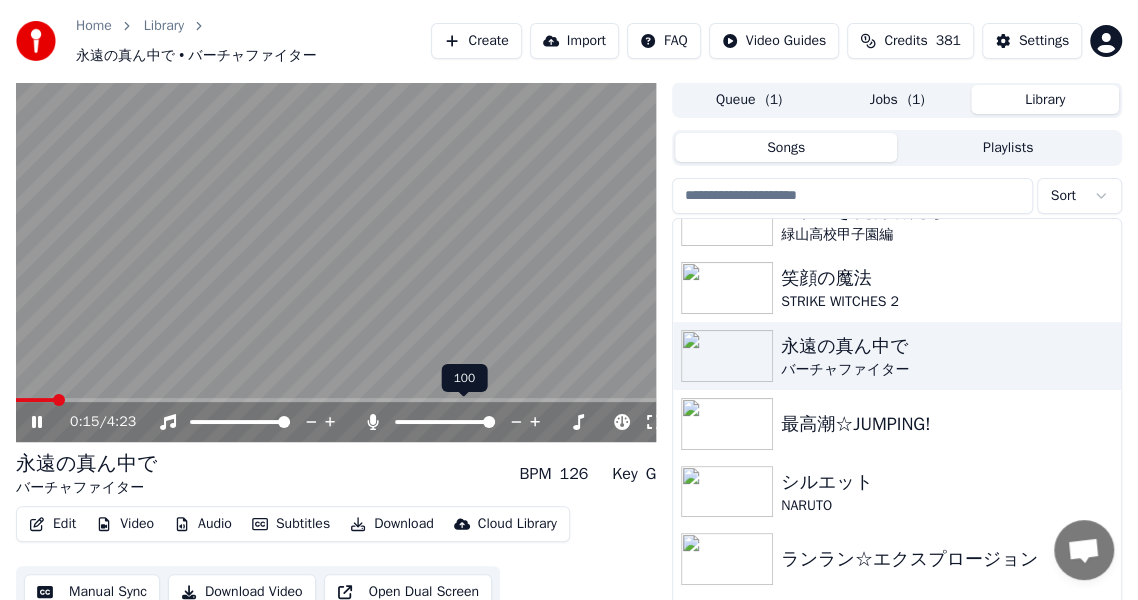 click at bounding box center [463, 422] 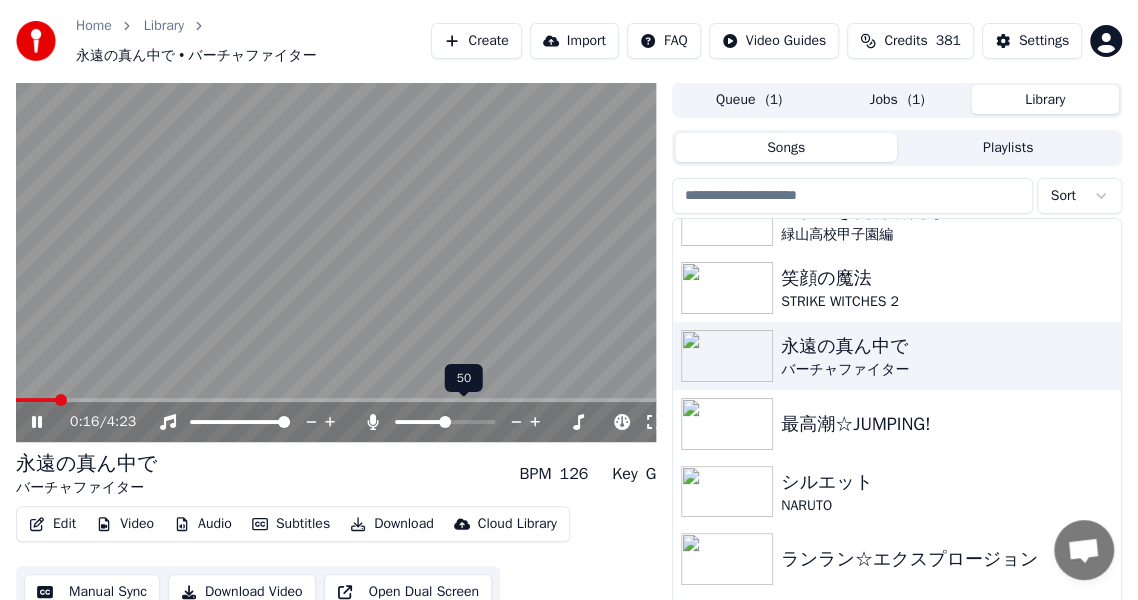 click at bounding box center [420, 422] 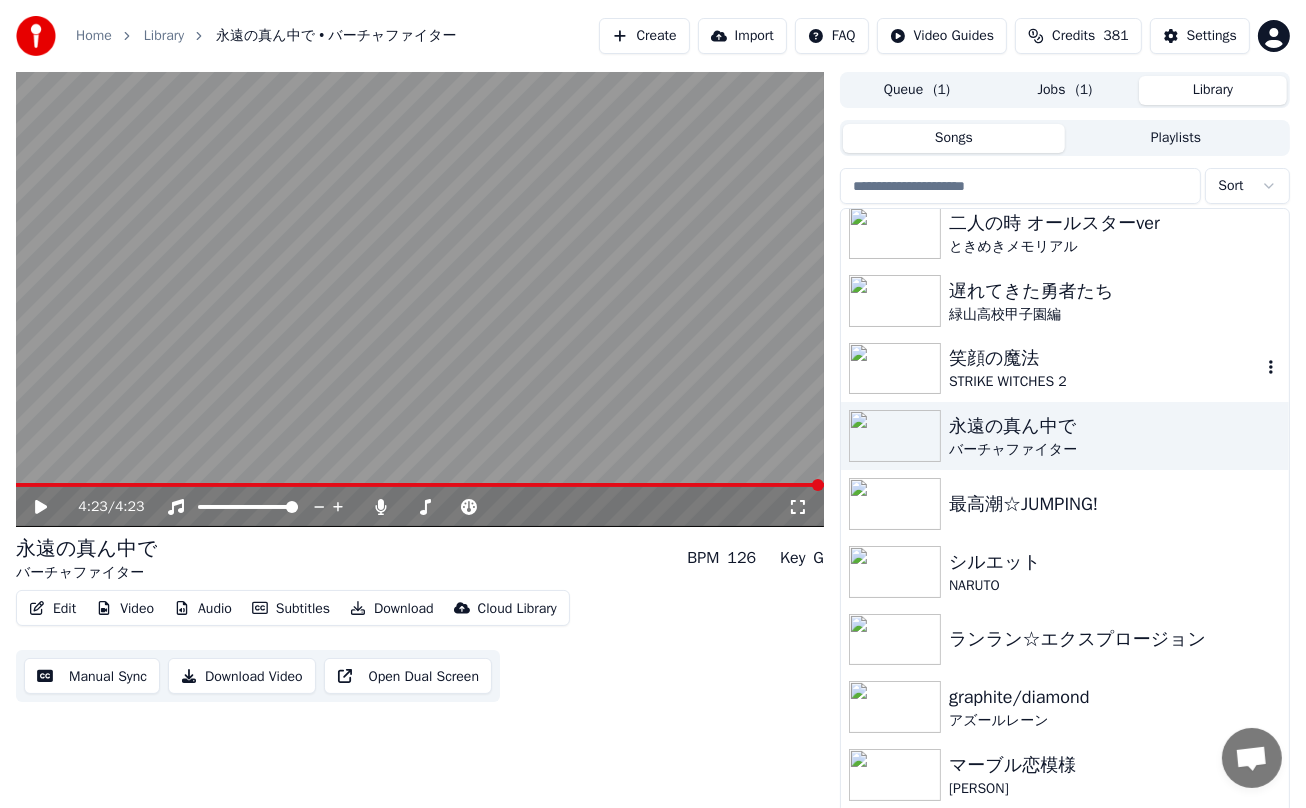 scroll, scrollTop: 0, scrollLeft: 0, axis: both 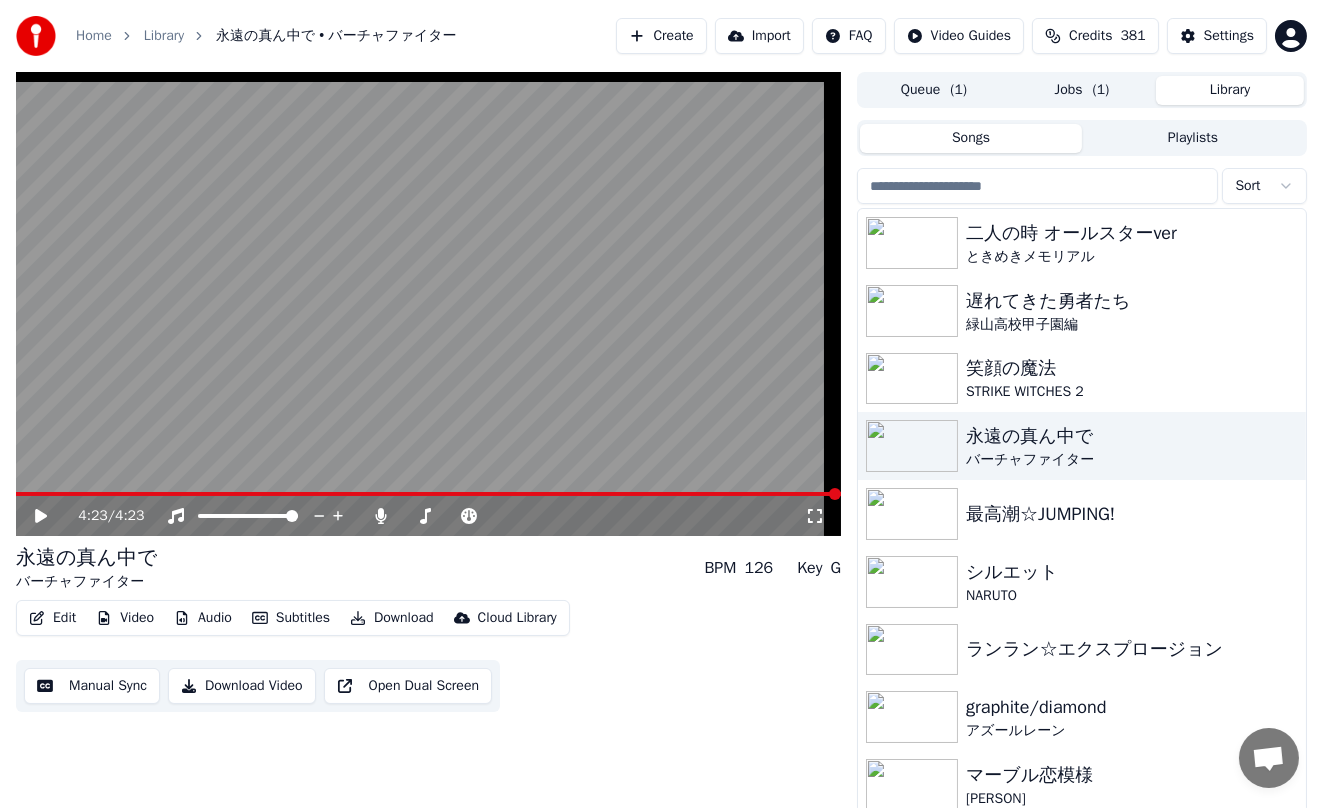 click on "Queue ( 1 )" at bounding box center (934, 90) 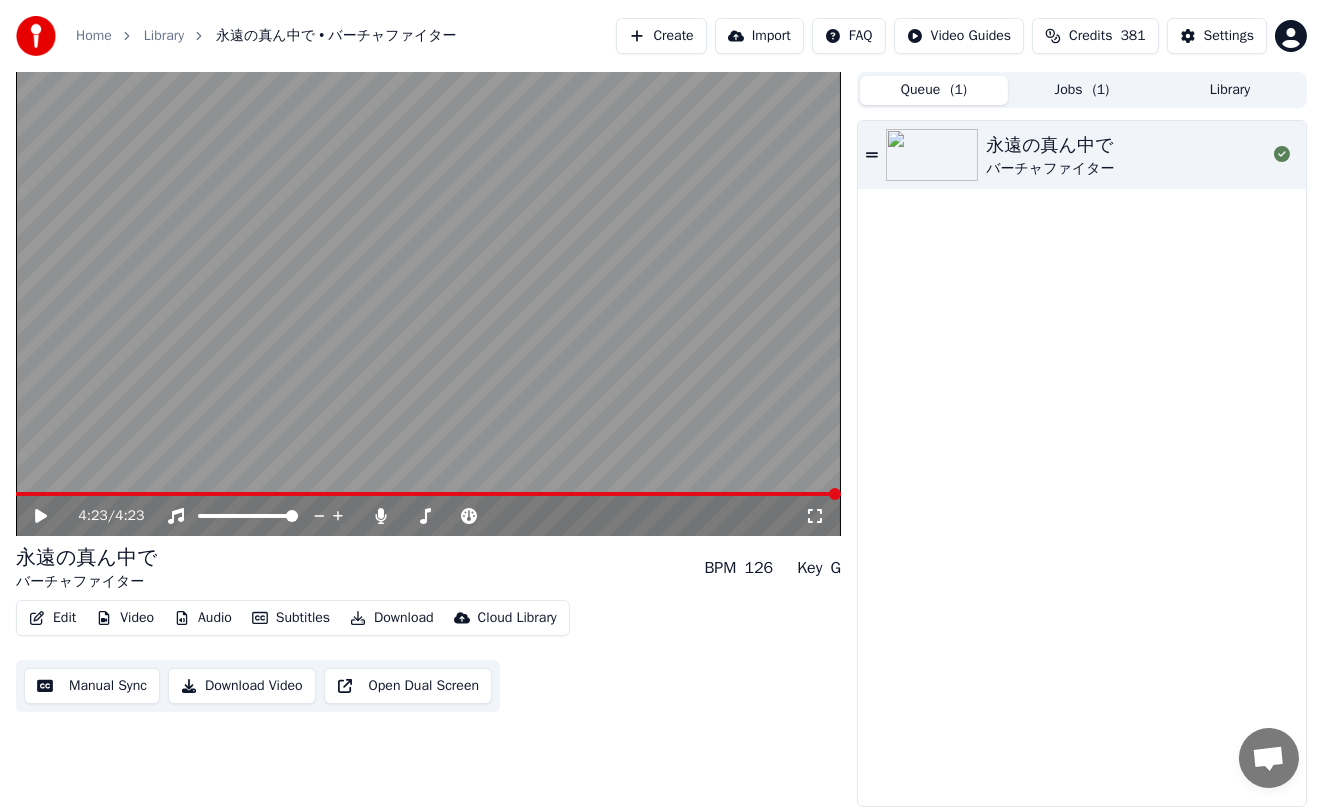 click on "Queue ( 1 )" at bounding box center [934, 90] 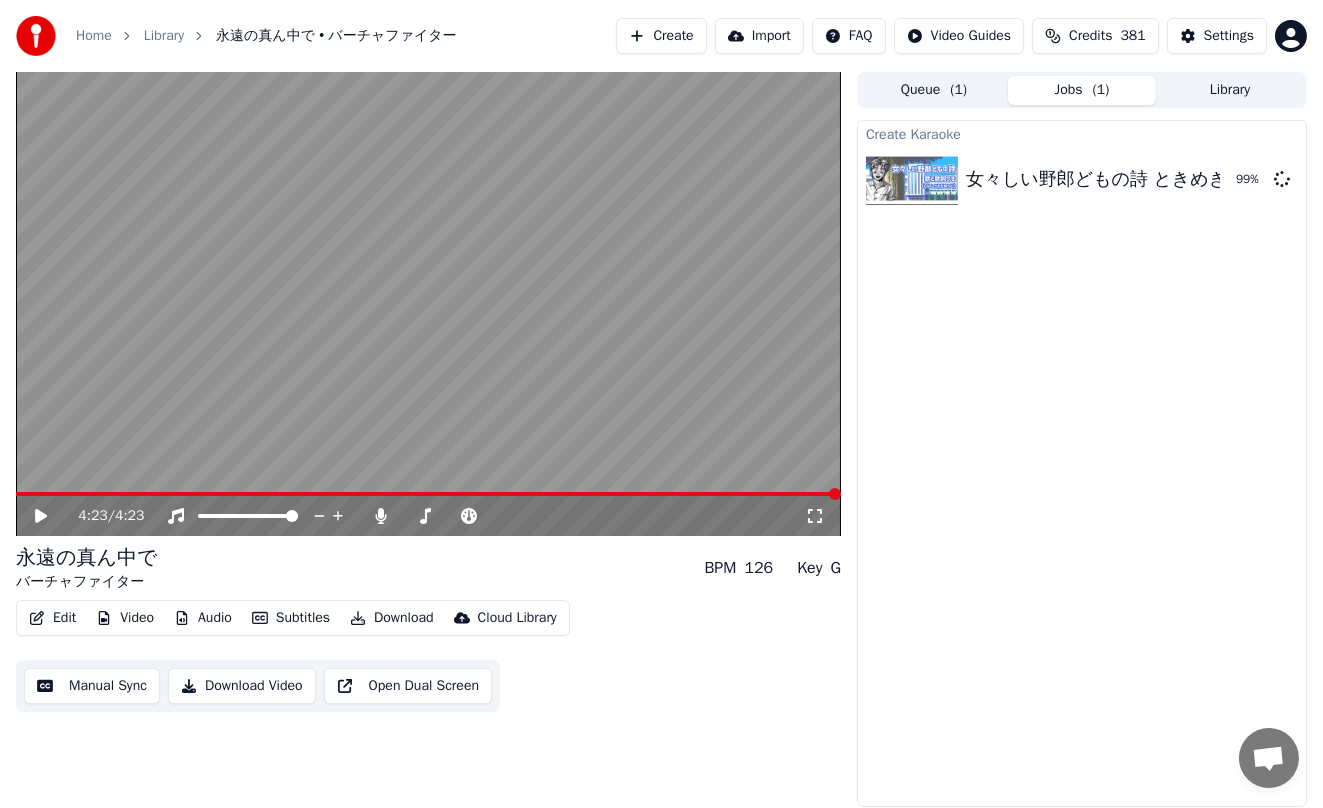 click on "Jobs ( 1 )" at bounding box center (1082, 90) 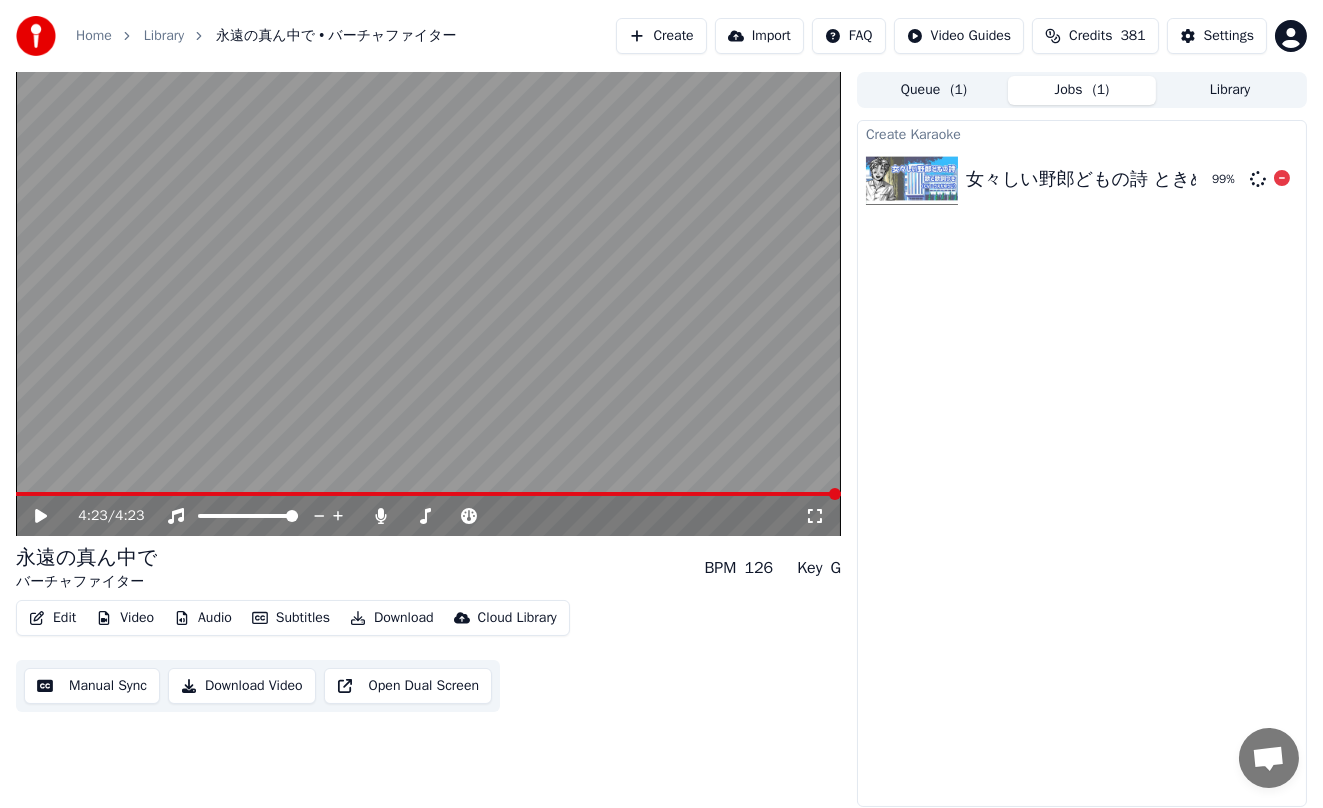 click on "女々しい野郎どもの詩  ときめきメモリアル" at bounding box center [1142, 179] 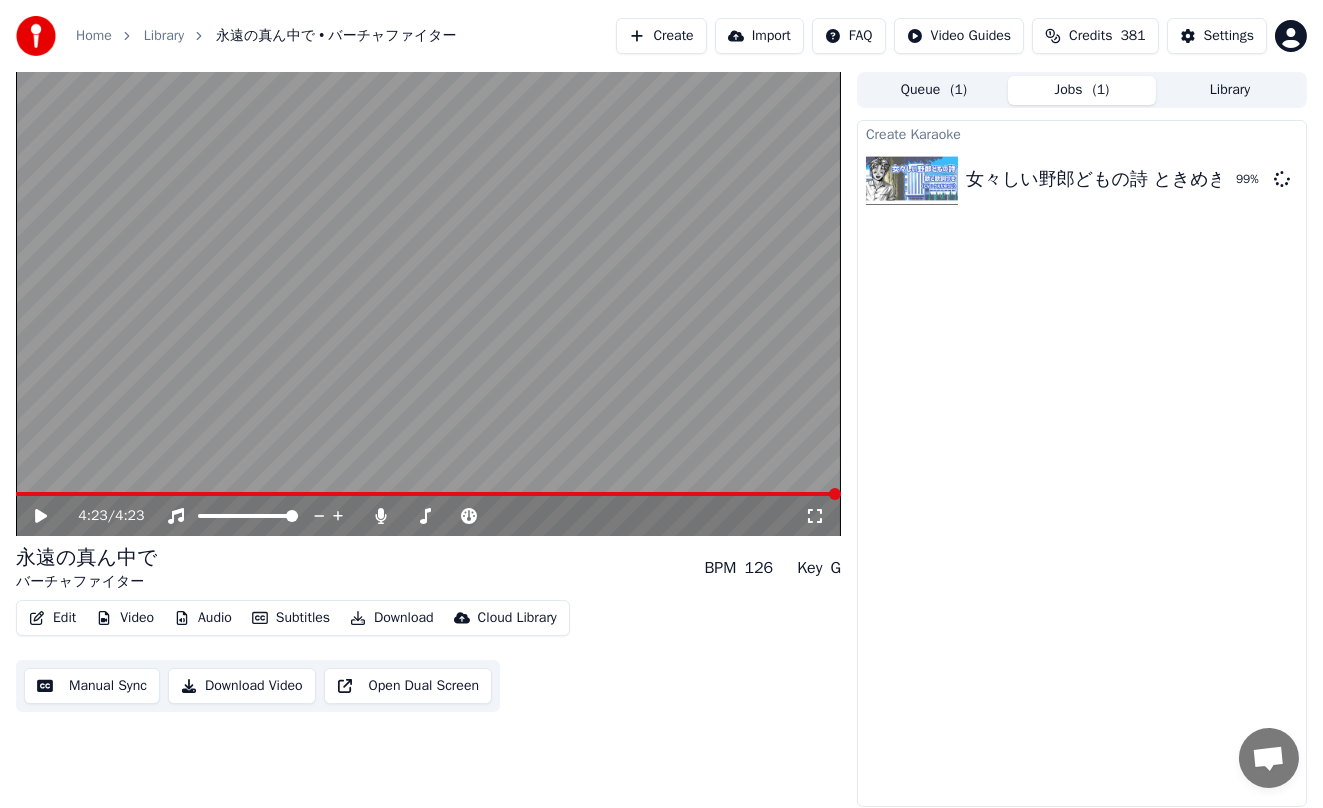 click on "Queue ( 1 )" at bounding box center (934, 90) 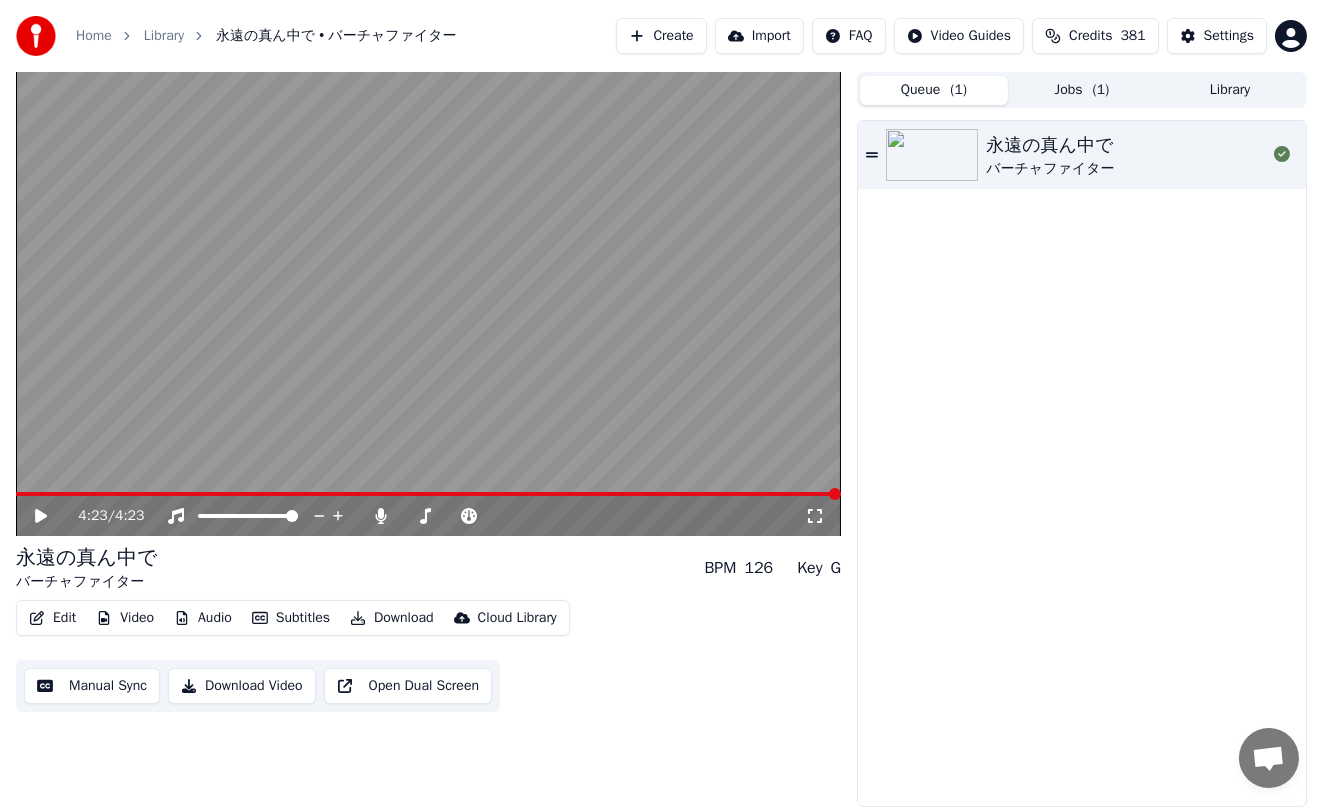 click on "Jobs ( 1 )" at bounding box center [1082, 90] 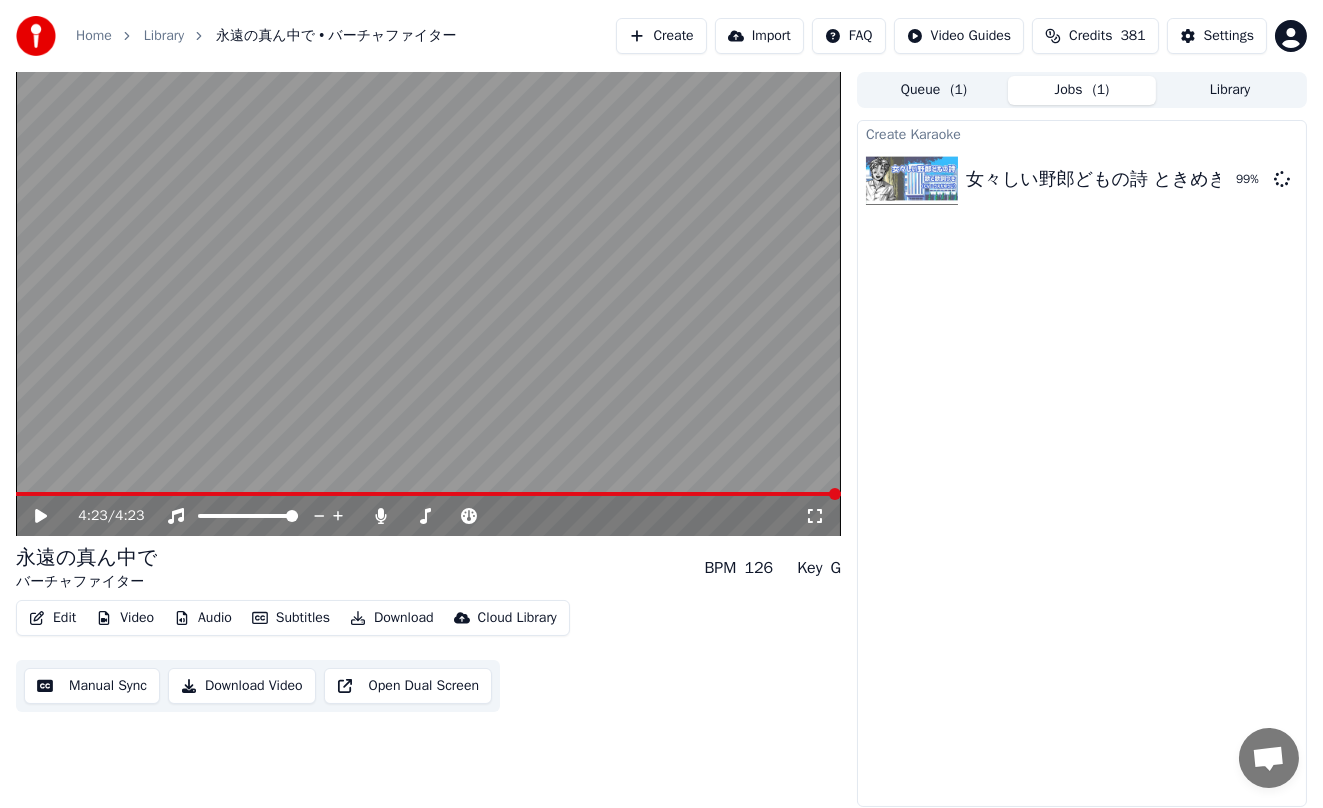 click on "Library" at bounding box center (164, 36) 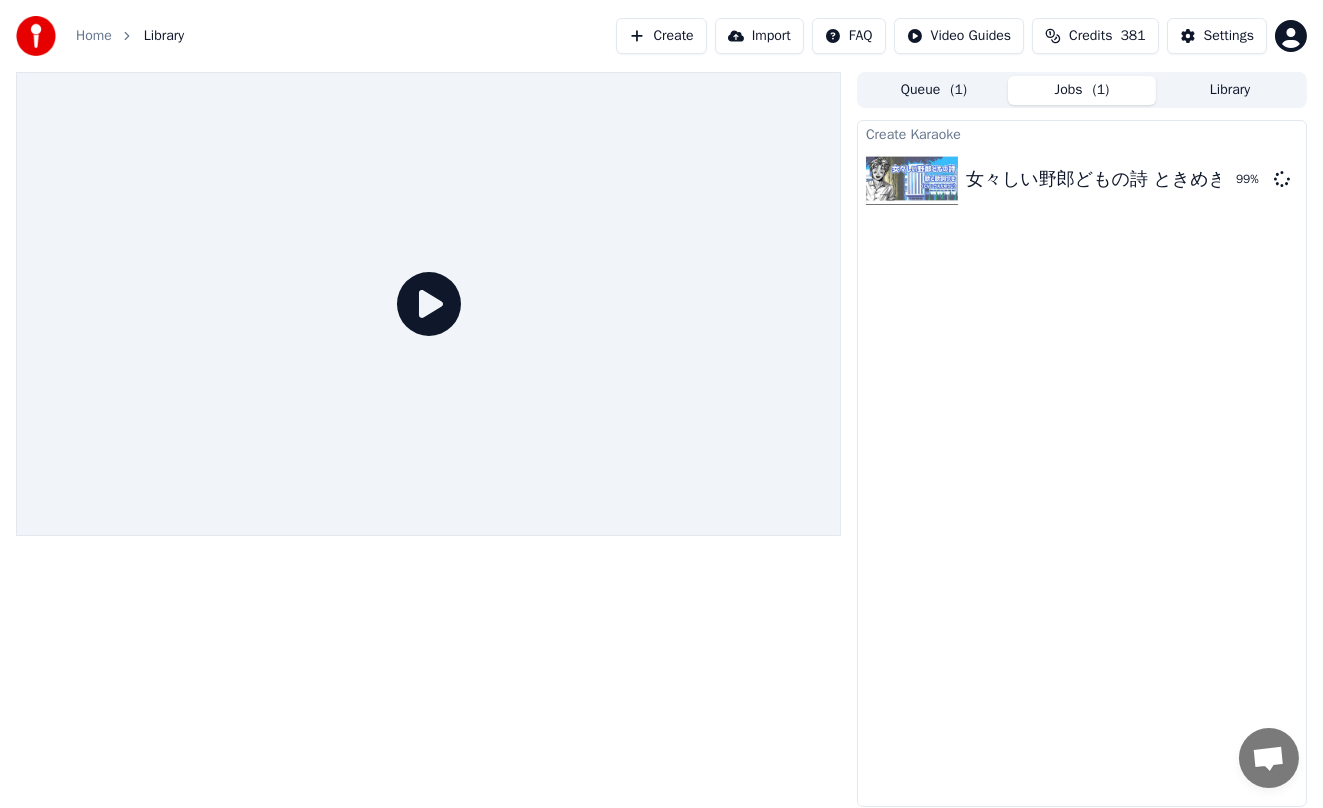 click on "Home" at bounding box center [94, 36] 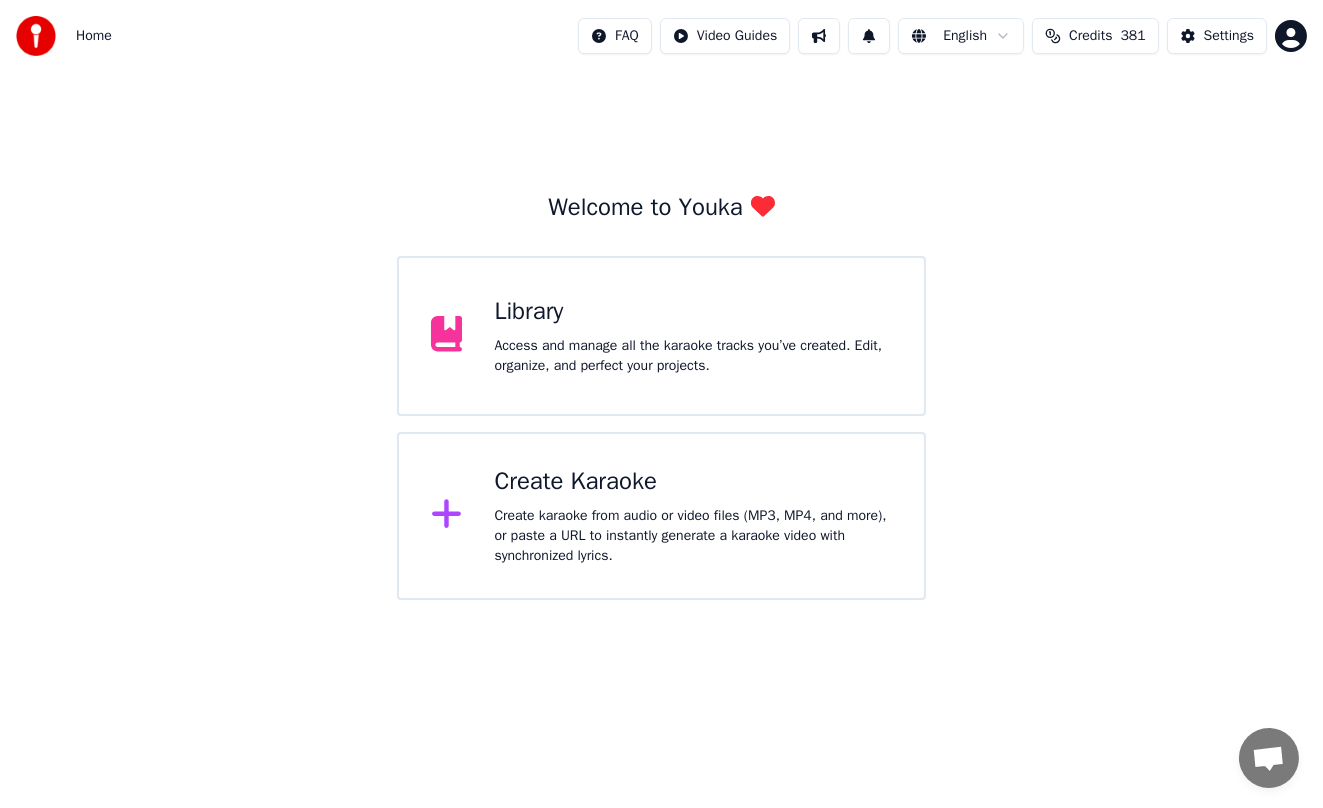 click on "Library Access and manage all the karaoke tracks you’ve created. Edit, organize, and perfect your projects." at bounding box center [693, 336] 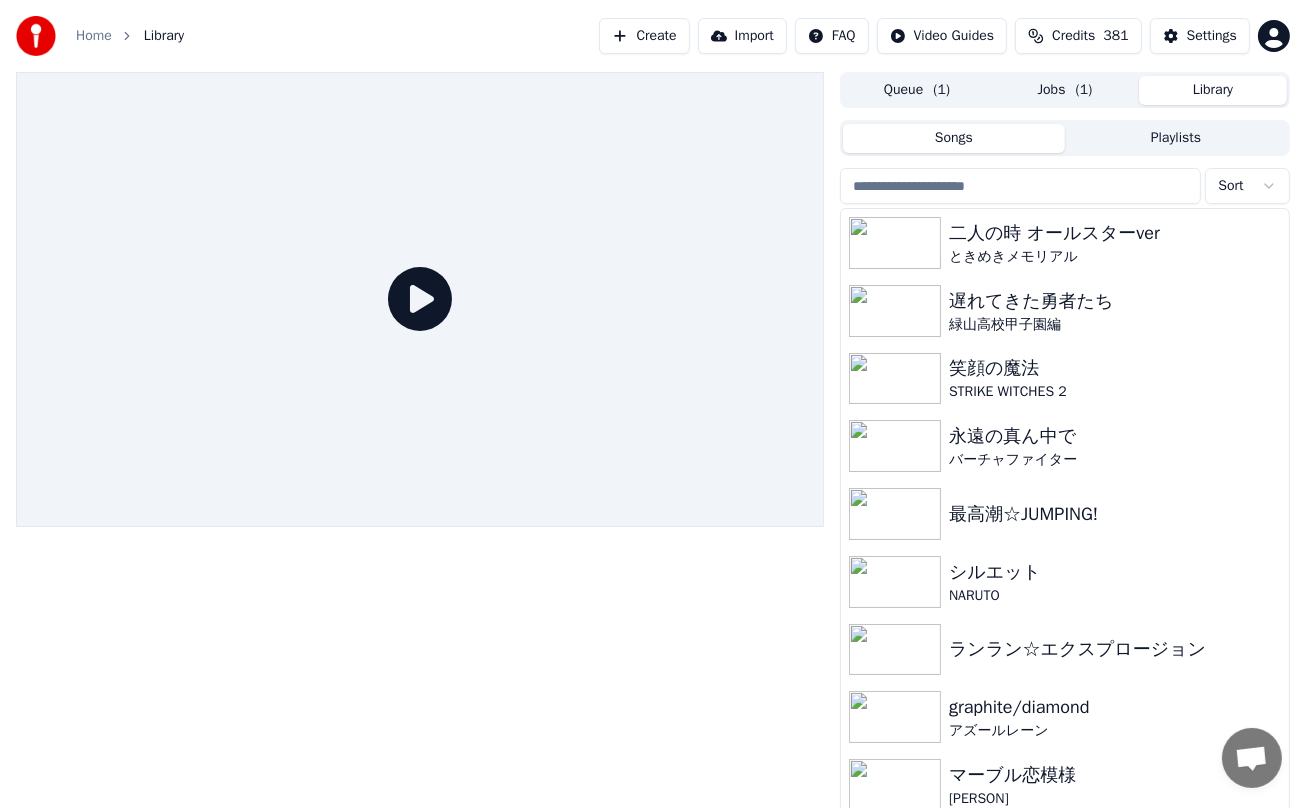 click on "Library" at bounding box center (1213, 90) 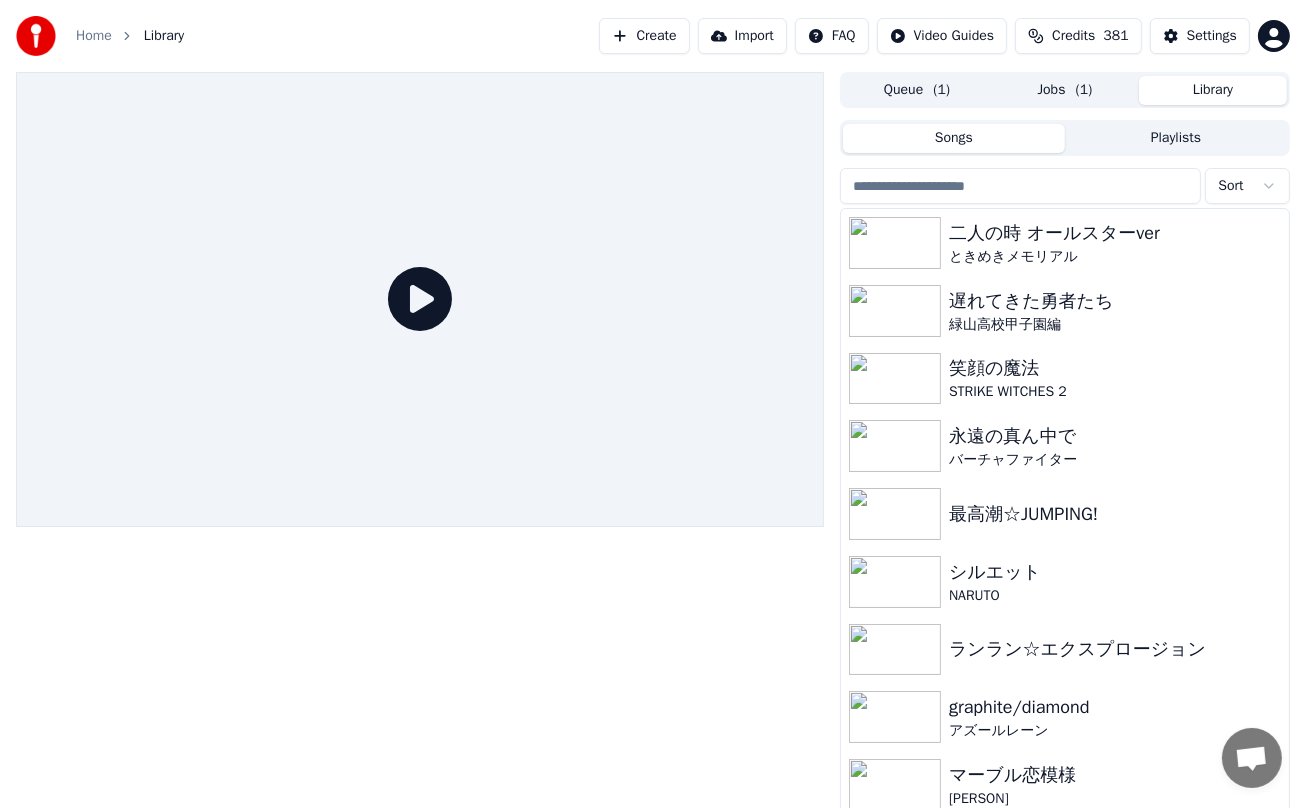 scroll, scrollTop: 6, scrollLeft: 0, axis: vertical 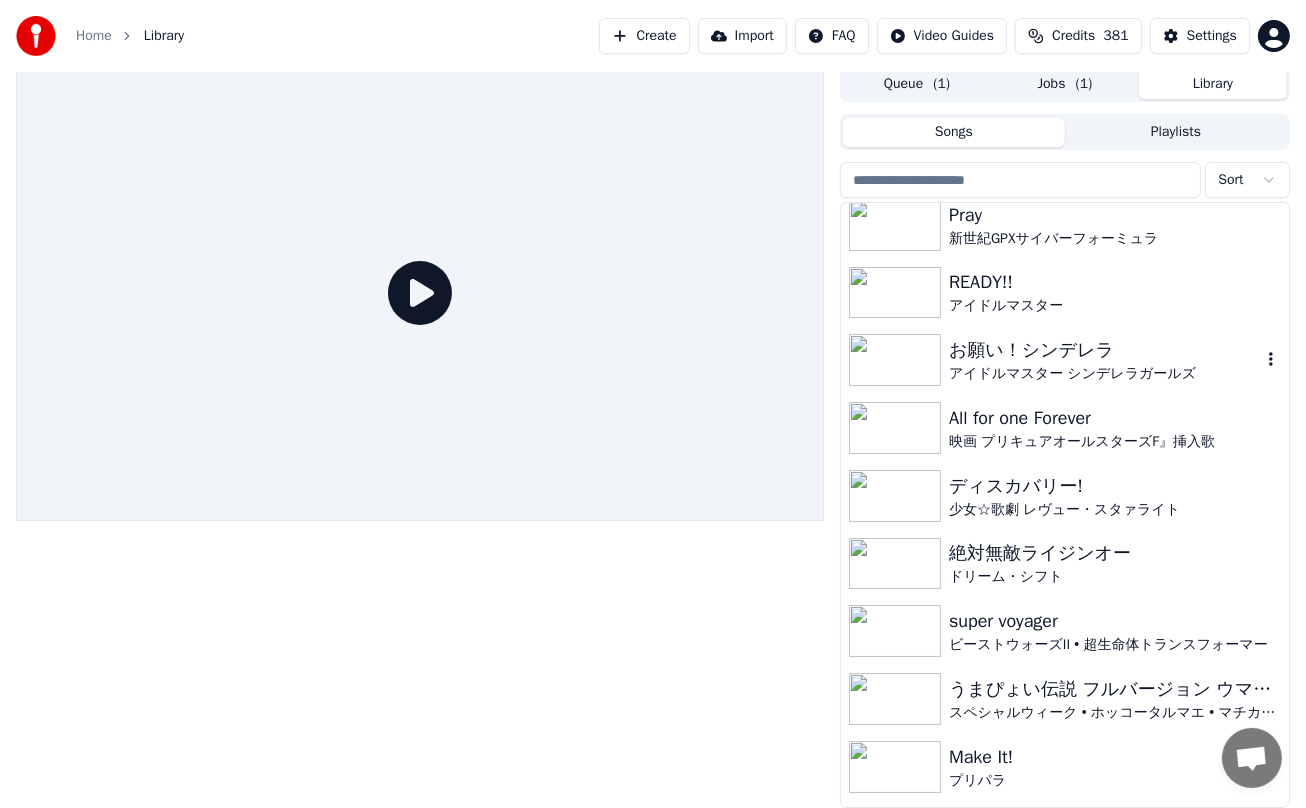 click on "お願い！シンデレラ" at bounding box center (1105, 350) 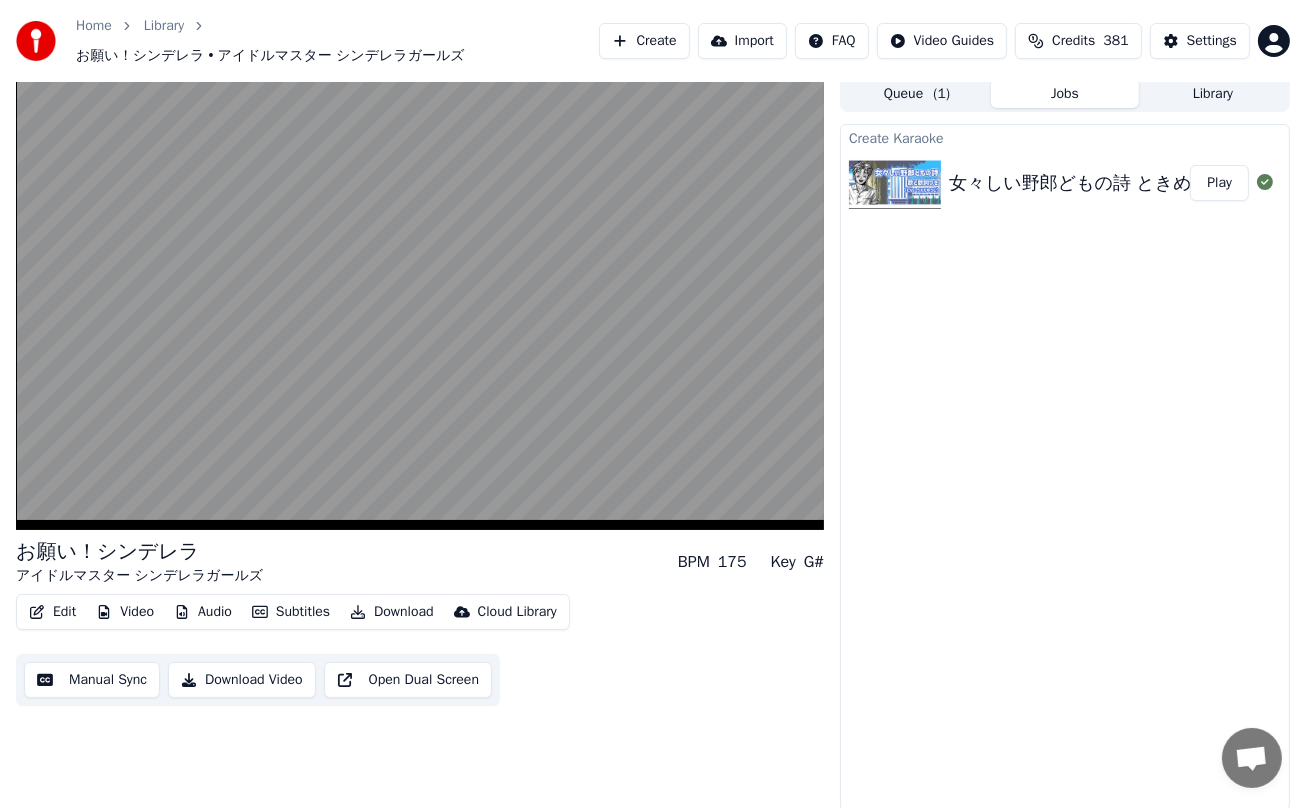 scroll, scrollTop: 0, scrollLeft: 0, axis: both 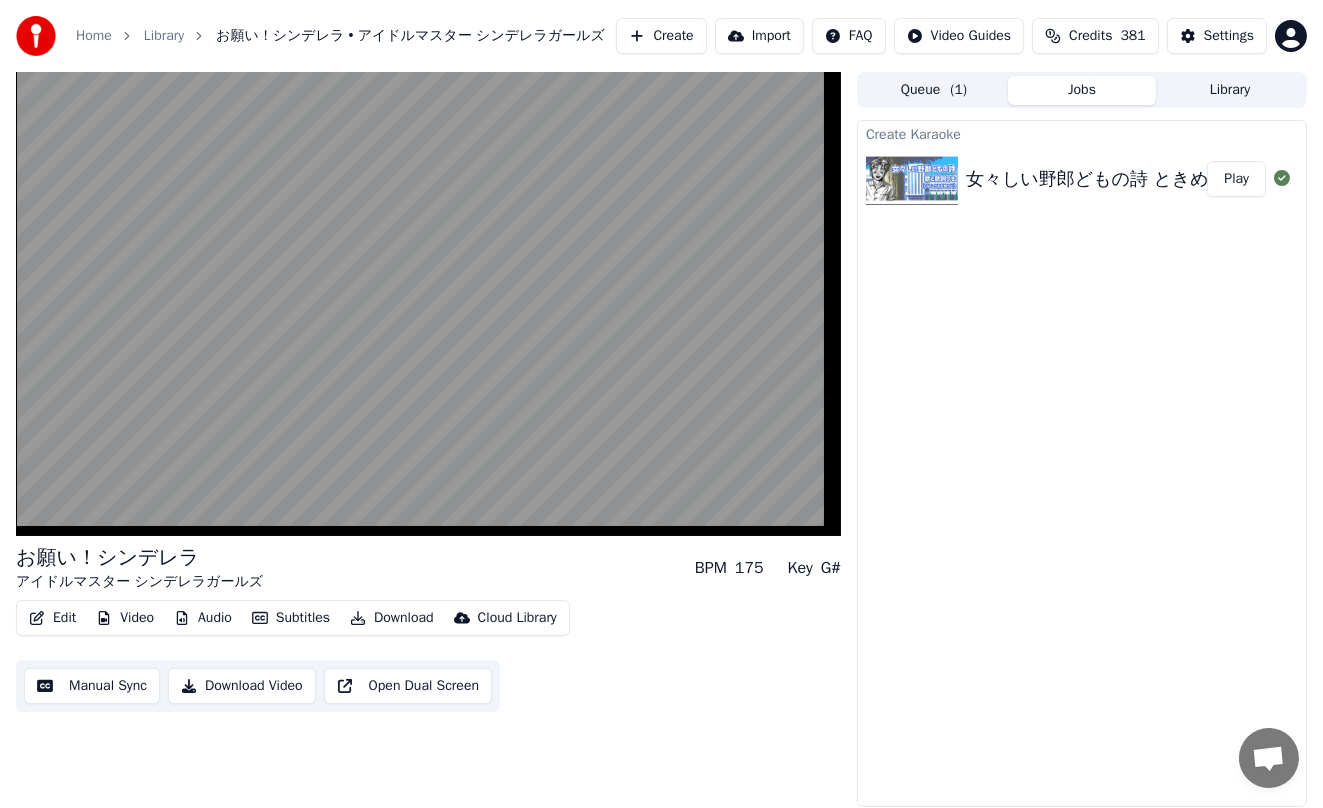 click on "Jobs" at bounding box center (1082, 90) 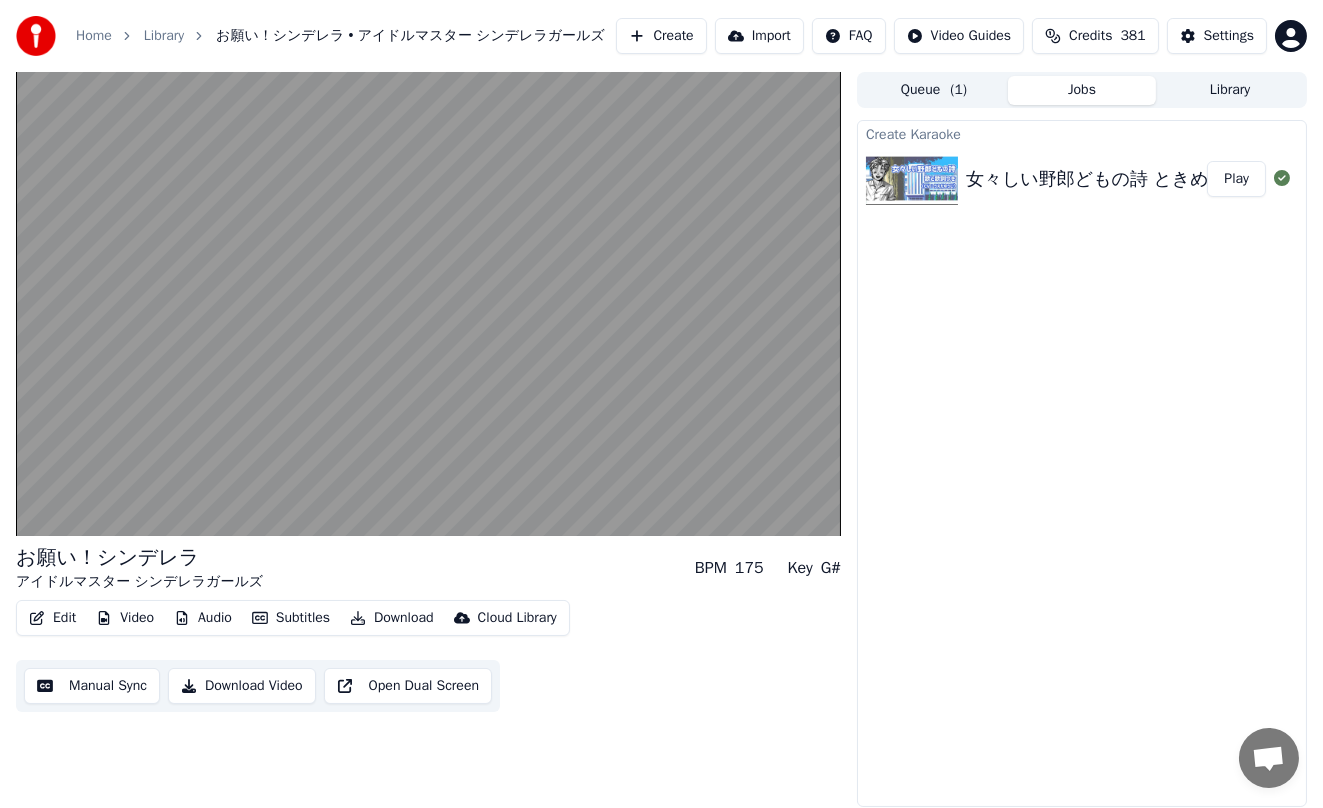 click on "Play" at bounding box center [1236, 179] 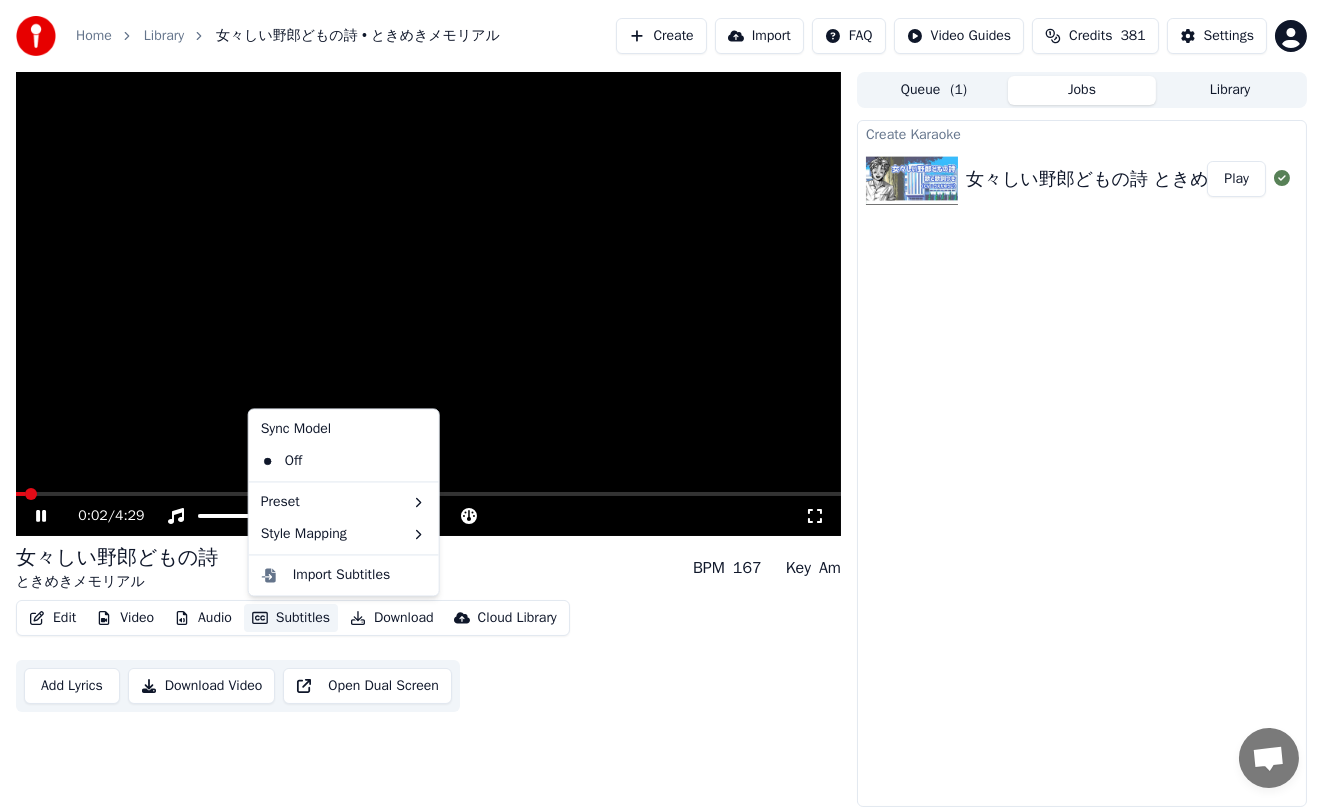 click on "Subtitles" at bounding box center (291, 618) 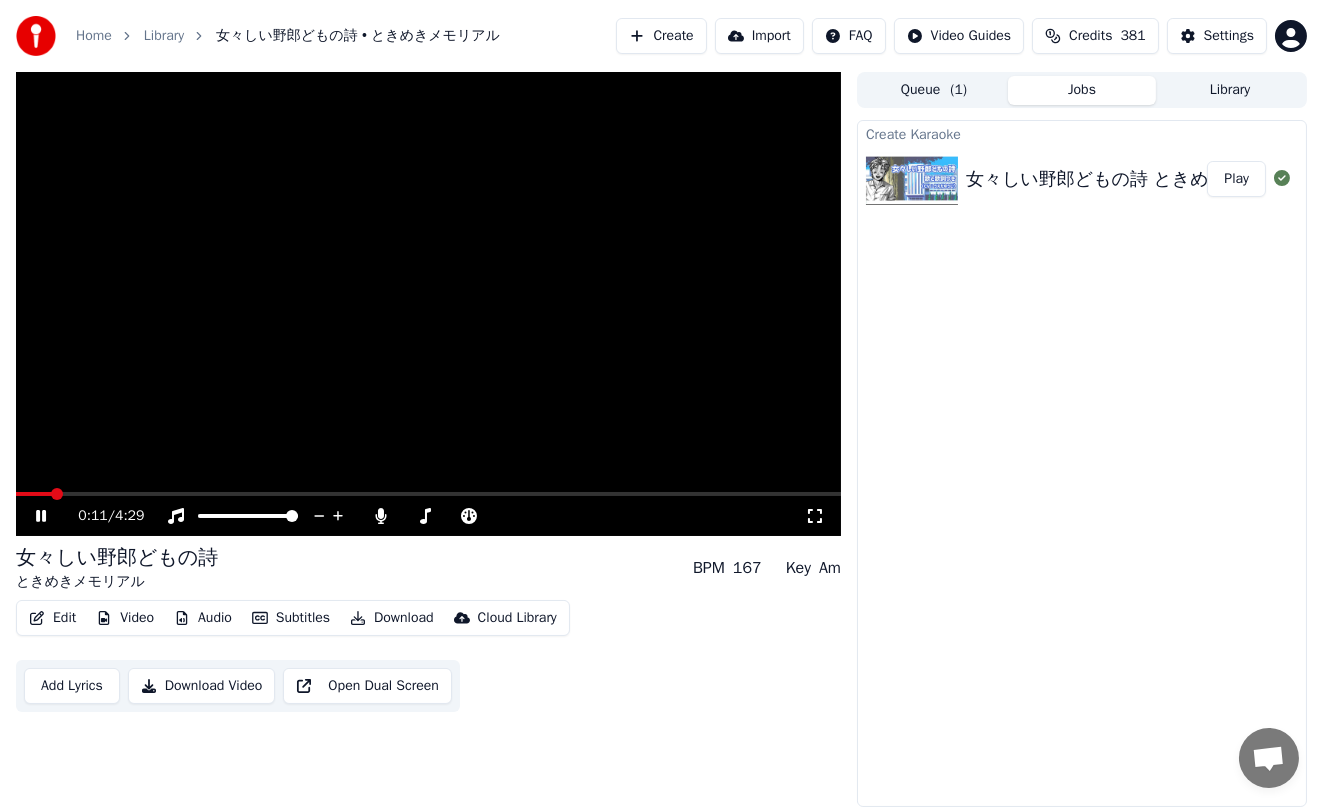 click on "Create Karaoke 女々しい野郎どもの詩  ときめきメモリアル Play" at bounding box center (1082, 463) 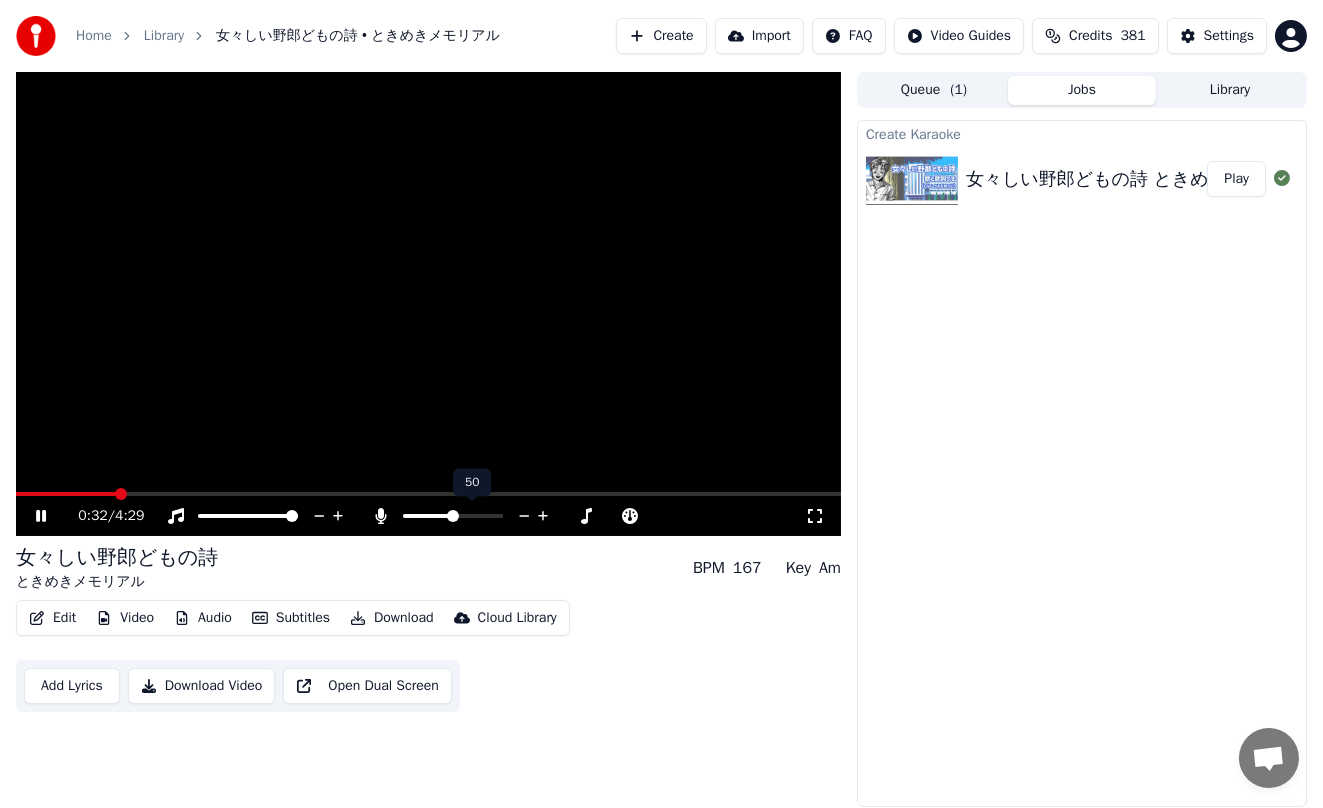 click at bounding box center (471, 516) 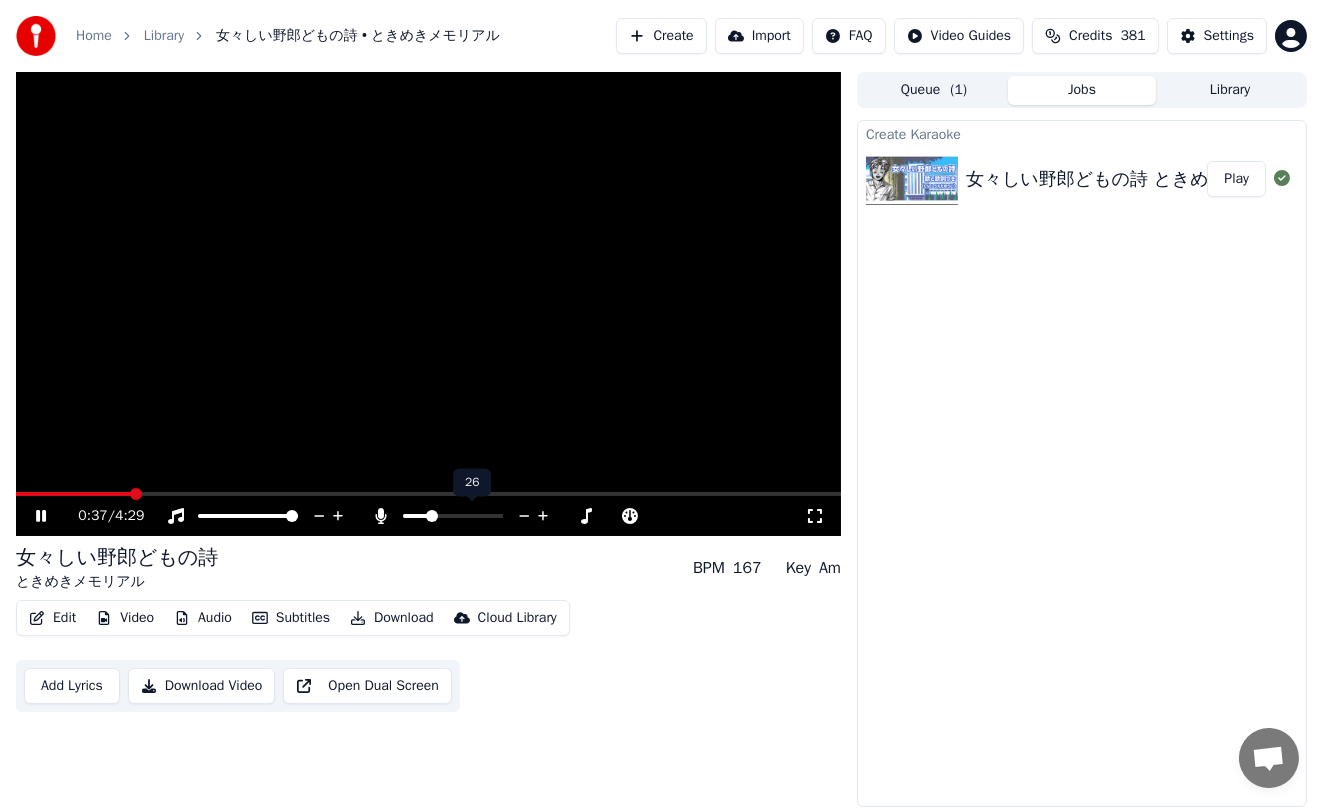 click at bounding box center [432, 516] 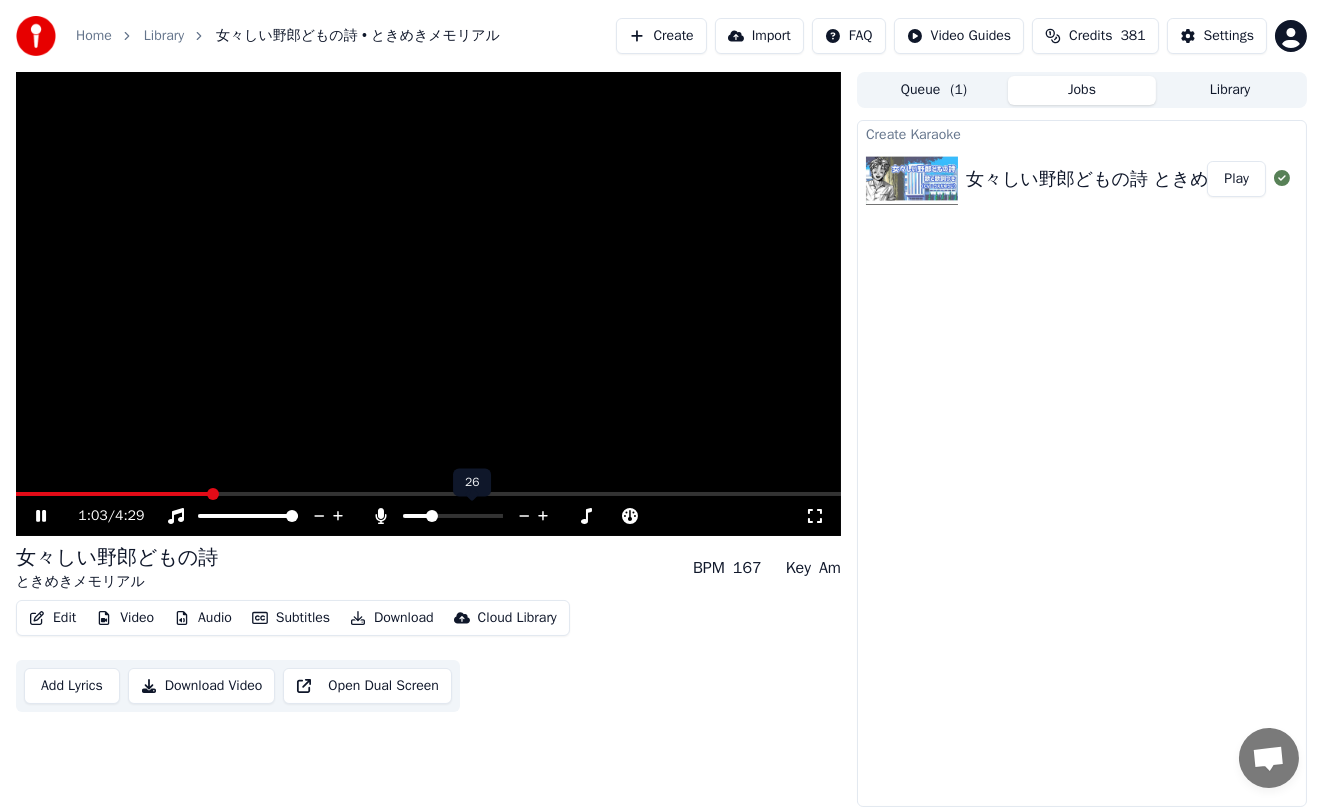 click at bounding box center (471, 516) 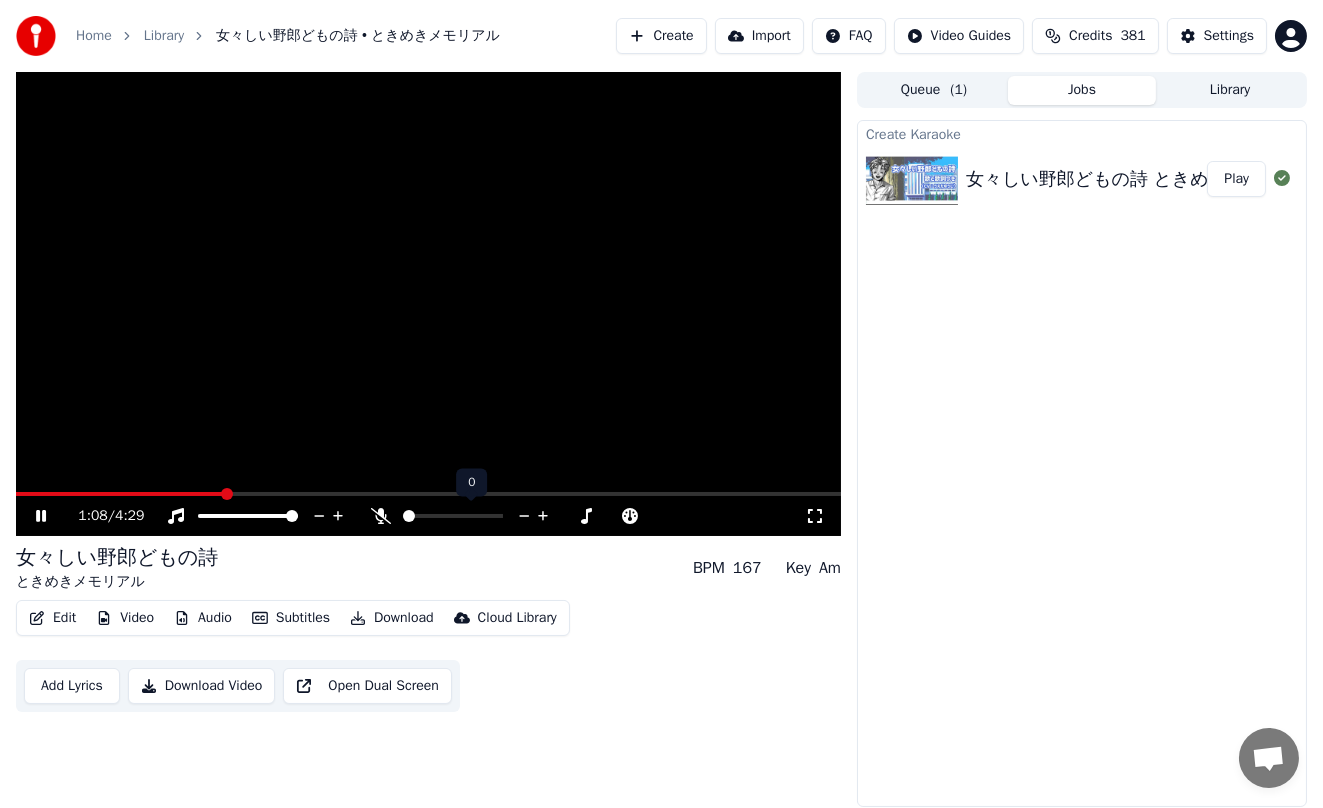 click at bounding box center (409, 516) 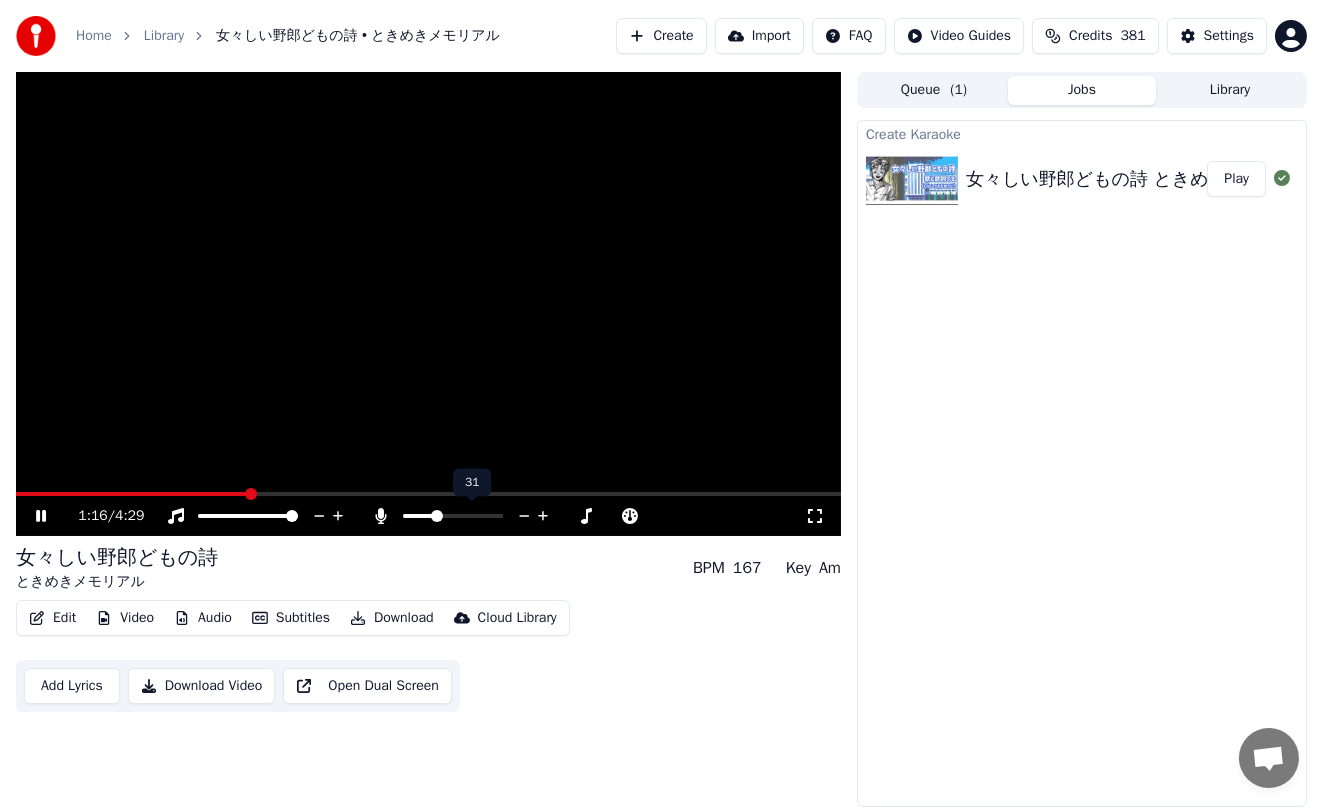 click at bounding box center [437, 516] 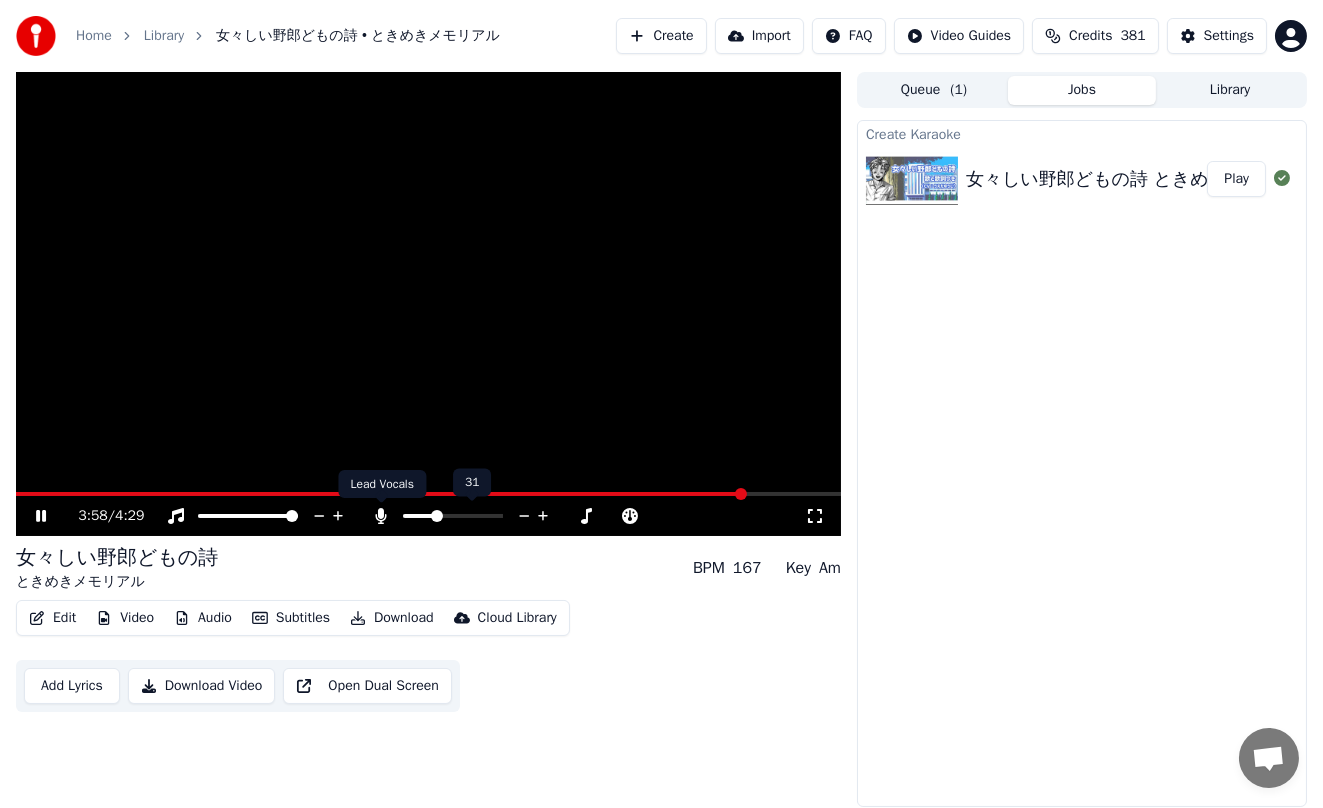 click 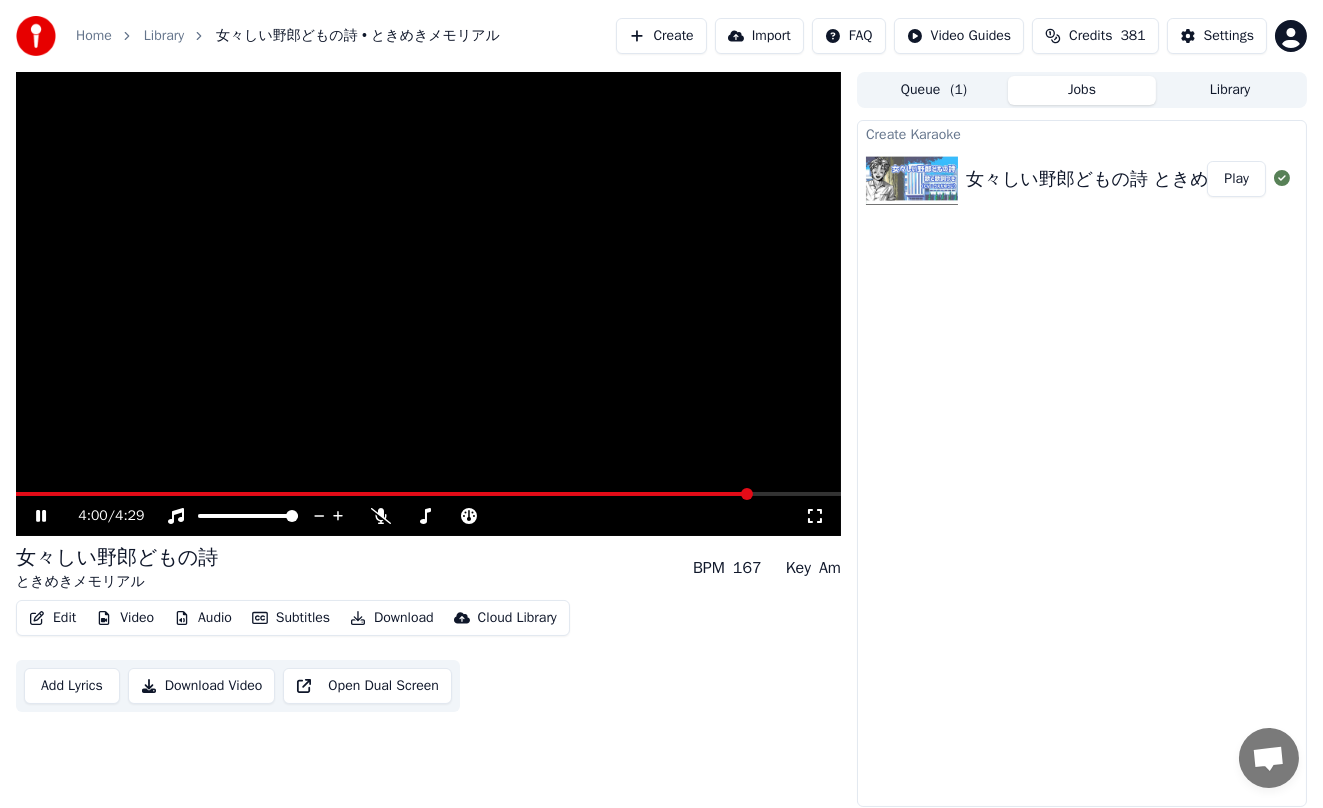 click at bounding box center [428, 304] 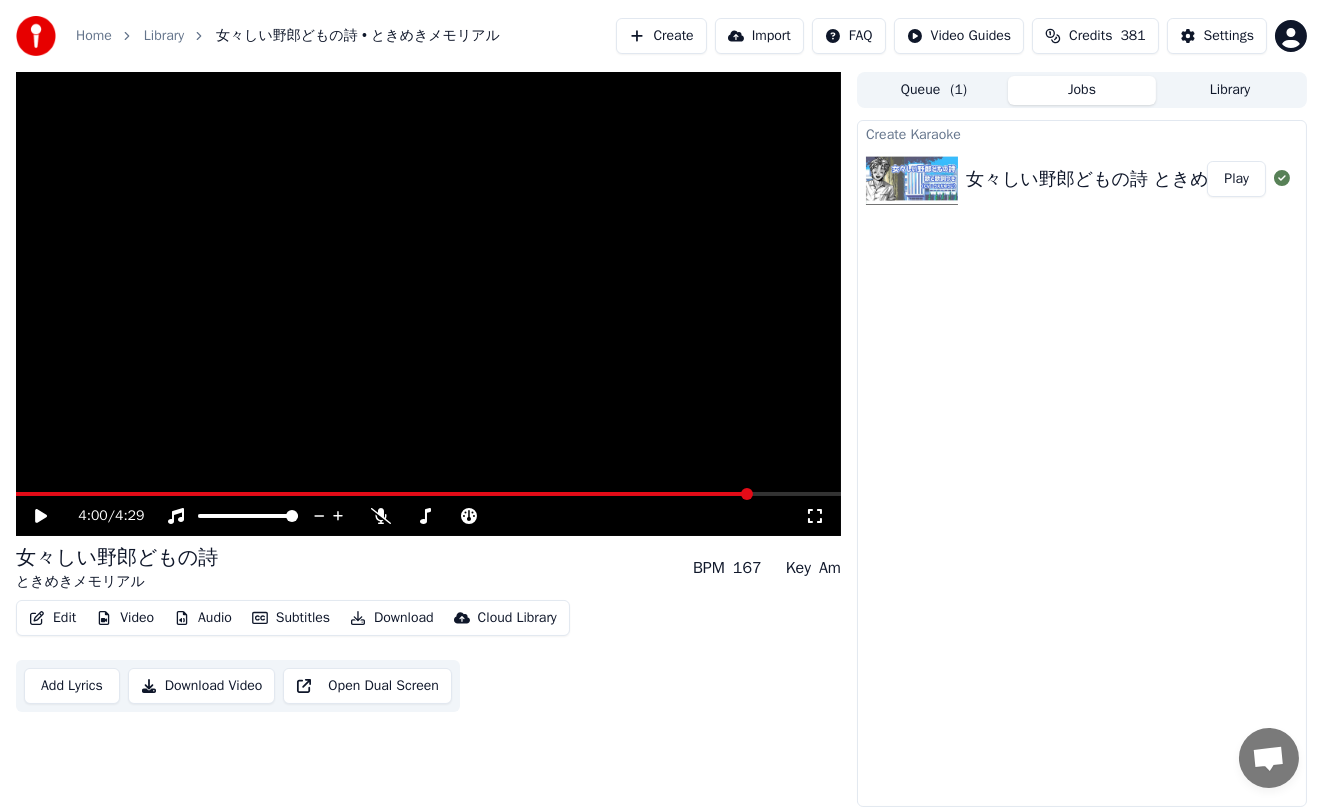 click at bounding box center [428, 304] 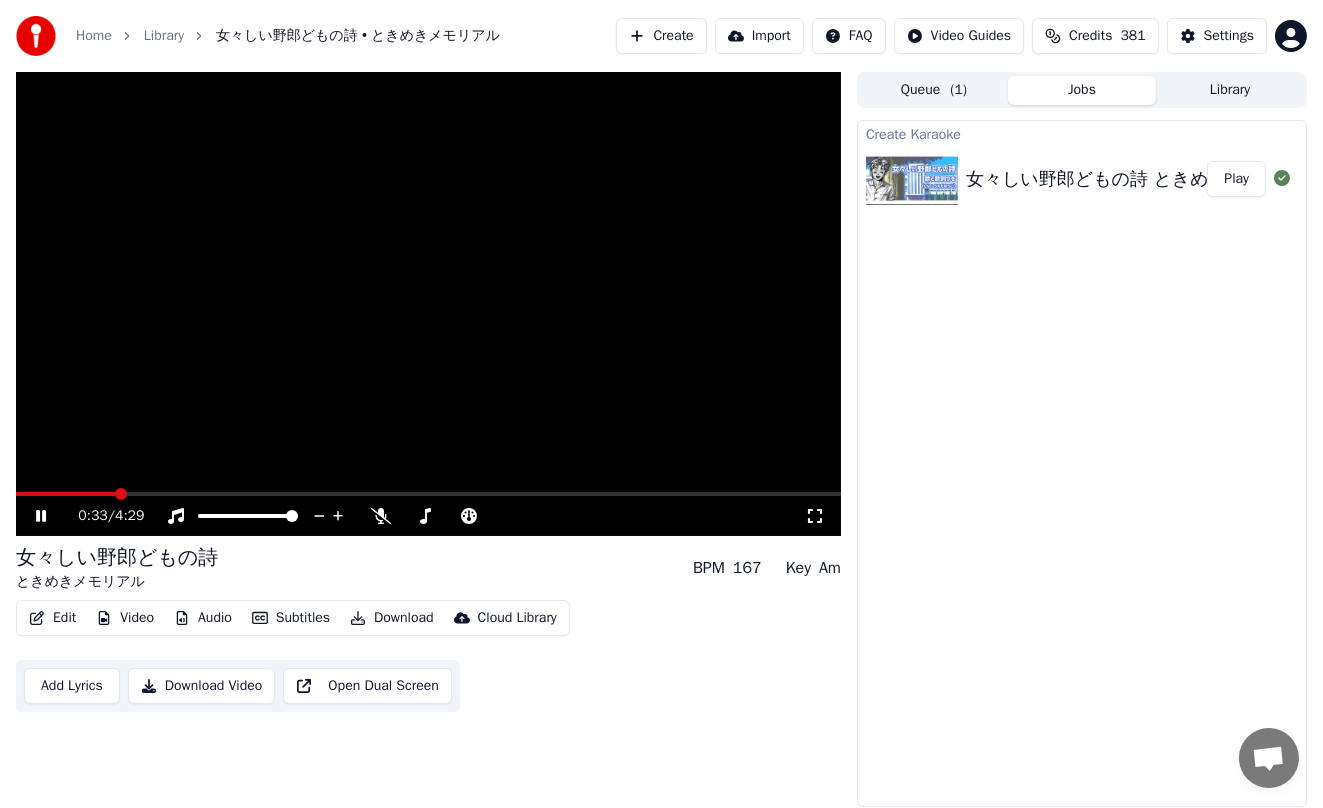 click at bounding box center (66, 494) 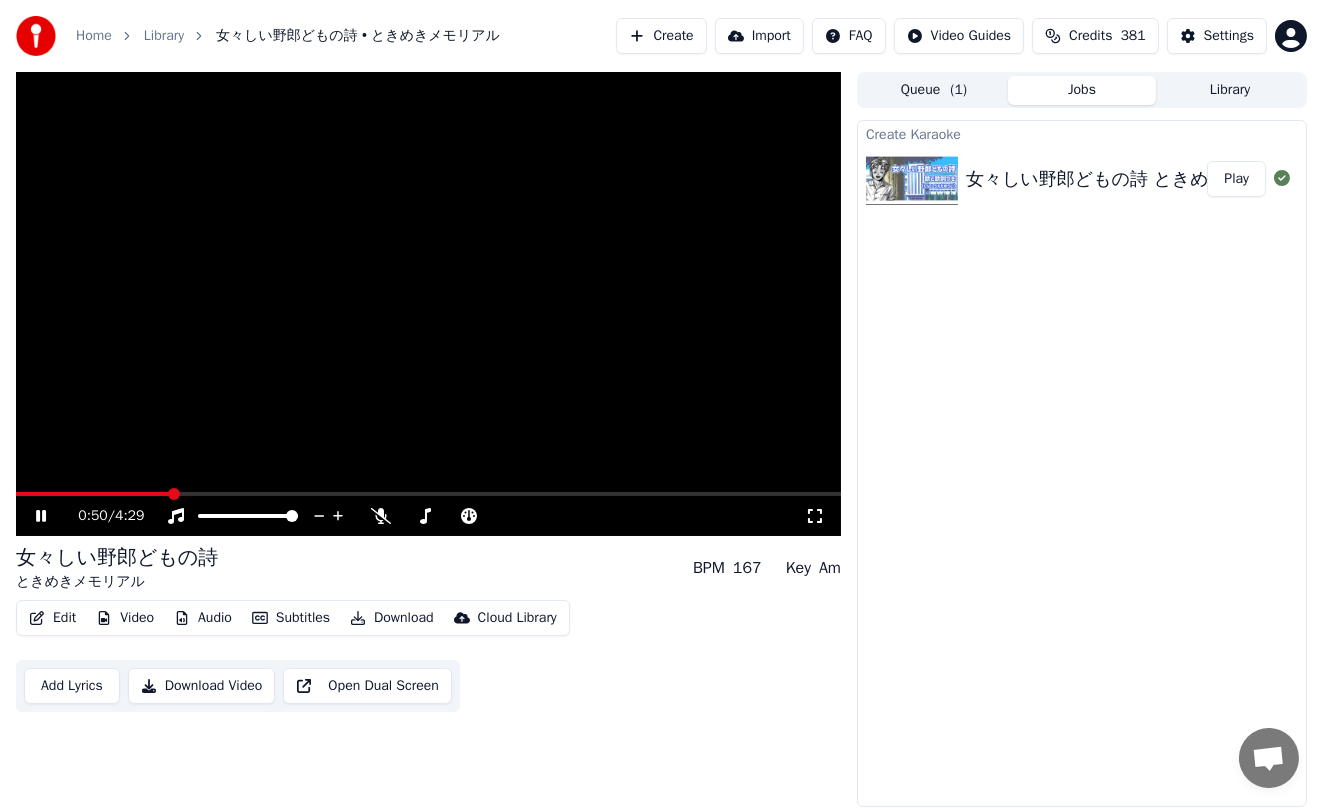 click 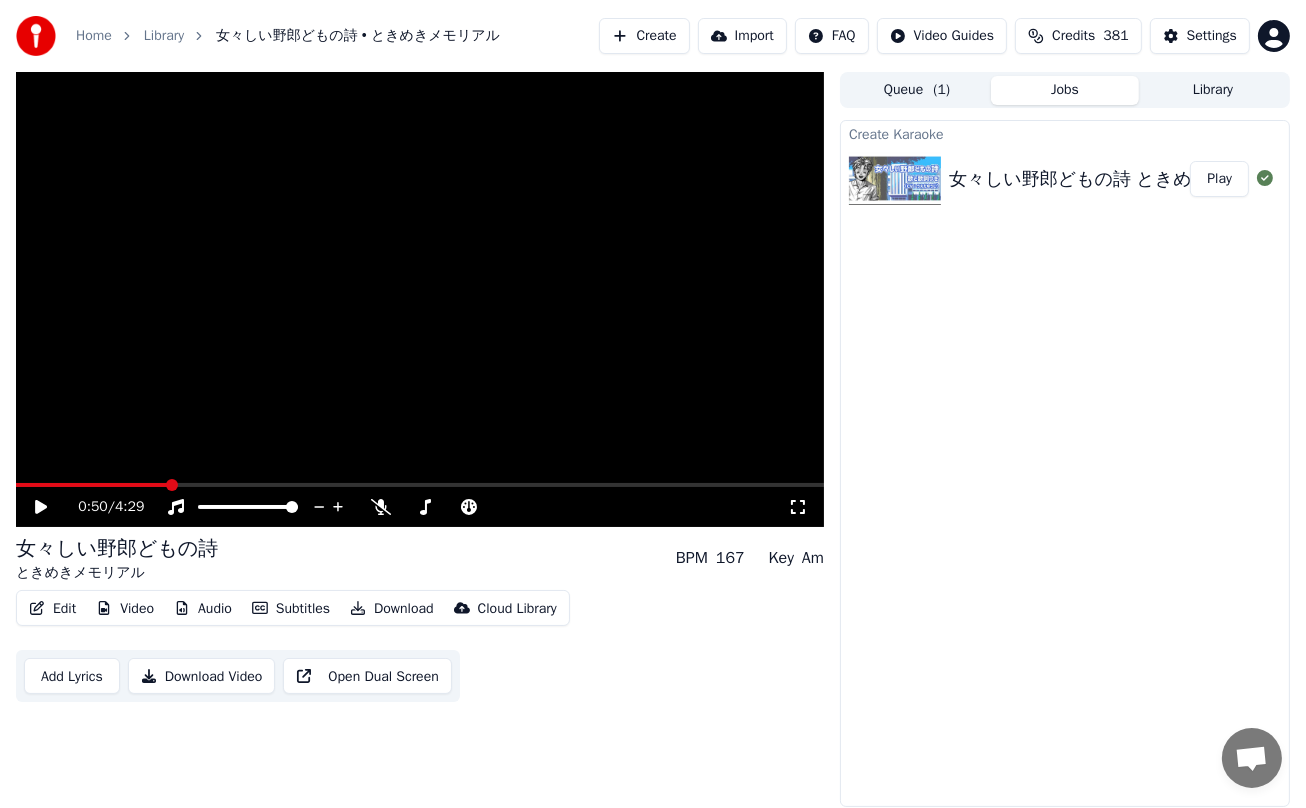 click on "Library" at bounding box center [1213, 90] 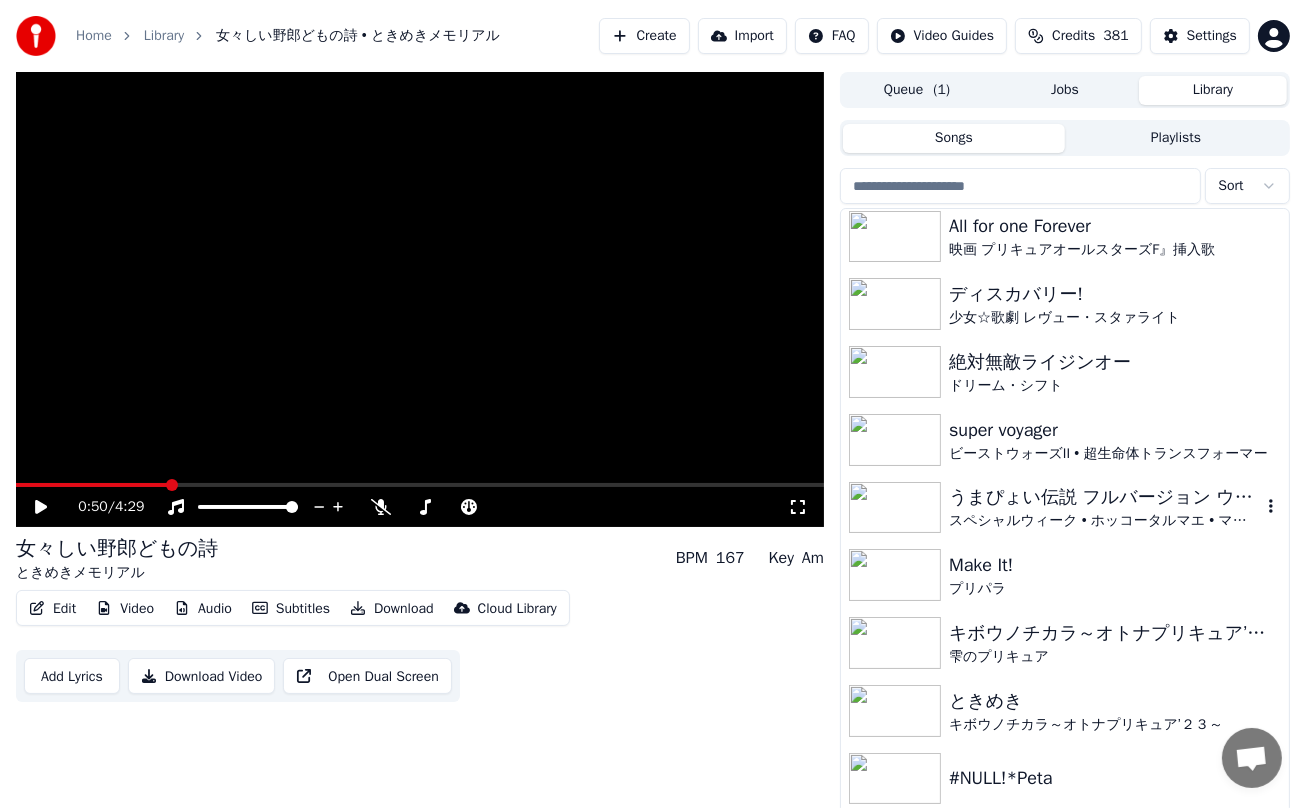 scroll, scrollTop: 1400, scrollLeft: 0, axis: vertical 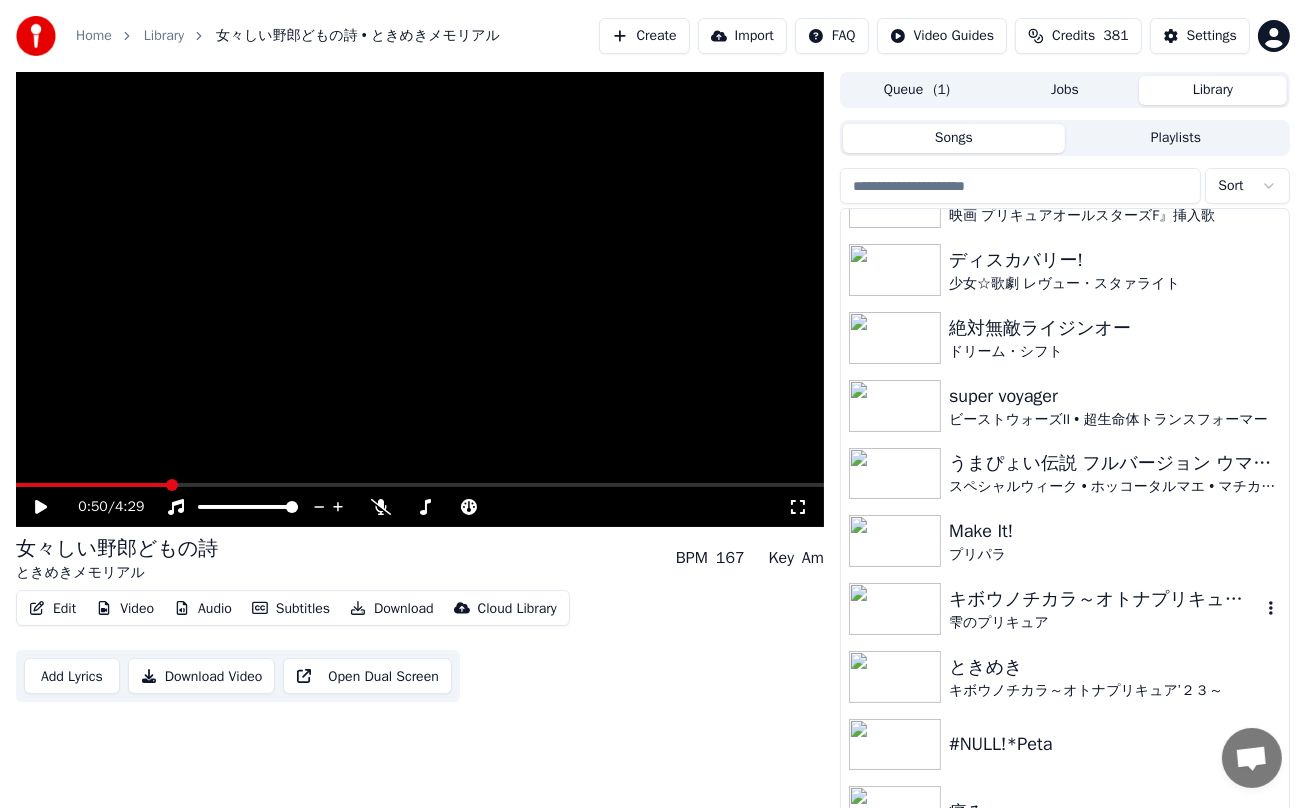 click on "キボウノチカラ～オトナプリキュア’２３～" at bounding box center [1105, 599] 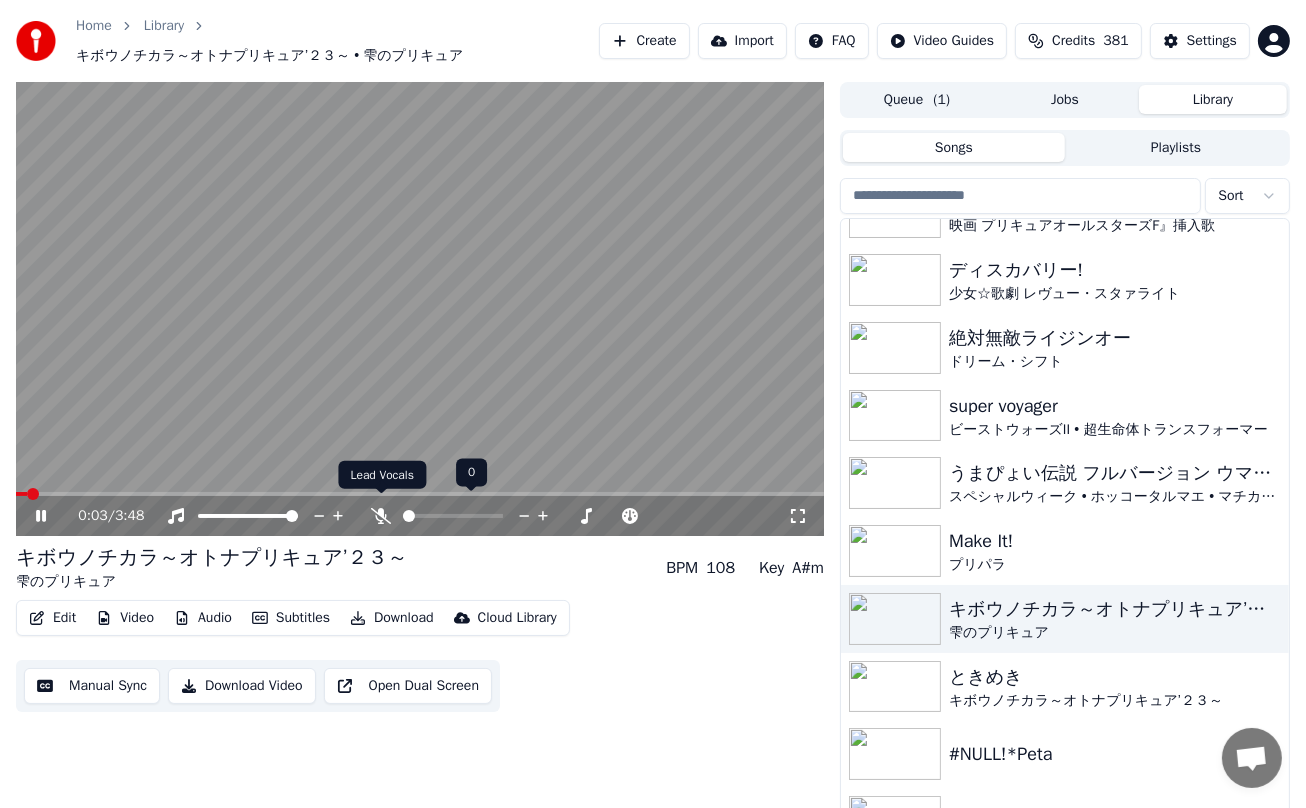 click 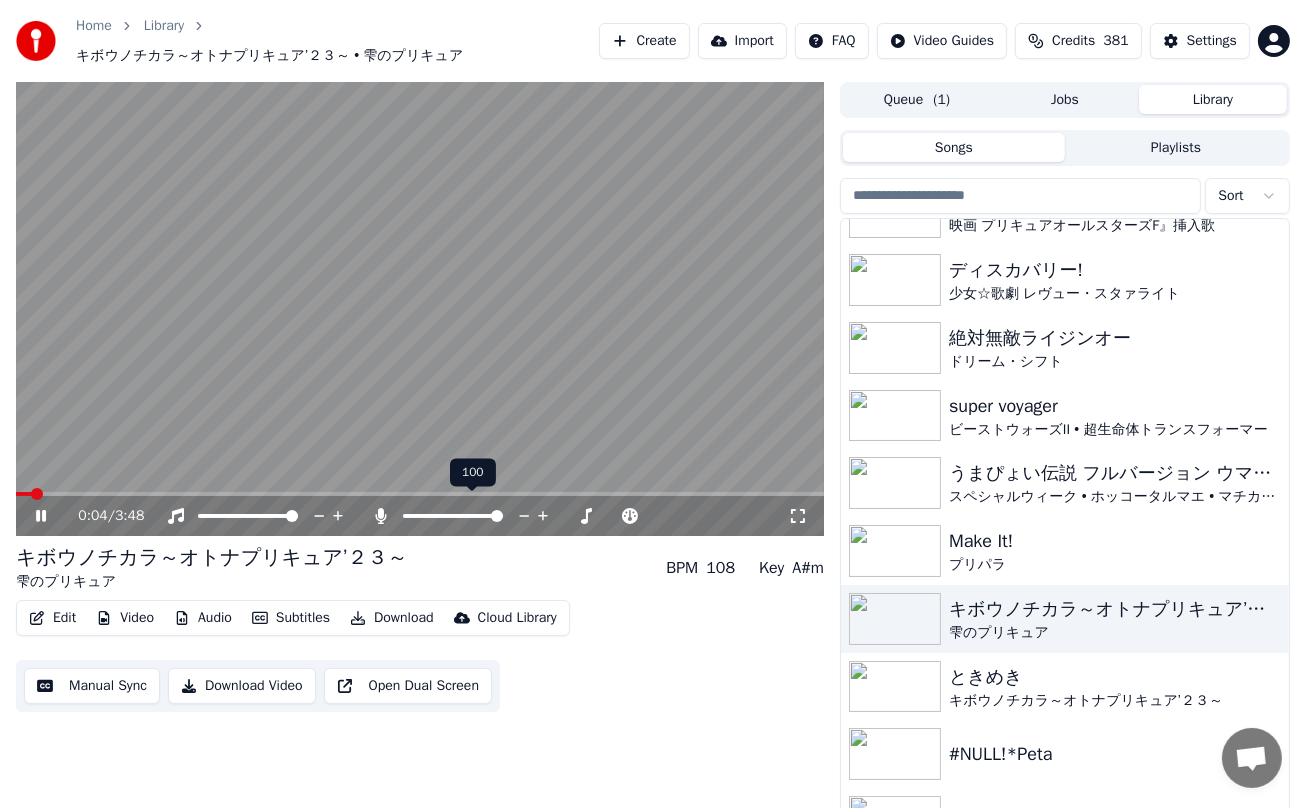 click at bounding box center (471, 516) 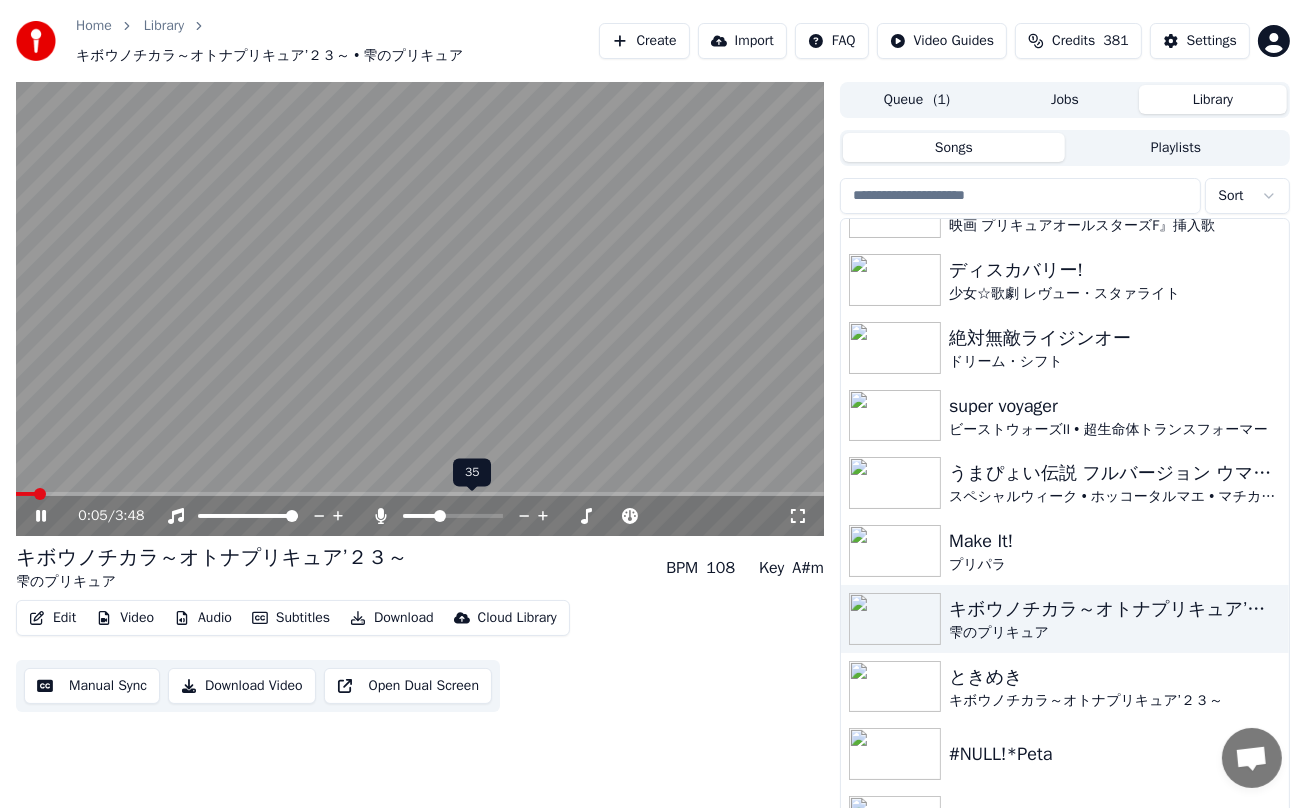 click at bounding box center [420, 516] 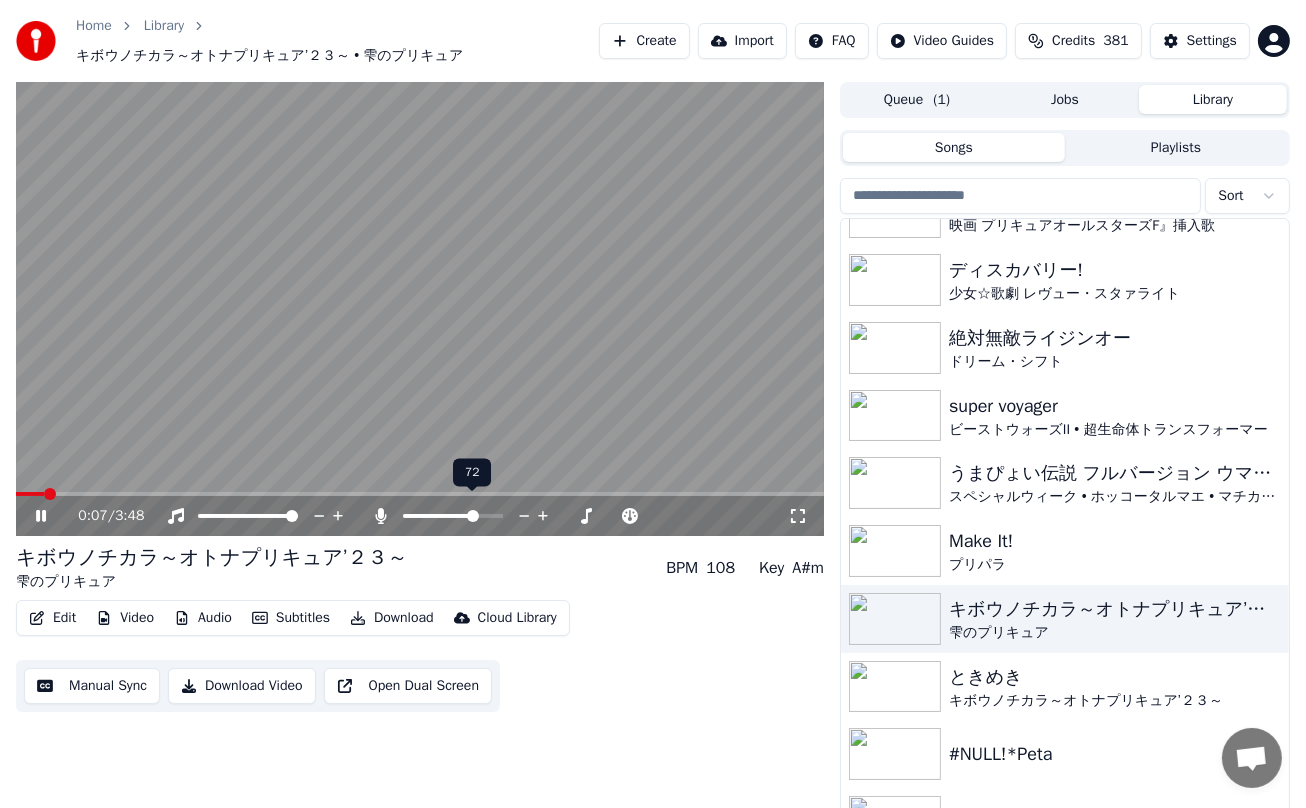 click at bounding box center (473, 516) 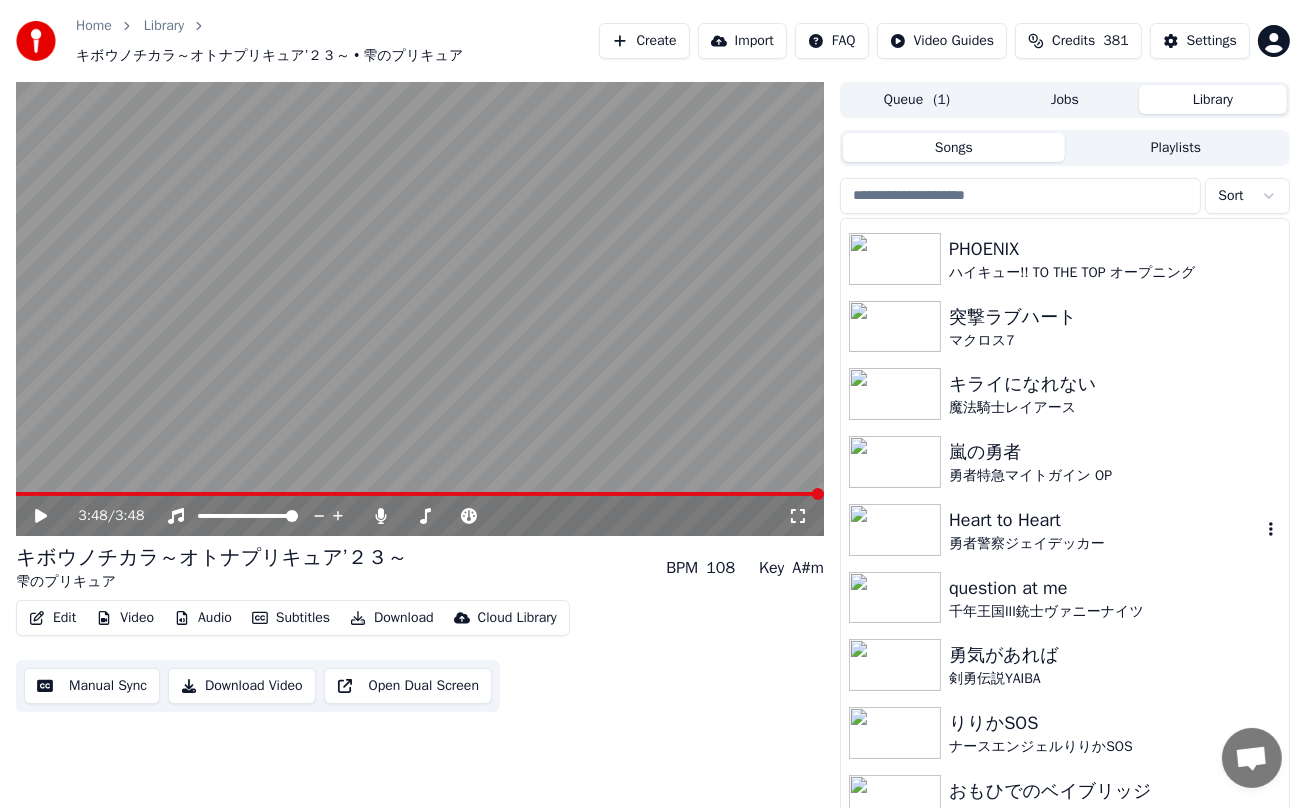 scroll, scrollTop: 2000, scrollLeft: 0, axis: vertical 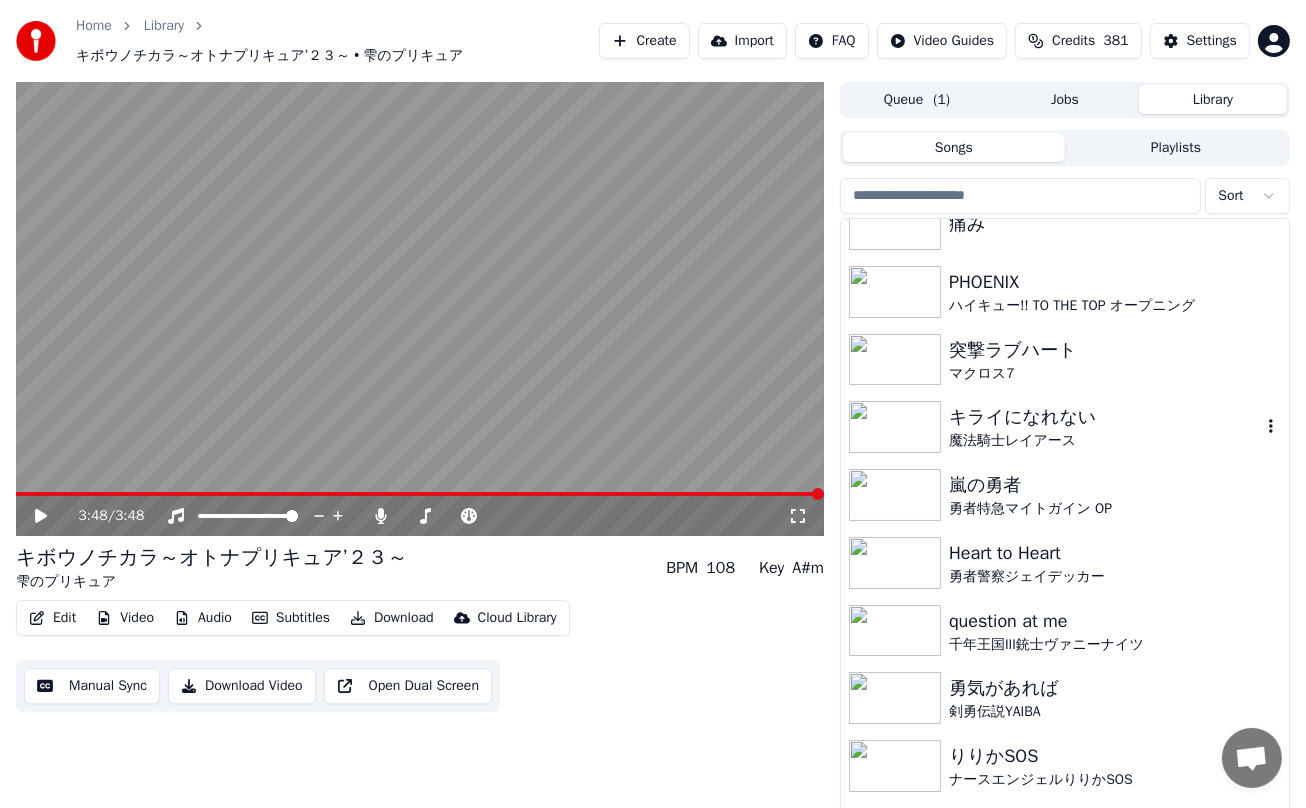 click on "キライになれない 魔法騎士レイアース" at bounding box center (1065, 427) 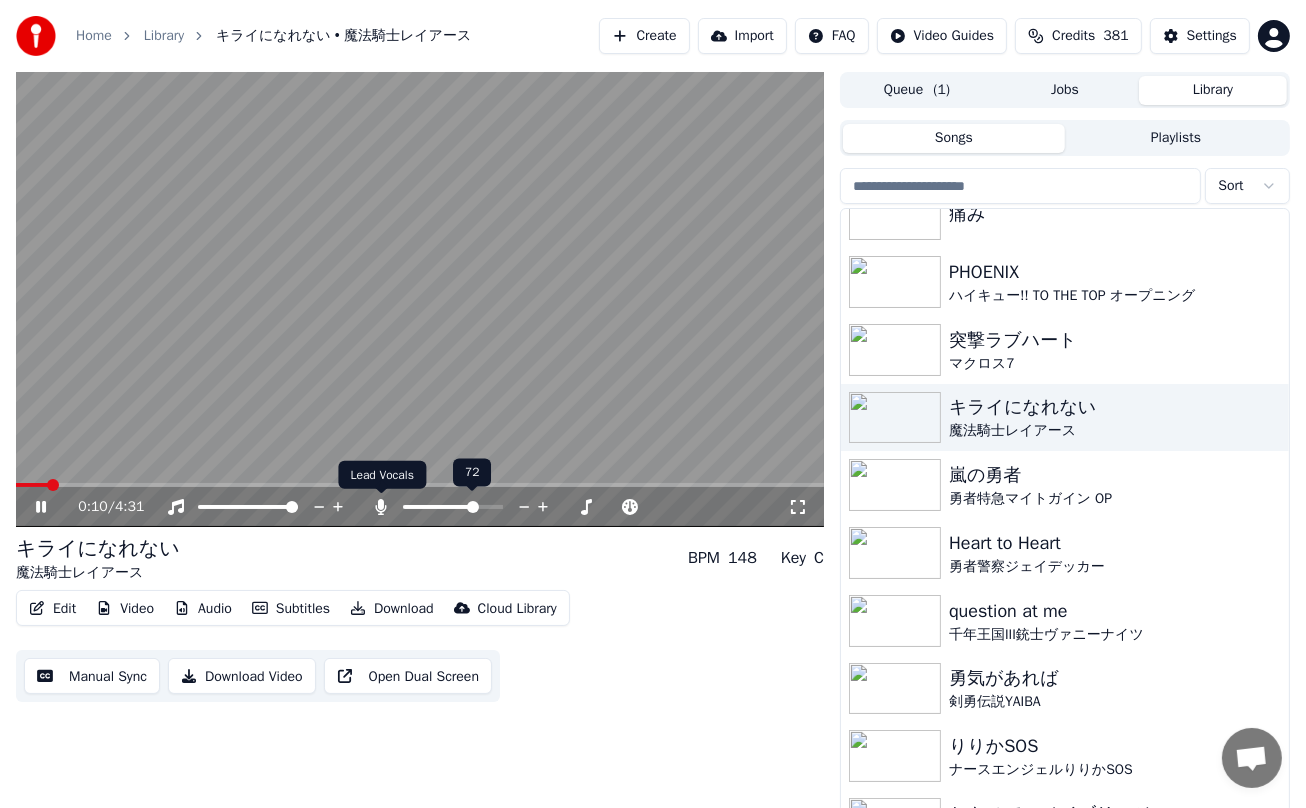 click at bounding box center (381, 494) 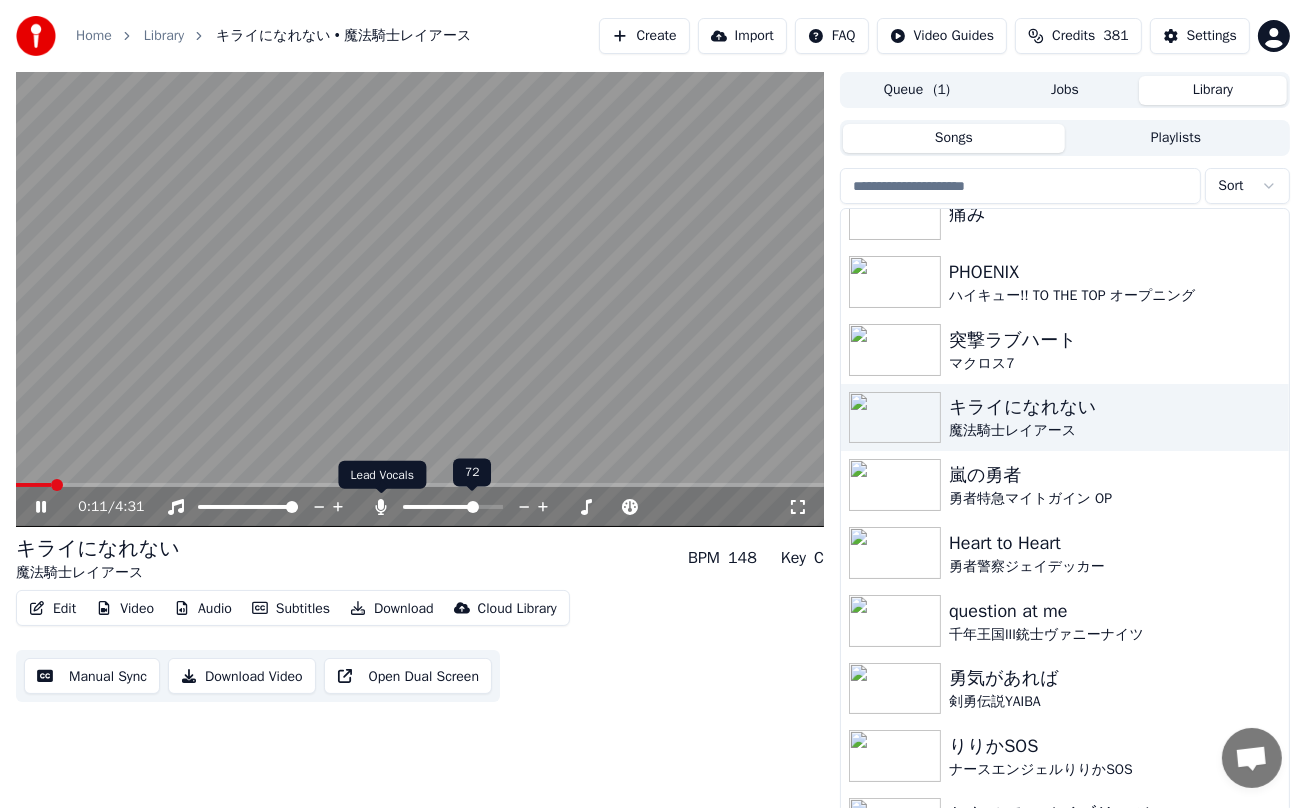 click 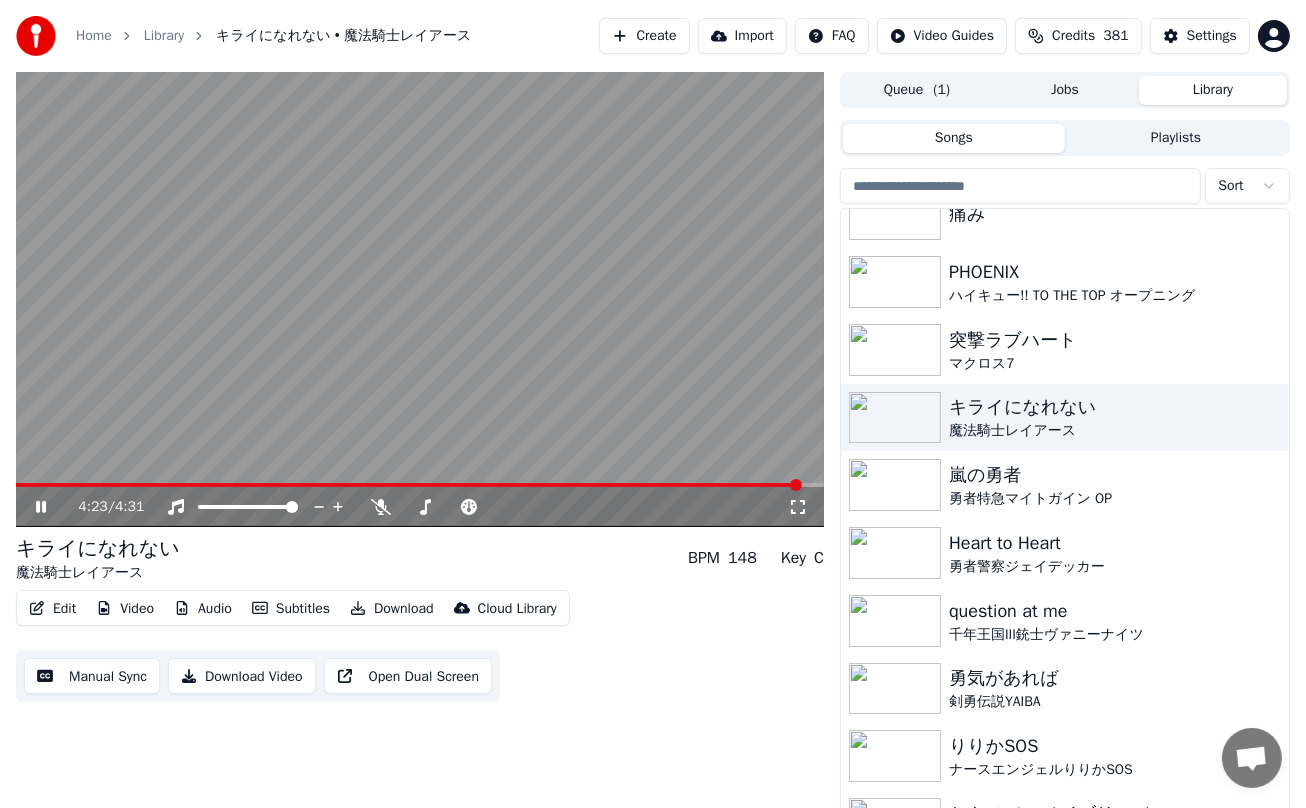 click 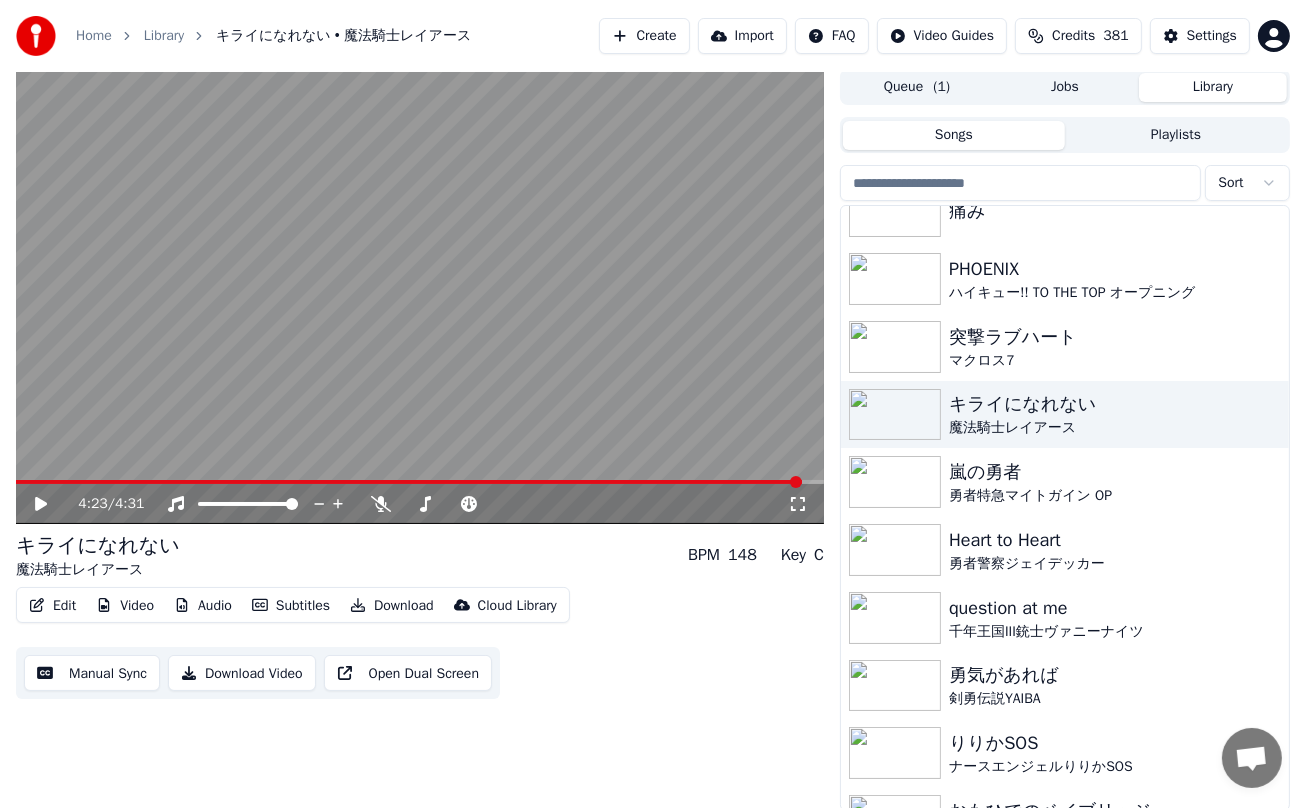 scroll, scrollTop: 6, scrollLeft: 0, axis: vertical 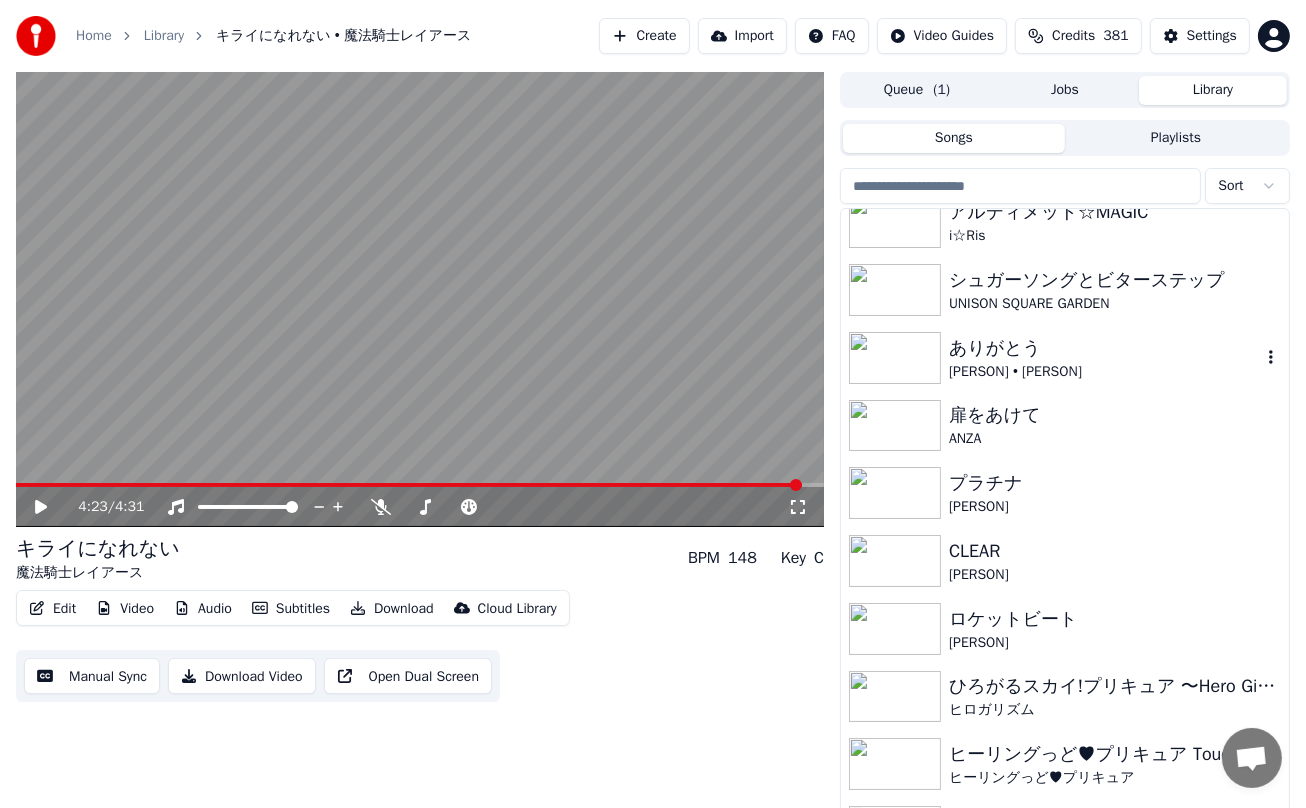 click on "ありがとう" at bounding box center (1105, 348) 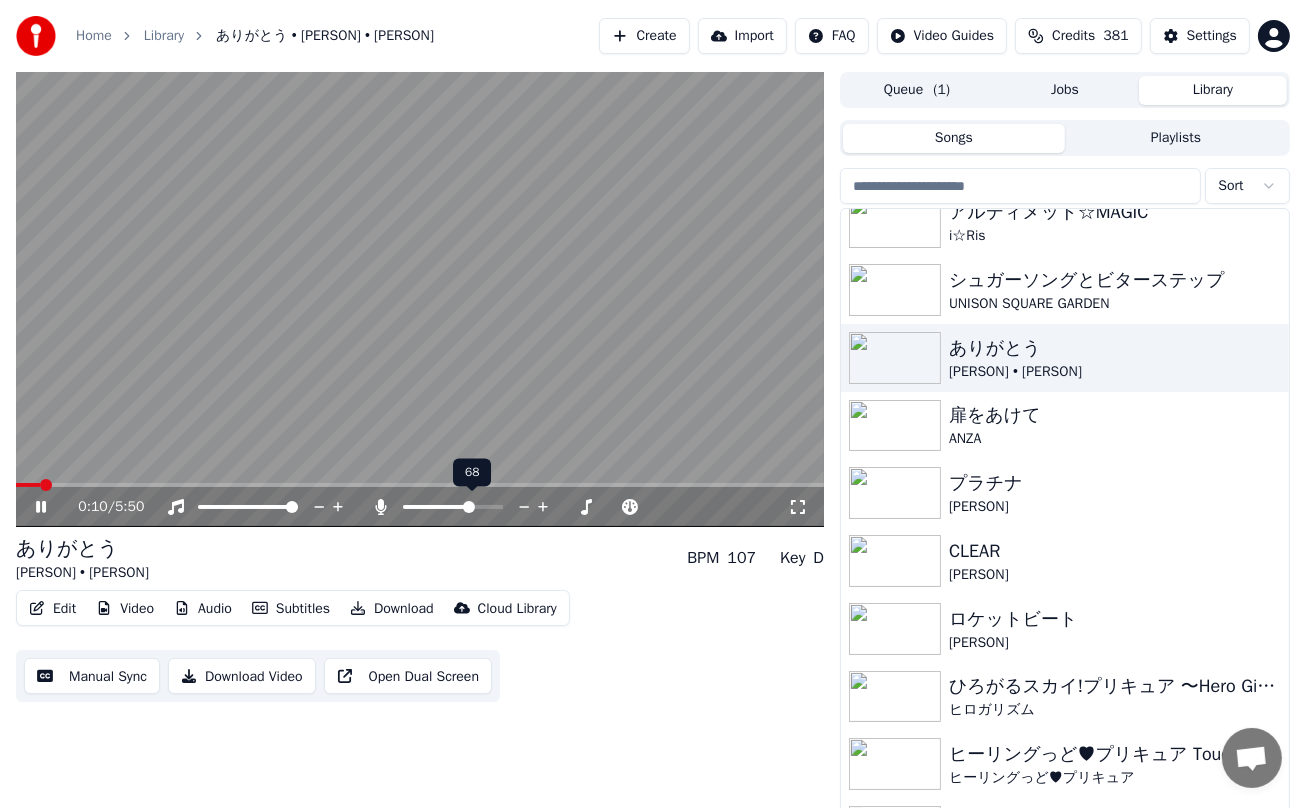 click at bounding box center (469, 507) 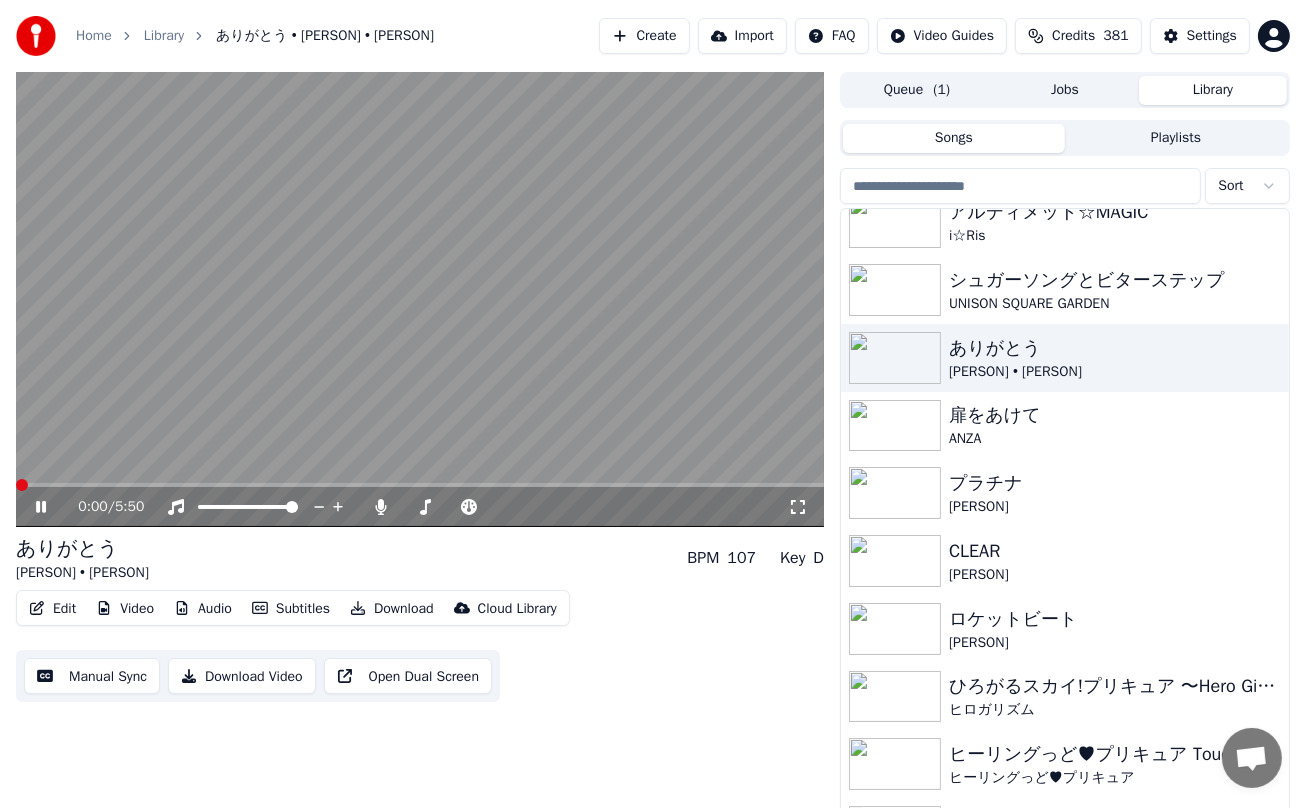 click at bounding box center [22, 485] 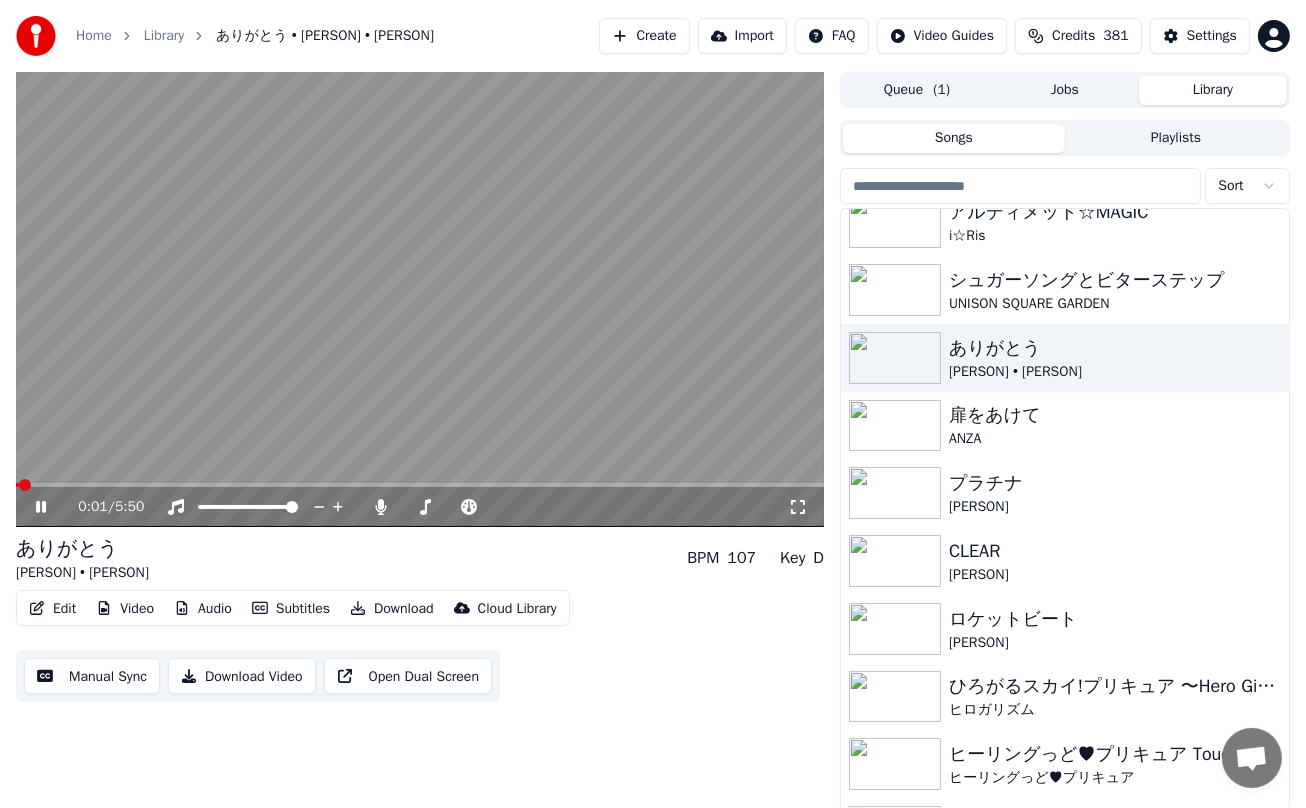 drag, startPoint x: 35, startPoint y: 507, endPoint x: 26, endPoint y: 496, distance: 14.21267 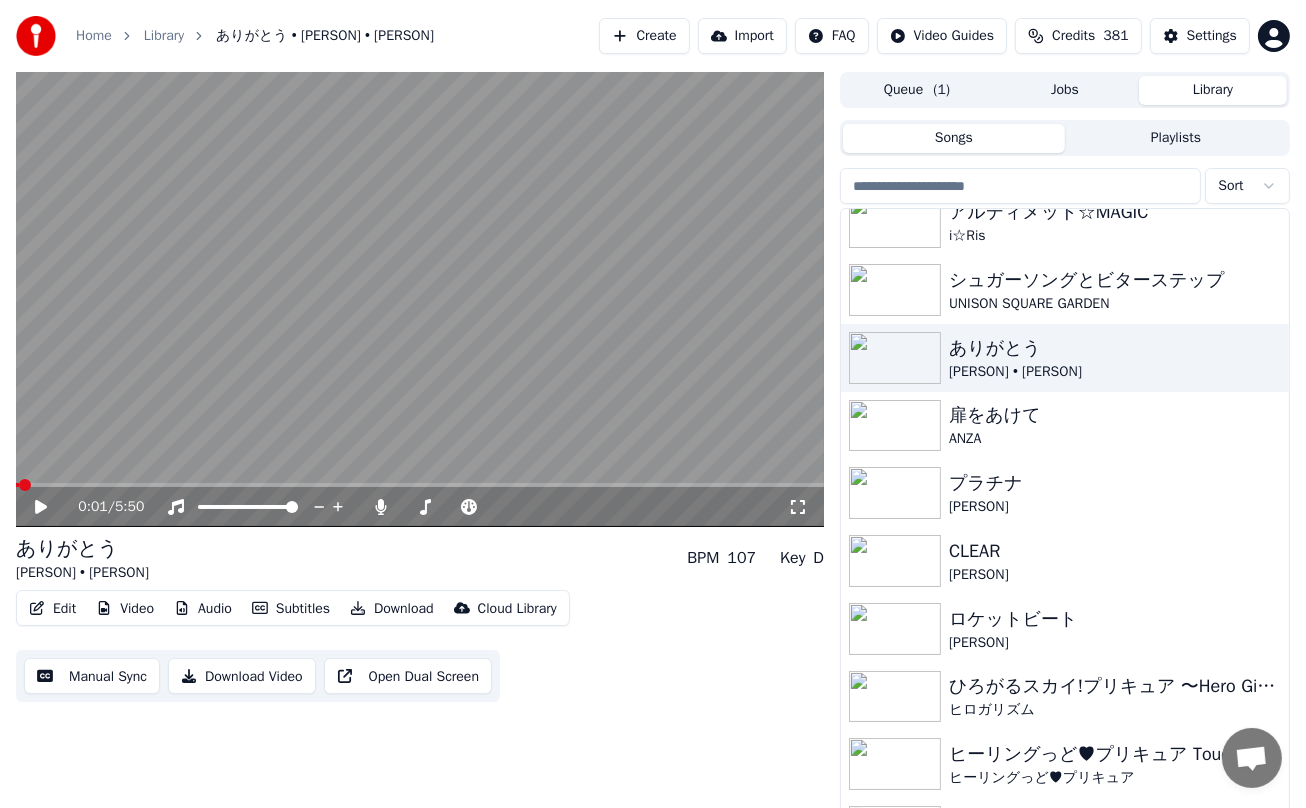 drag, startPoint x: 23, startPoint y: 477, endPoint x: -1, endPoint y: 476, distance: 24.020824 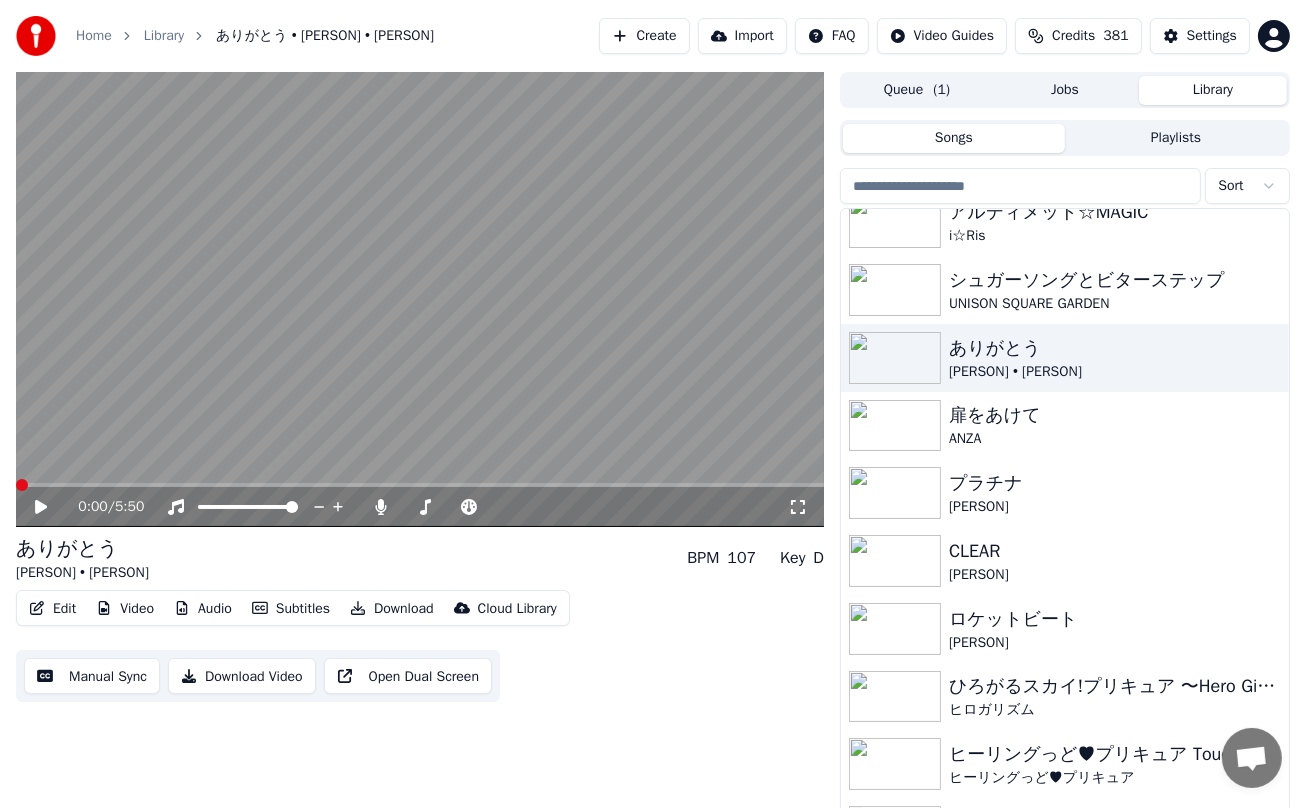 click at bounding box center (22, 485) 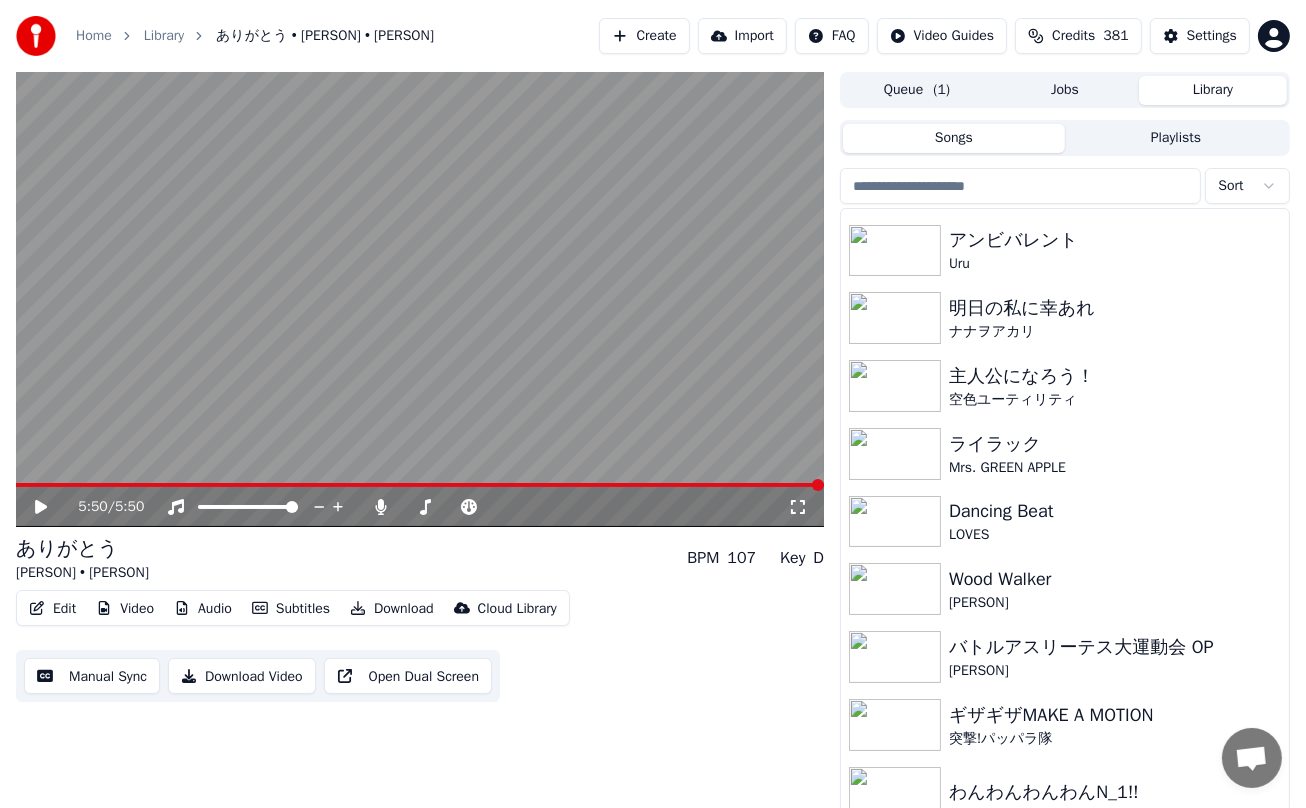 scroll, scrollTop: 5600, scrollLeft: 0, axis: vertical 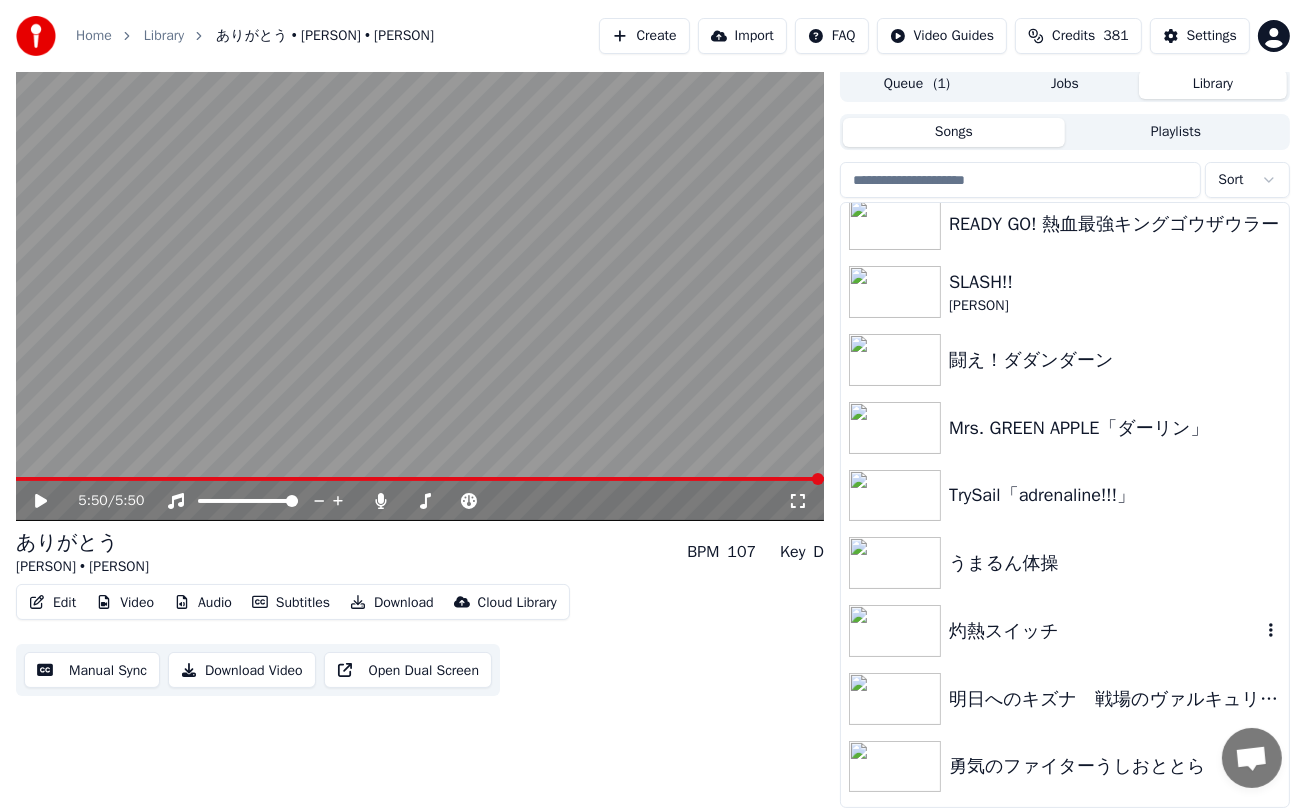 click on "灼熱スイッチ" at bounding box center [1065, 631] 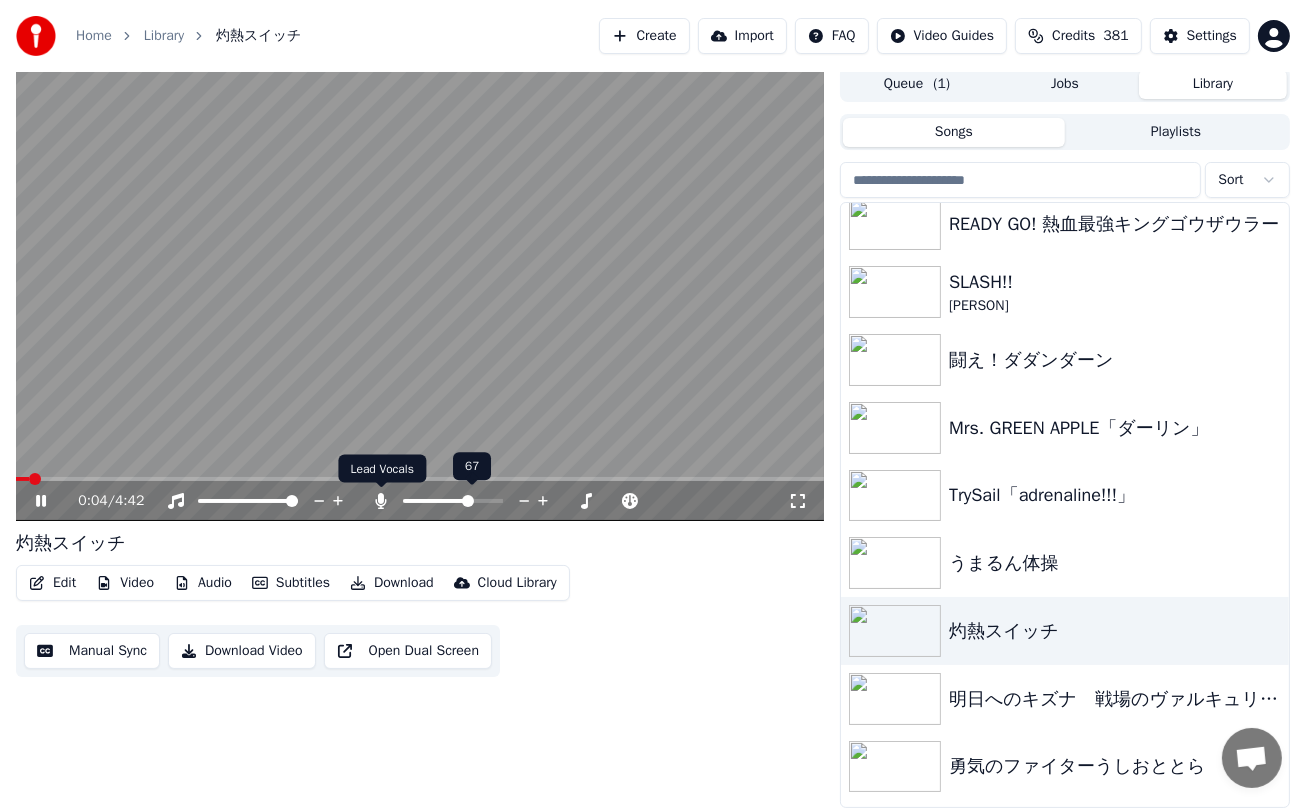 click 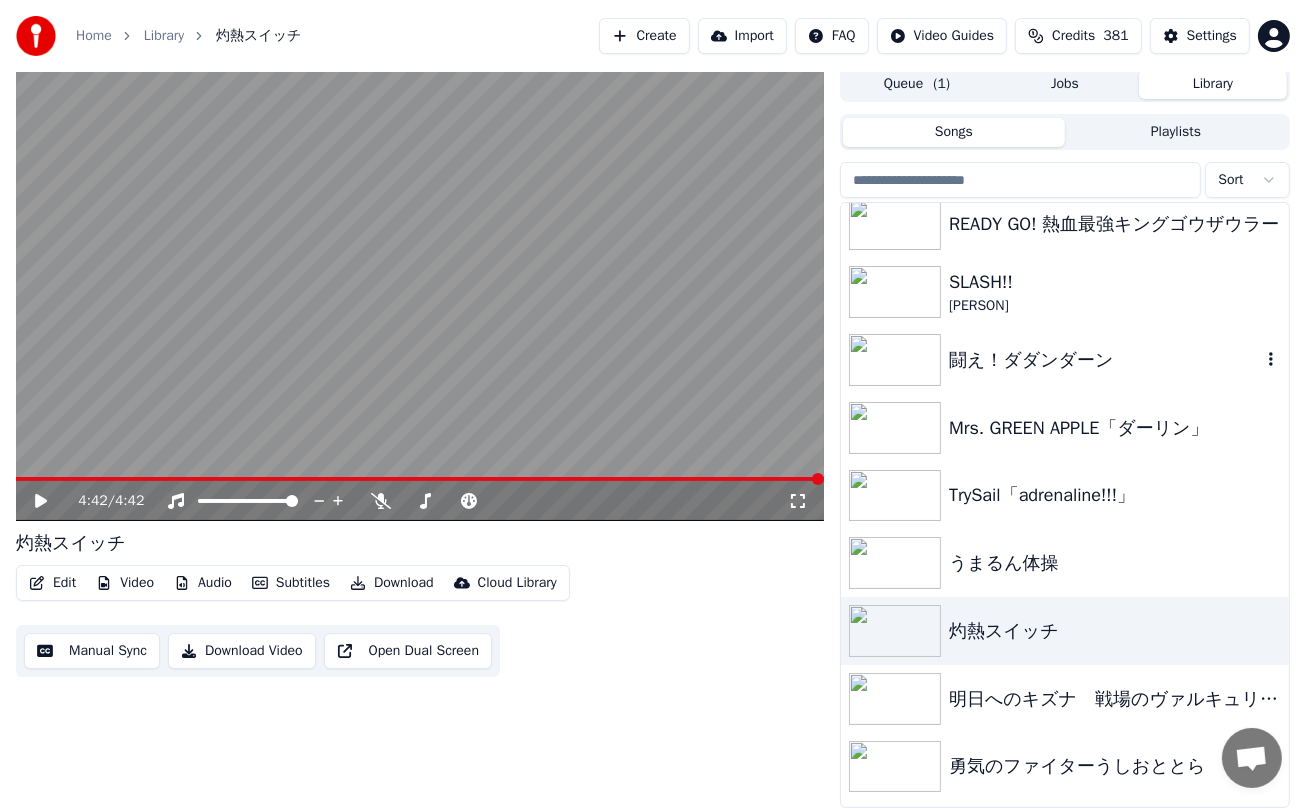 click on "闘え！ダダンダーン" at bounding box center (1105, 360) 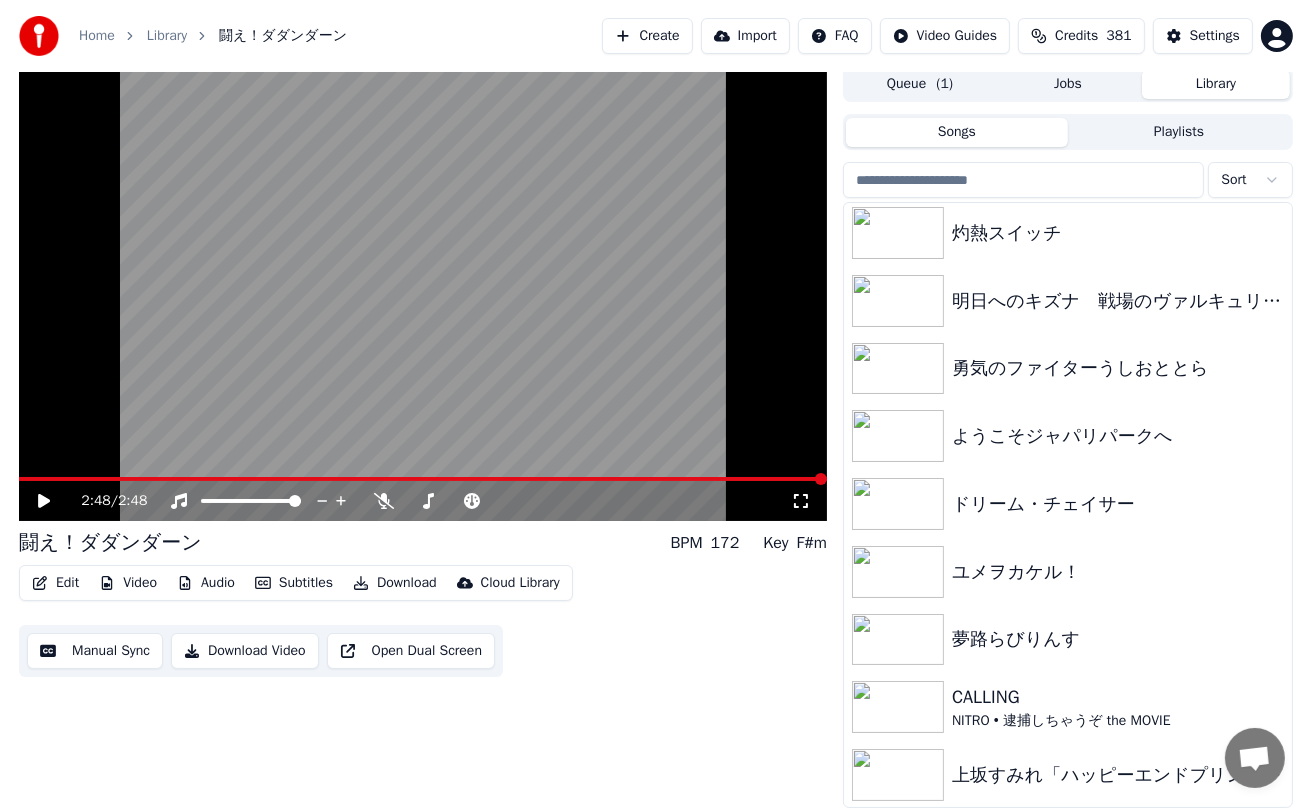 scroll, scrollTop: 6600, scrollLeft: 0, axis: vertical 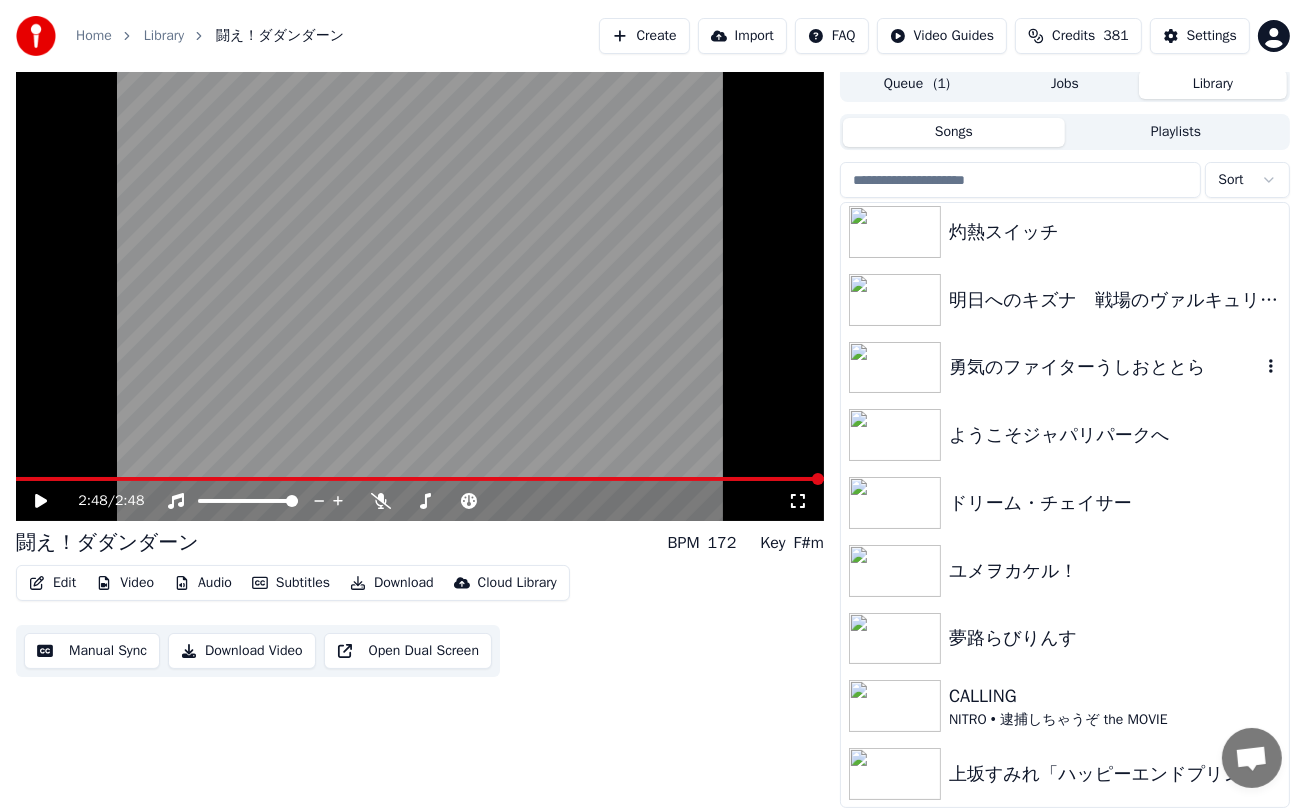 click on "勇気のファイターうしおととら" at bounding box center (1105, 367) 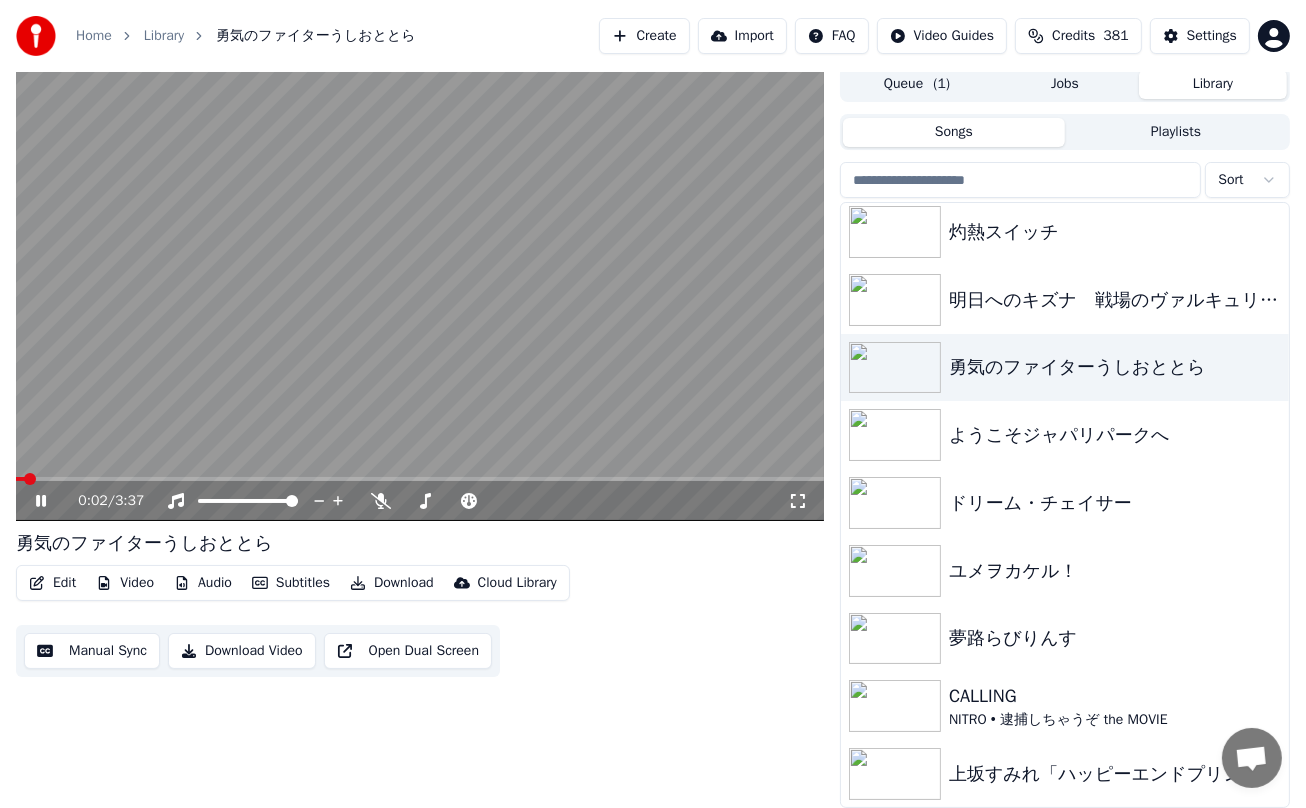 click 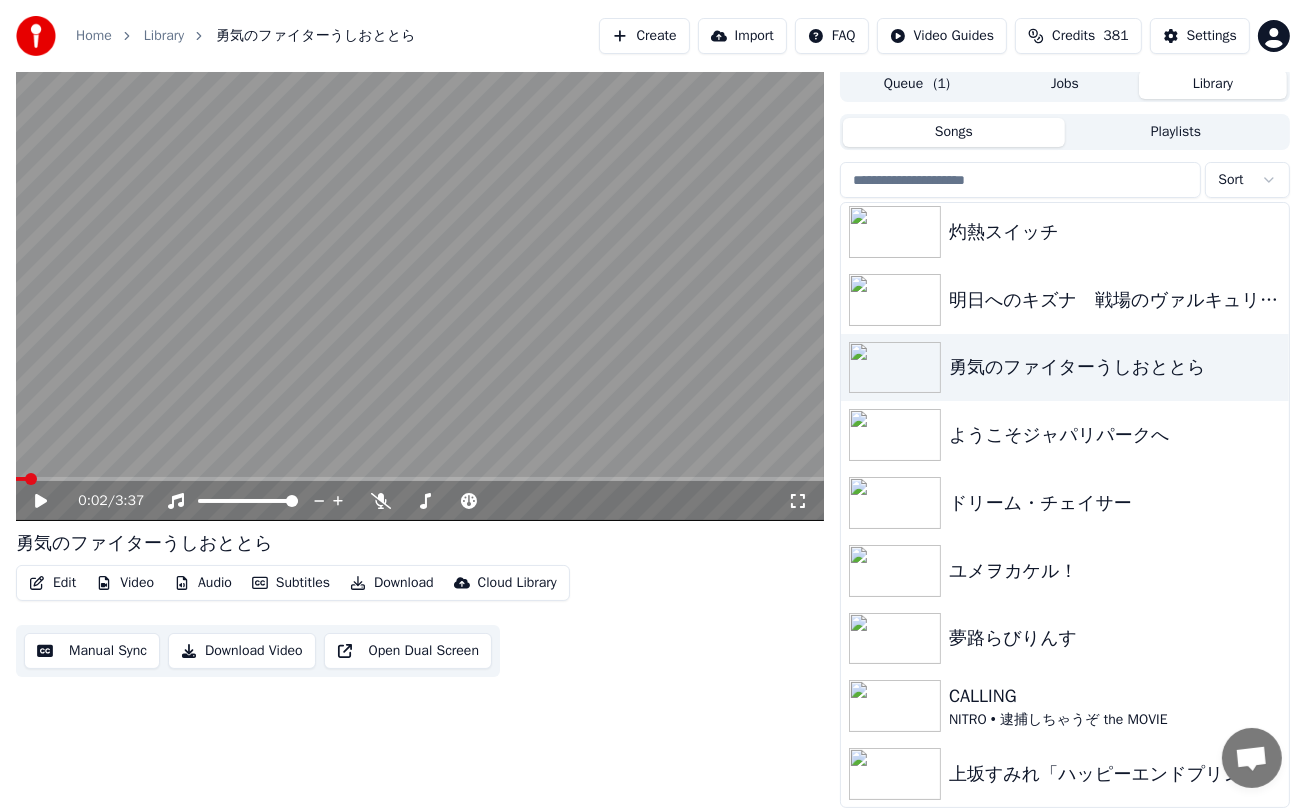 click at bounding box center [420, 293] 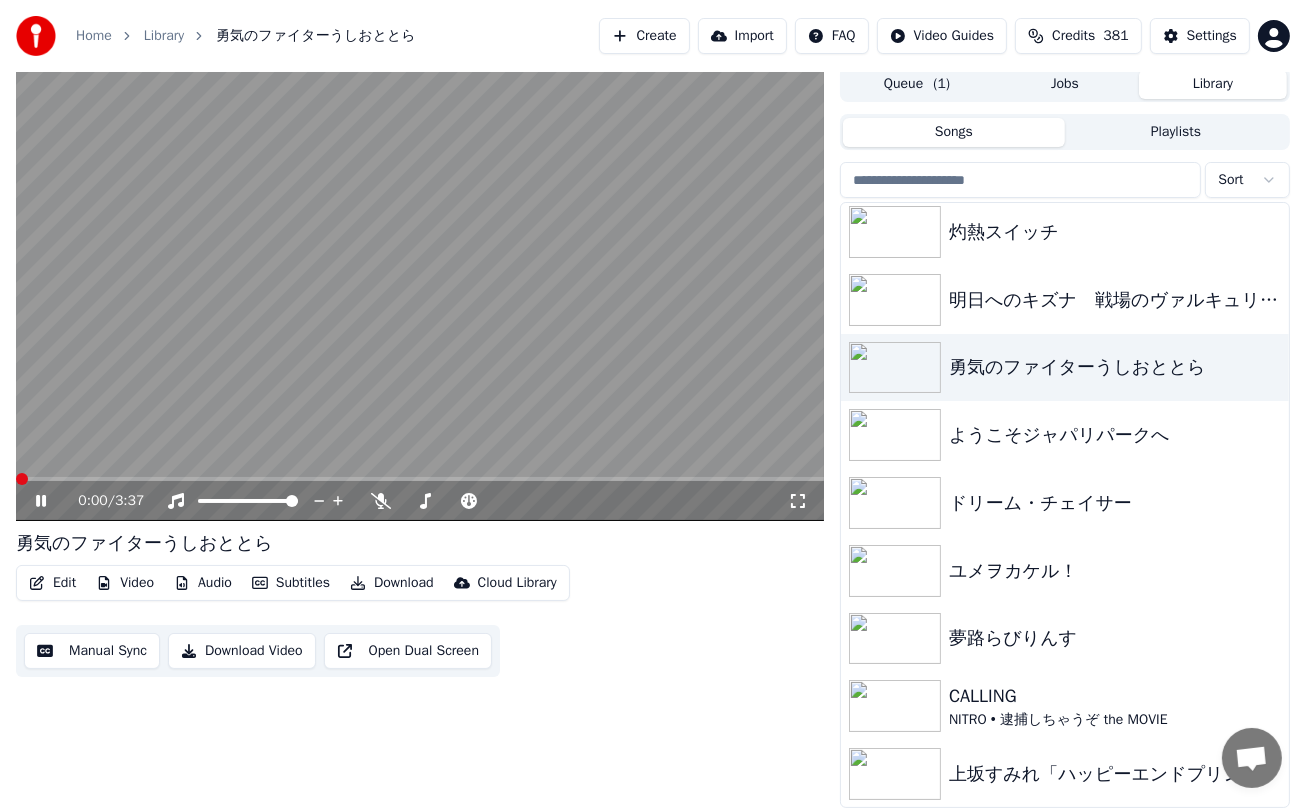 click at bounding box center [22, 479] 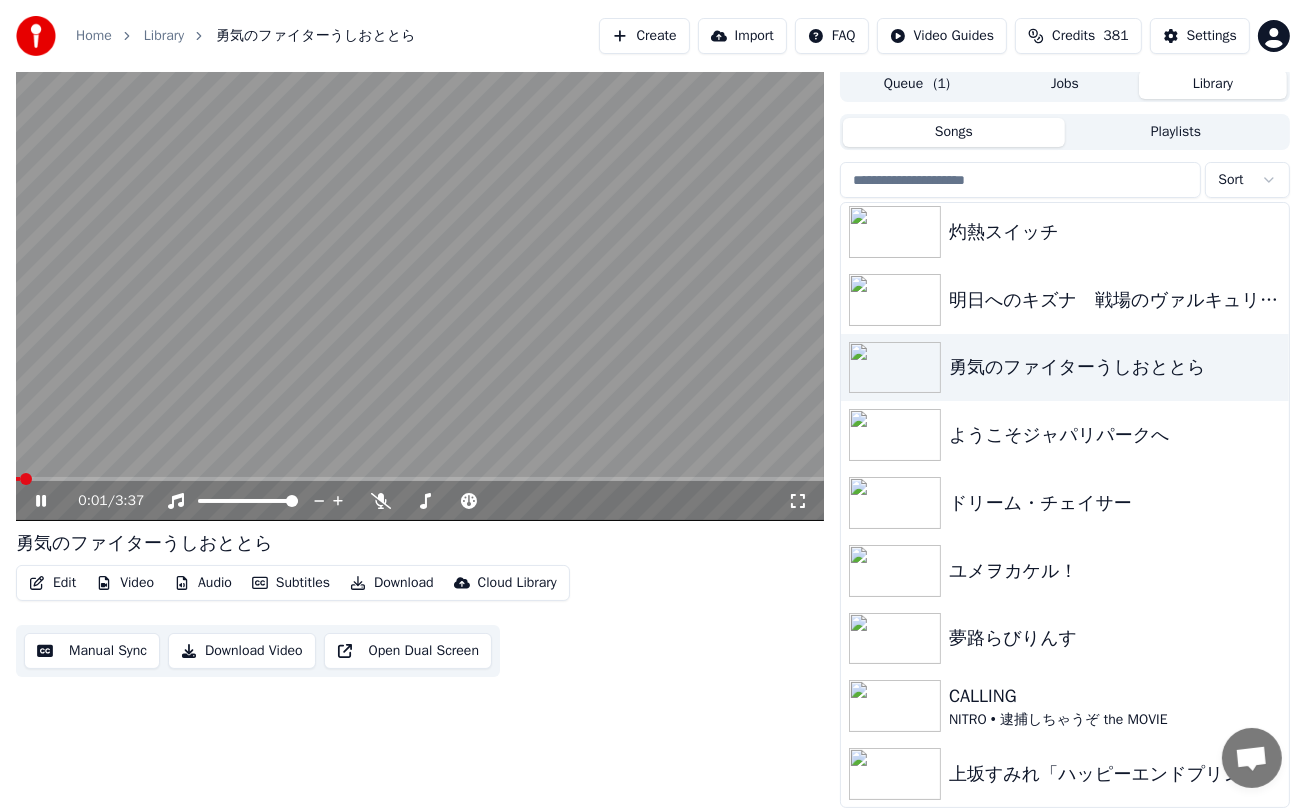 click 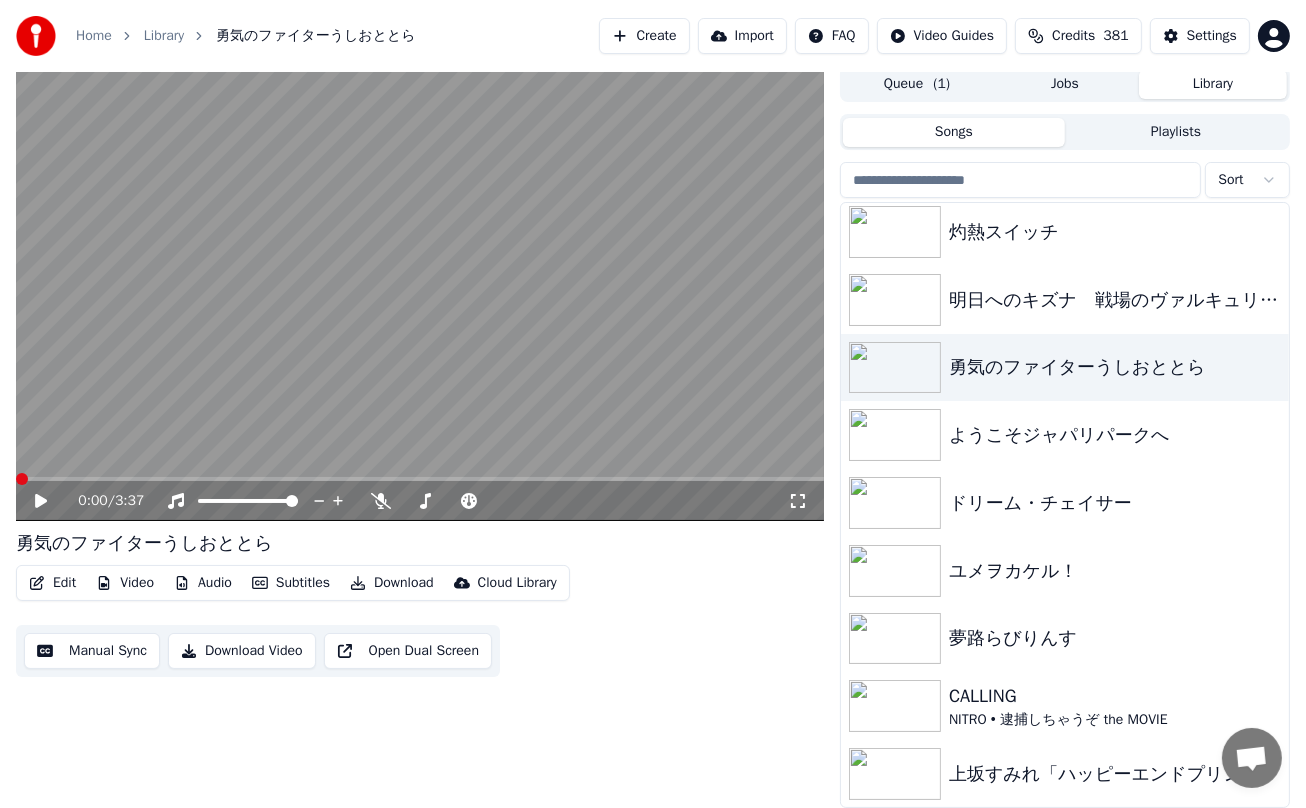 click at bounding box center (22, 479) 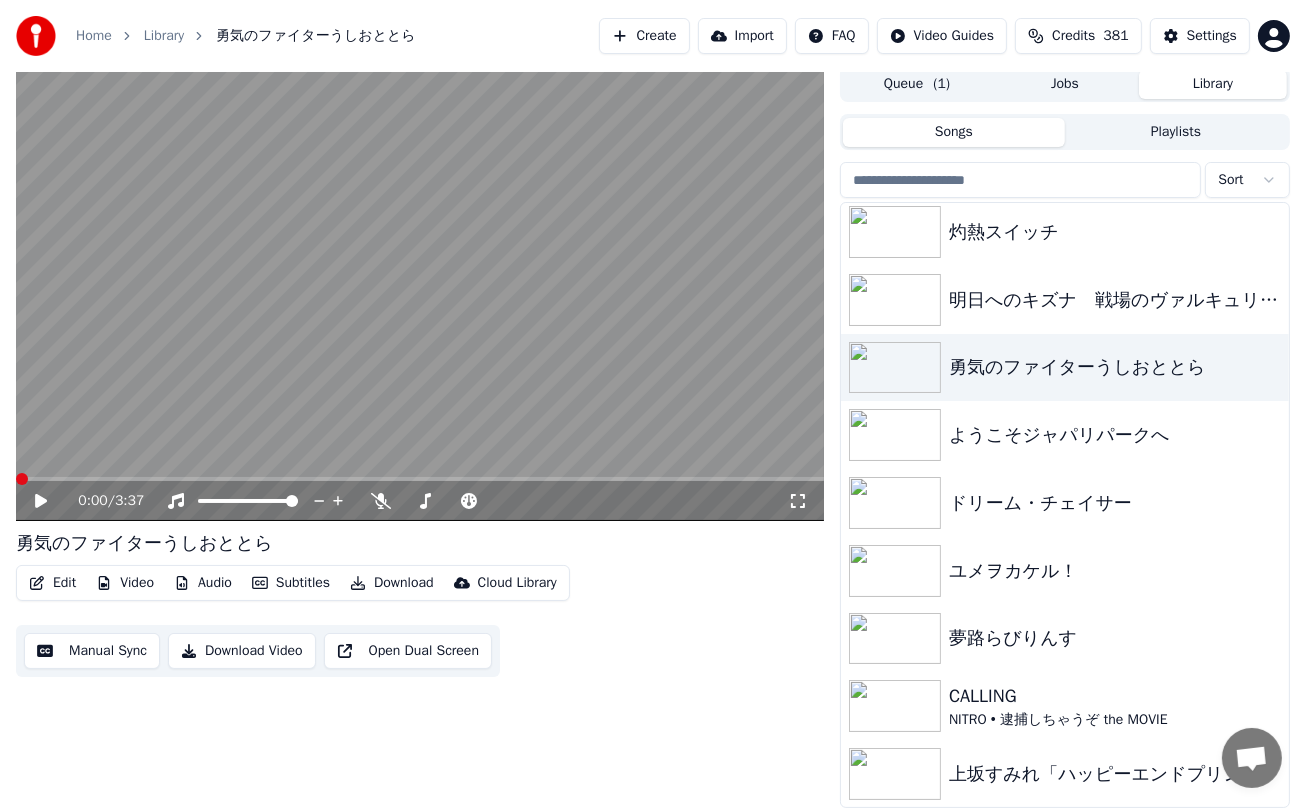 click 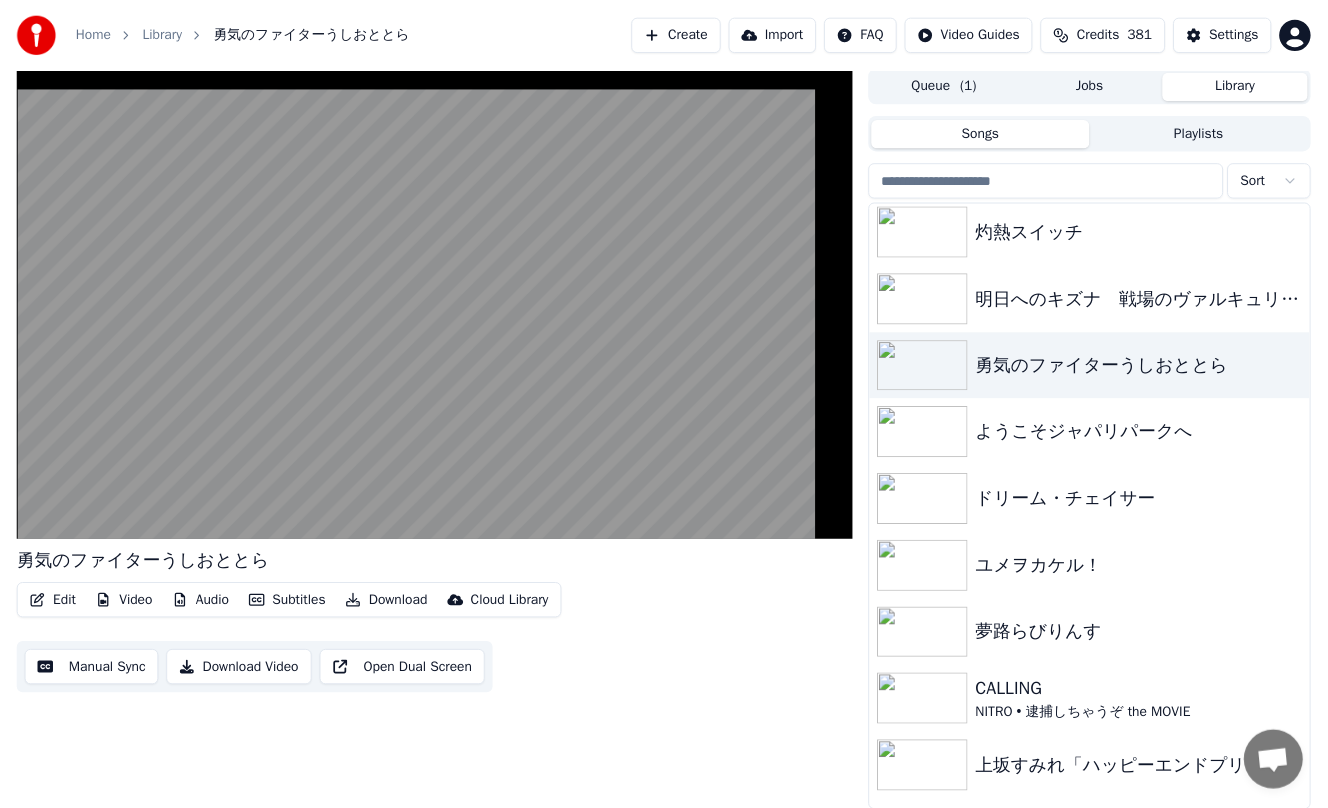 scroll, scrollTop: 0, scrollLeft: 0, axis: both 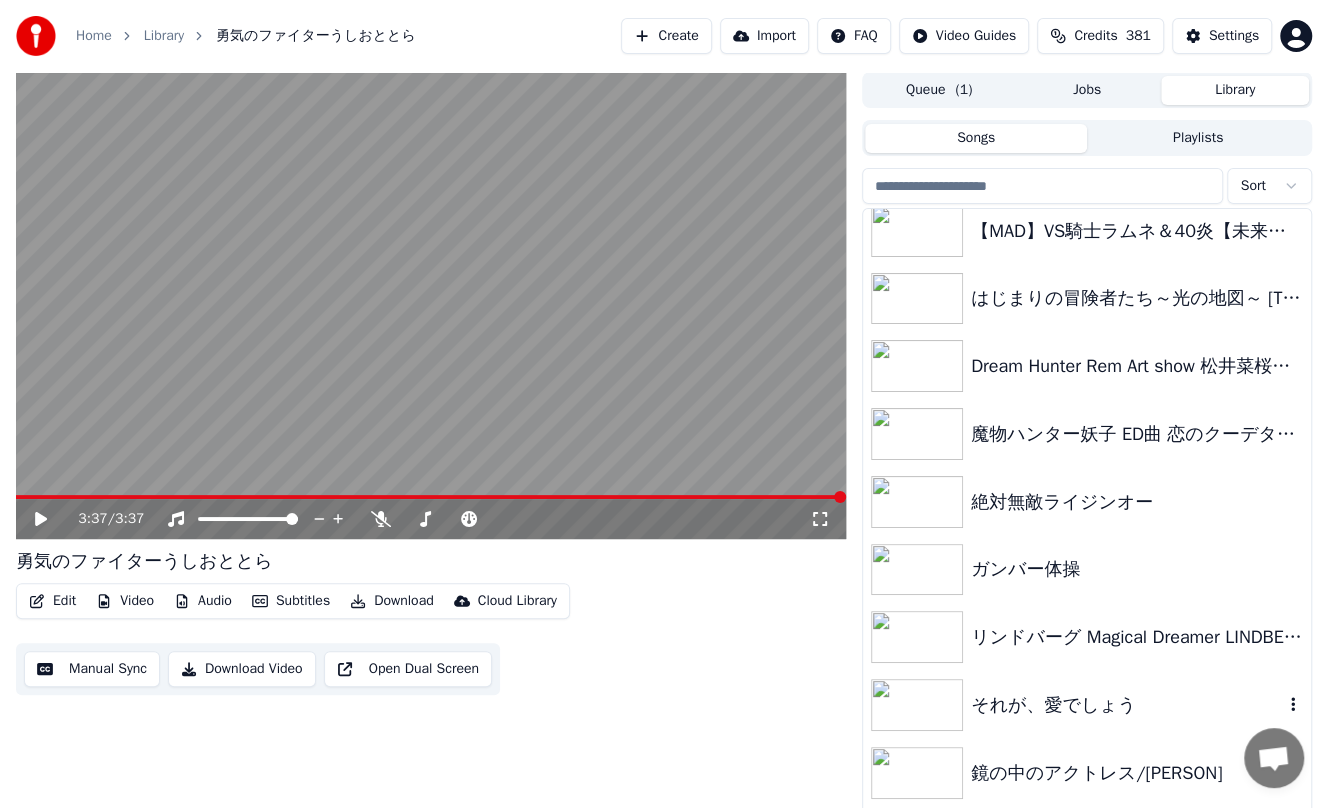 click on "それが、愛でしょう" at bounding box center (1127, 705) 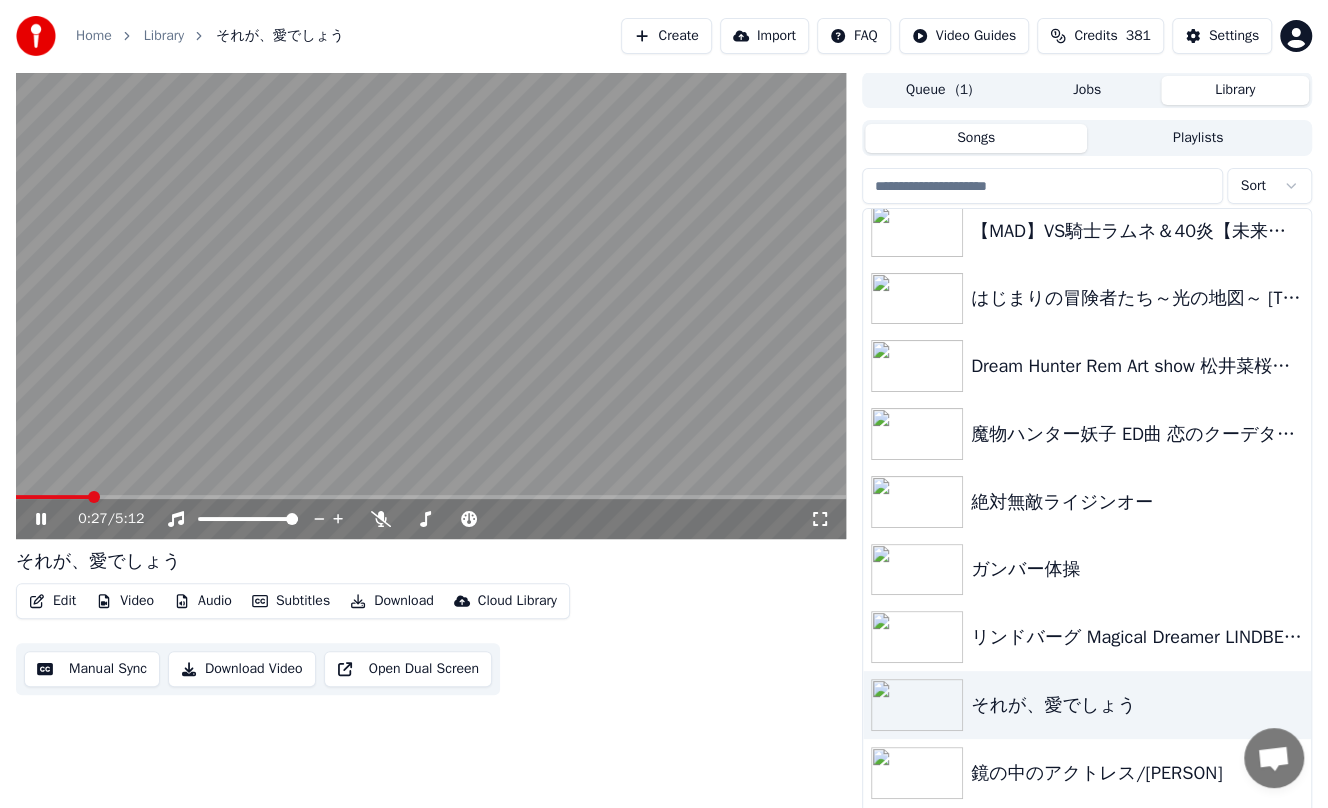 click at bounding box center (431, 305) 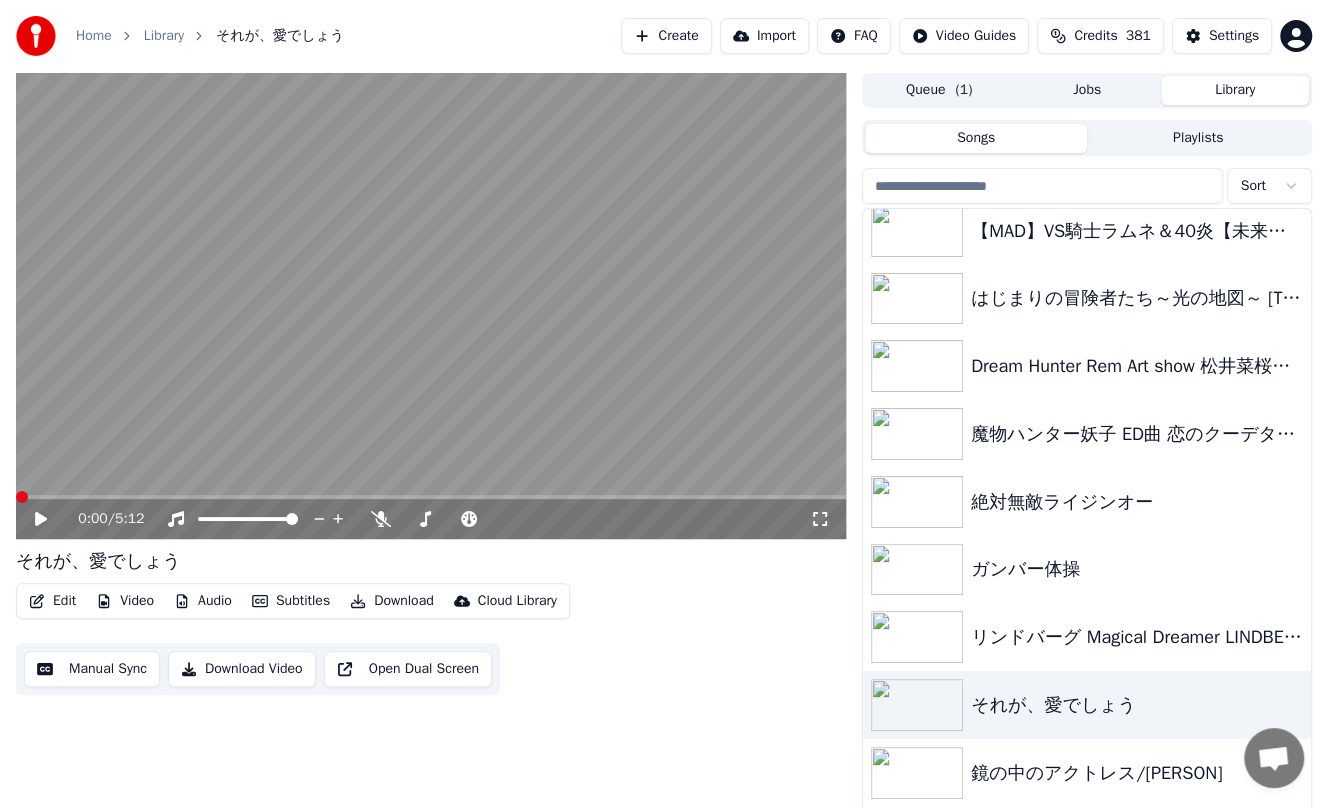 click at bounding box center (22, 497) 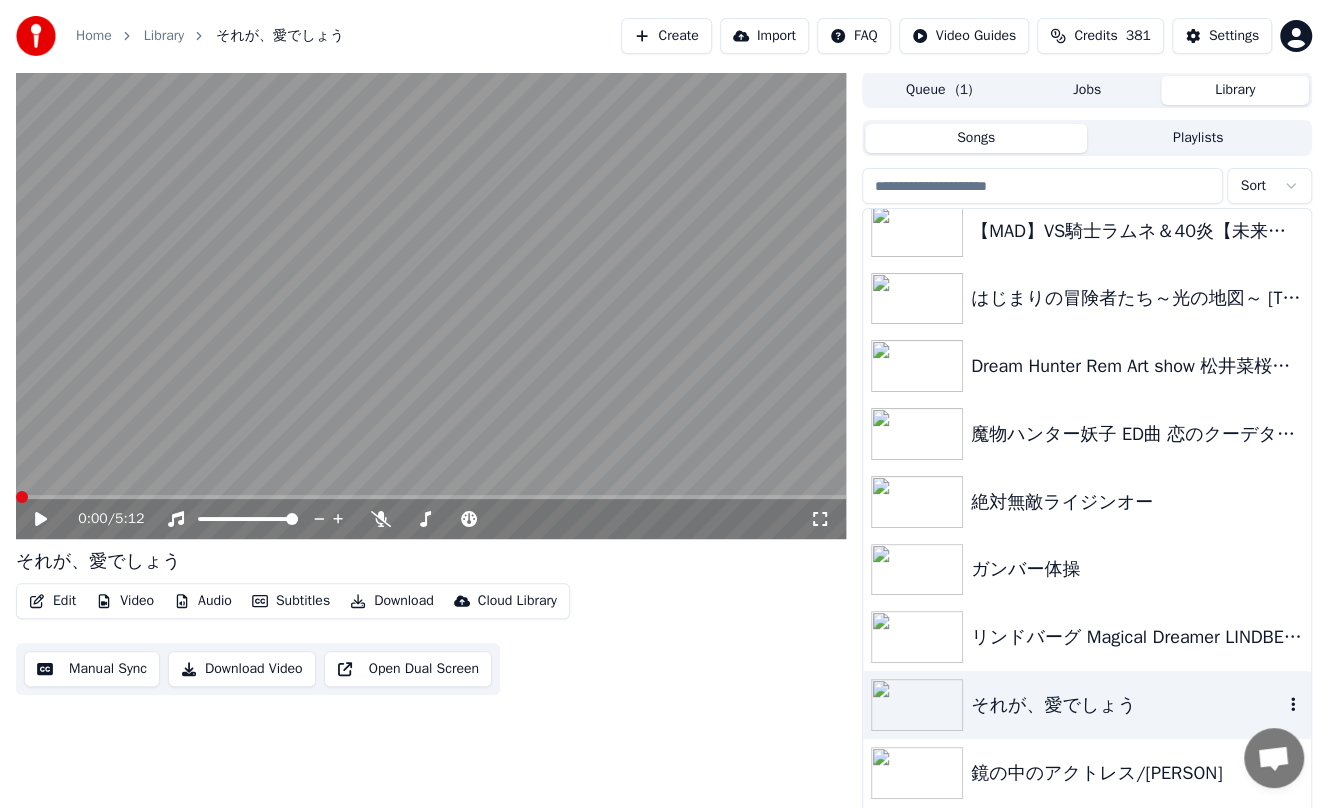 click on "それが、愛でしょう" at bounding box center (1127, 705) 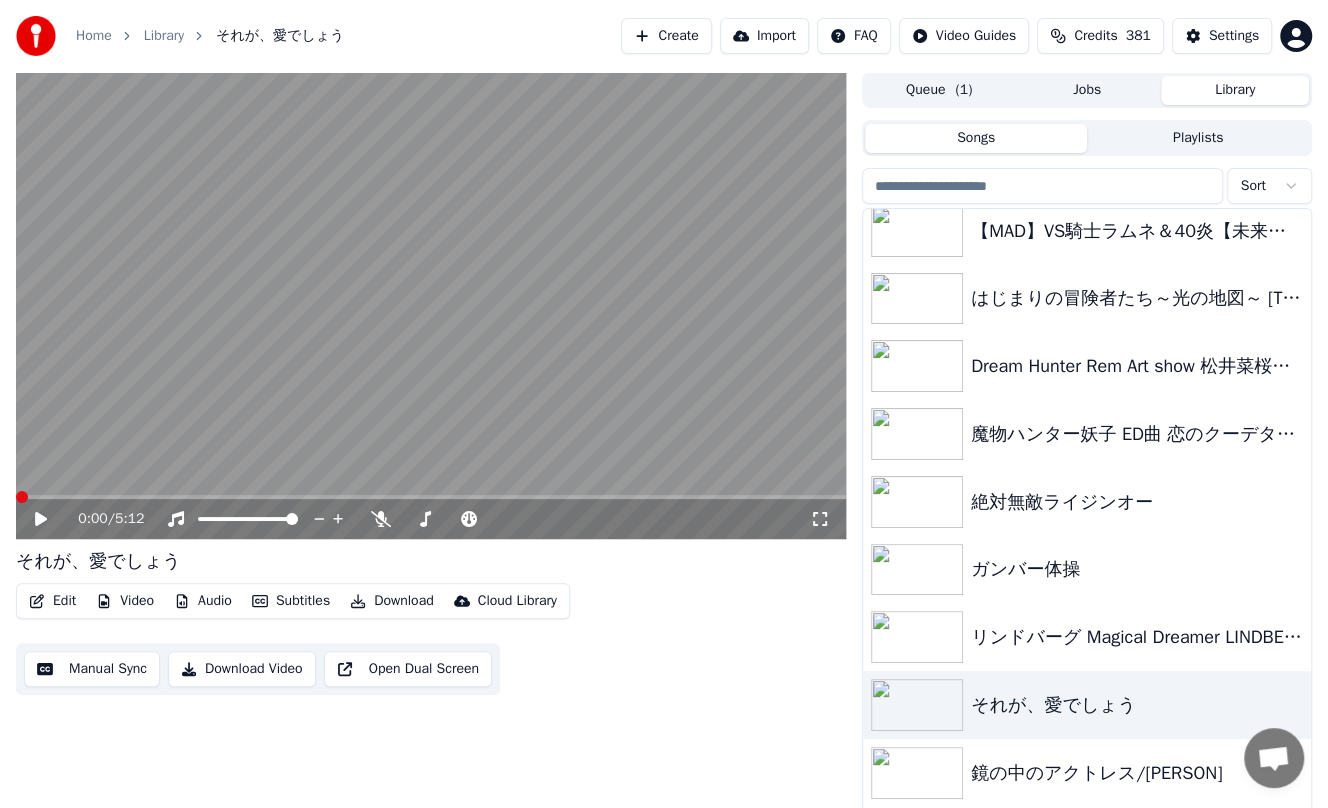 click 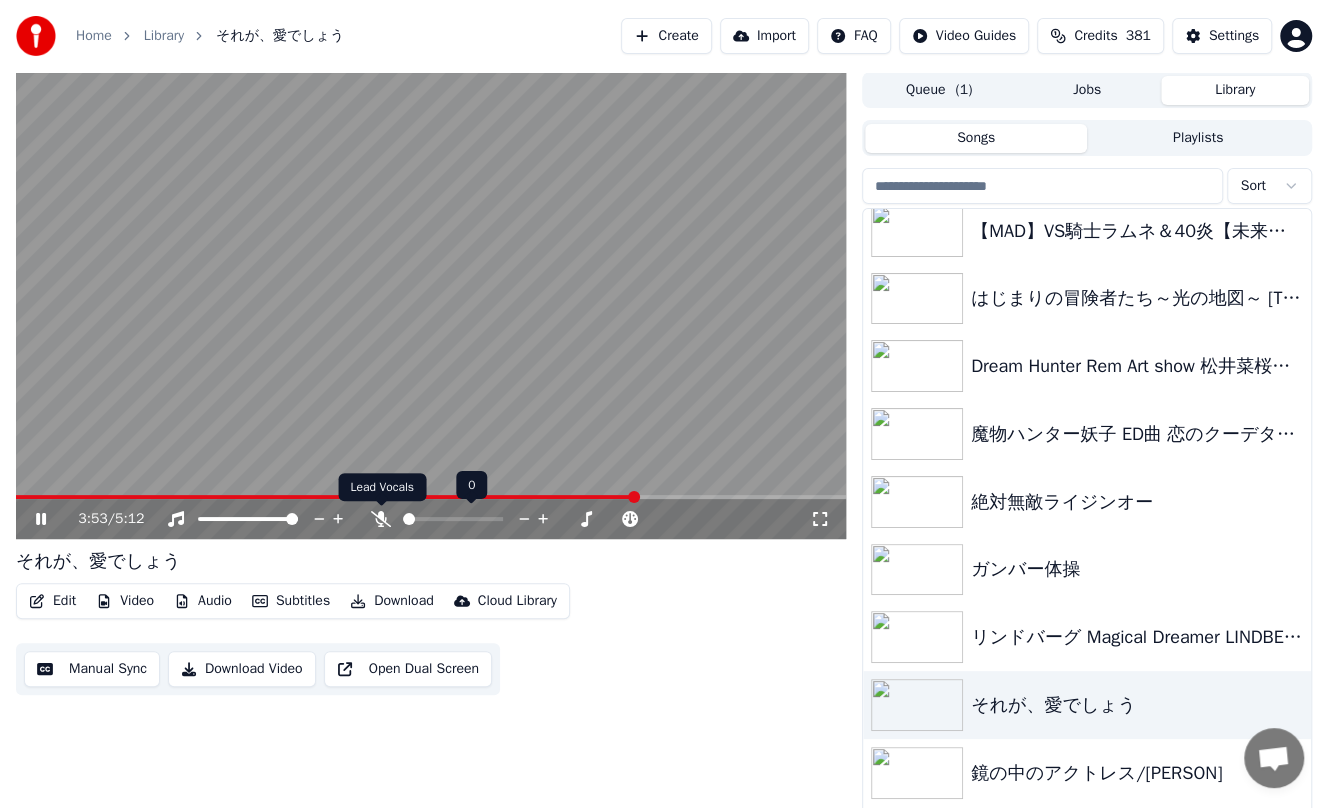 click 